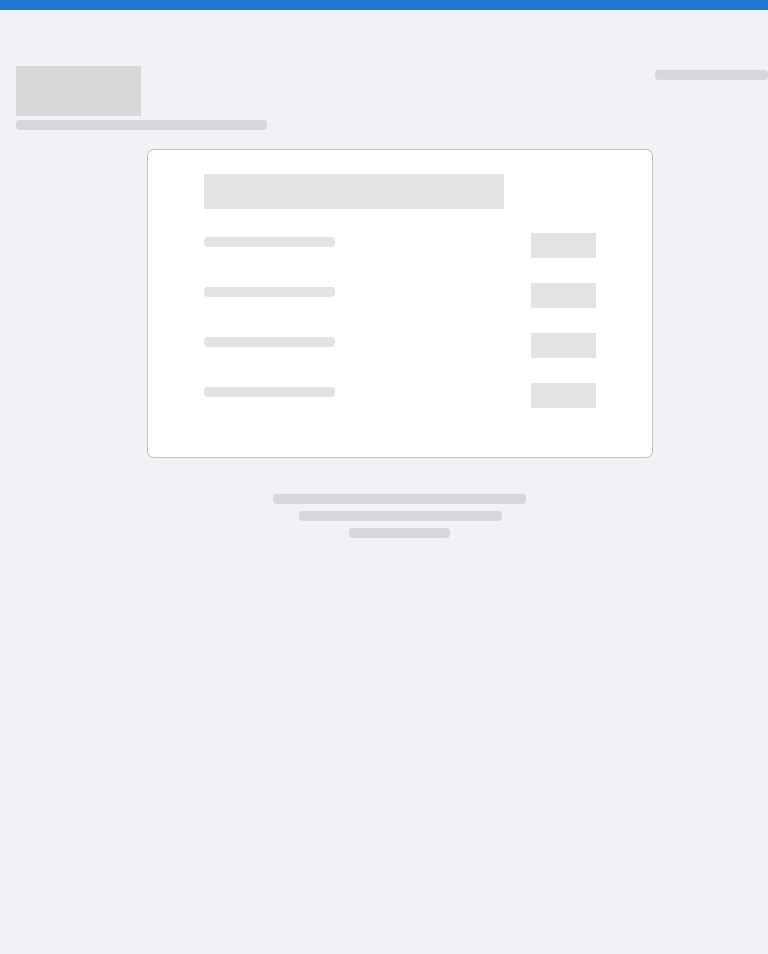scroll, scrollTop: 0, scrollLeft: 0, axis: both 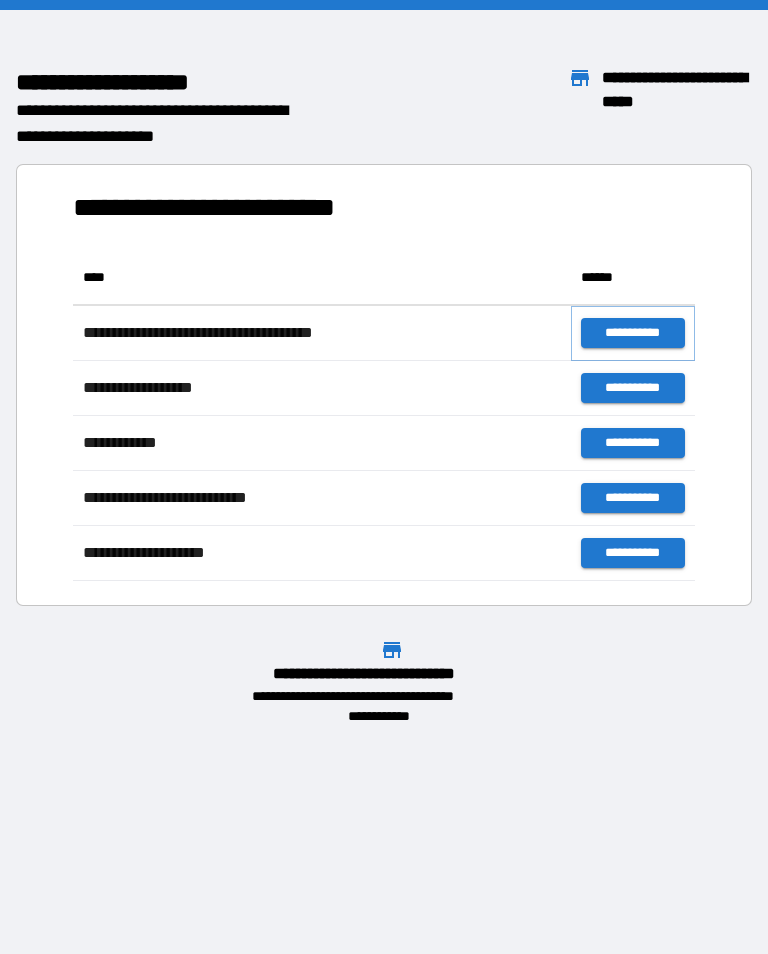 click on "**********" at bounding box center [633, 333] 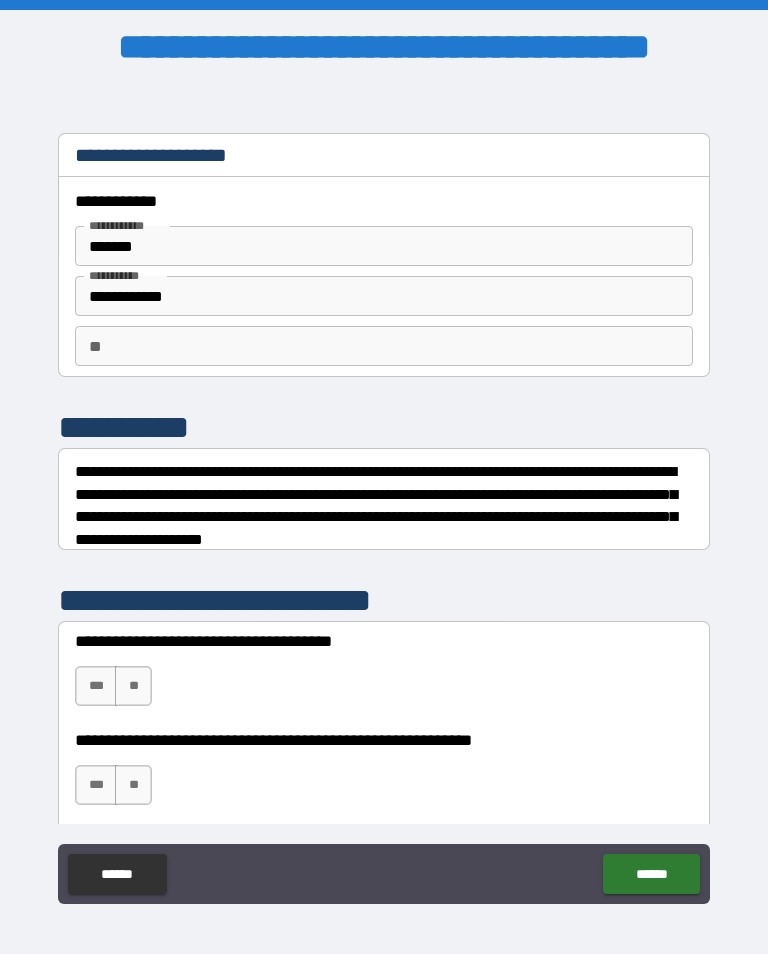 click on "***" at bounding box center [96, 686] 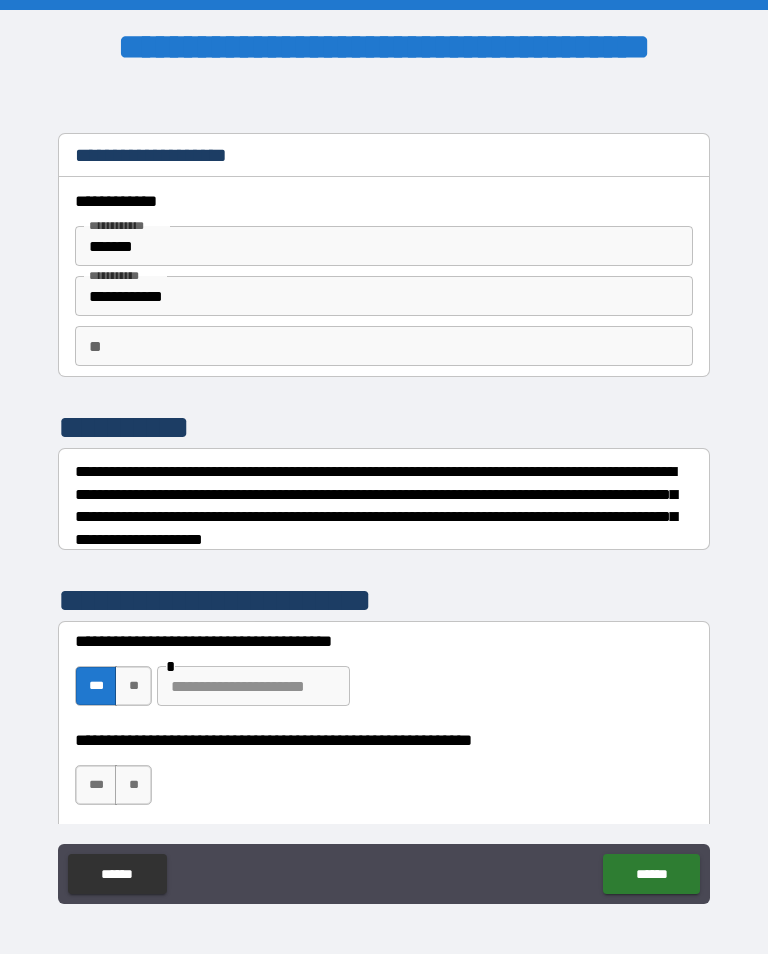 click on "**" at bounding box center (133, 686) 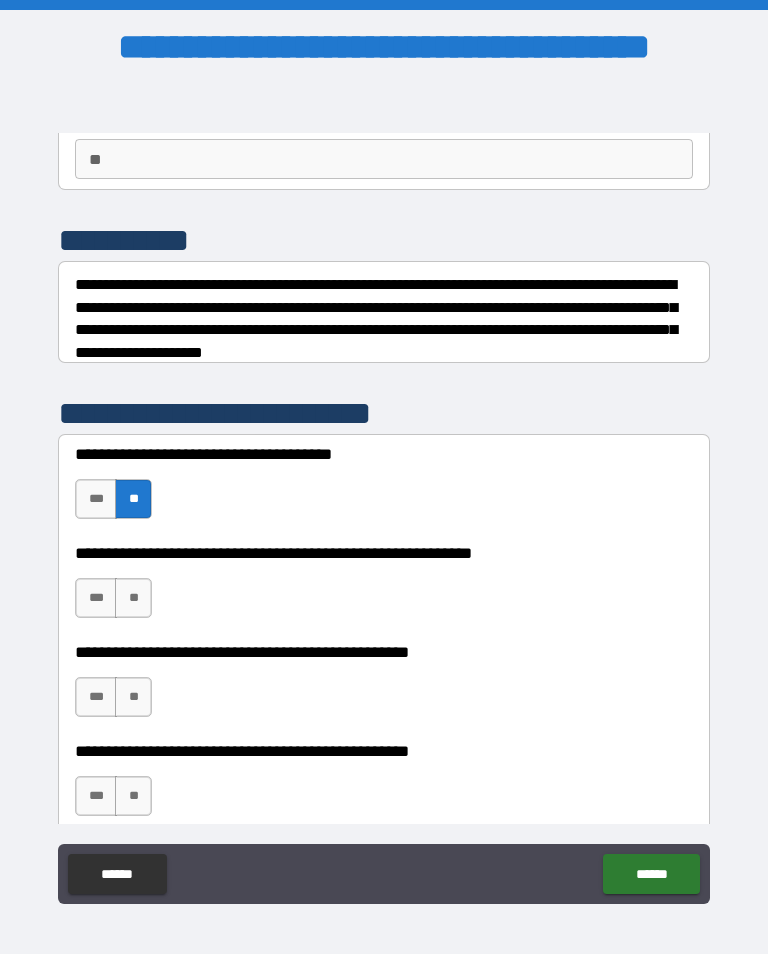 scroll, scrollTop: 189, scrollLeft: 0, axis: vertical 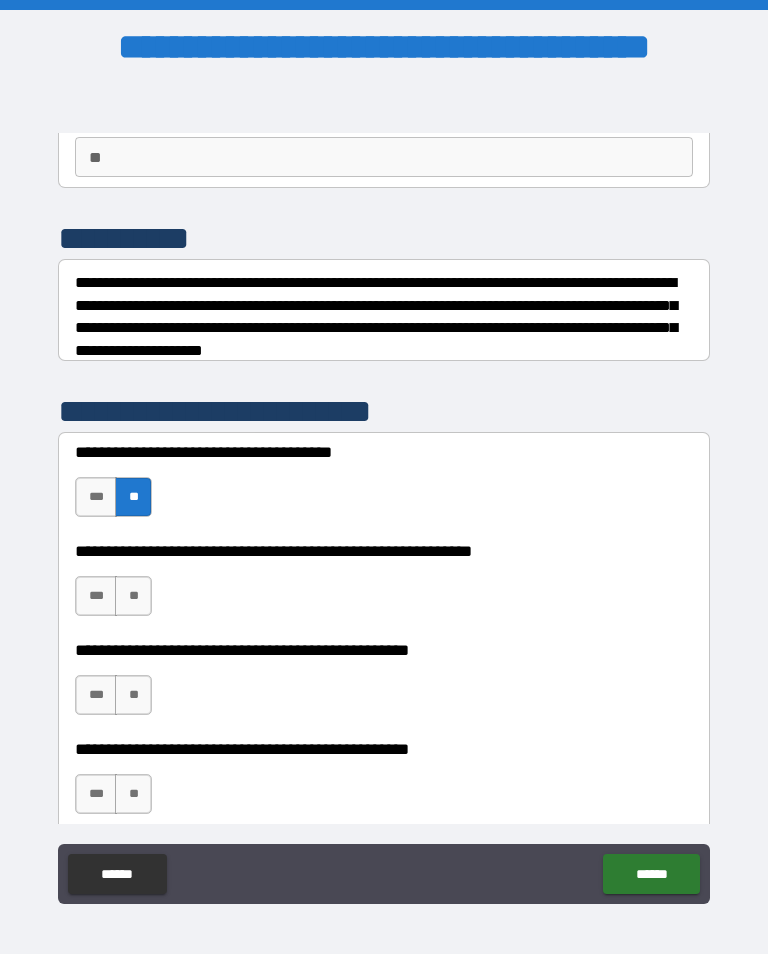 click on "**" at bounding box center [133, 596] 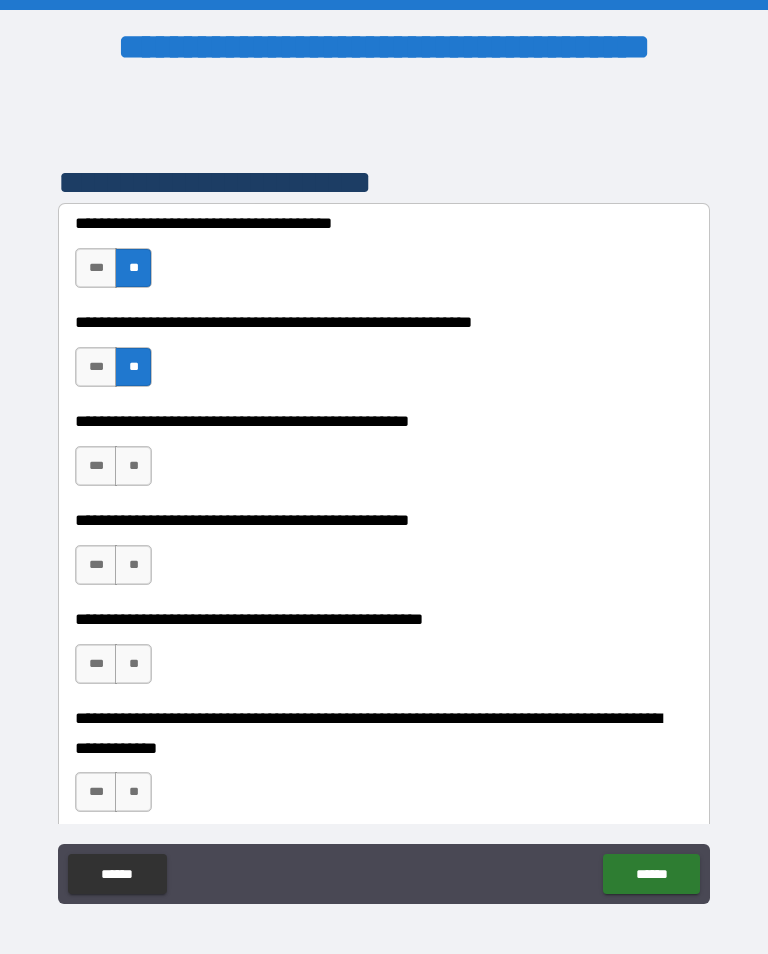 scroll, scrollTop: 418, scrollLeft: 0, axis: vertical 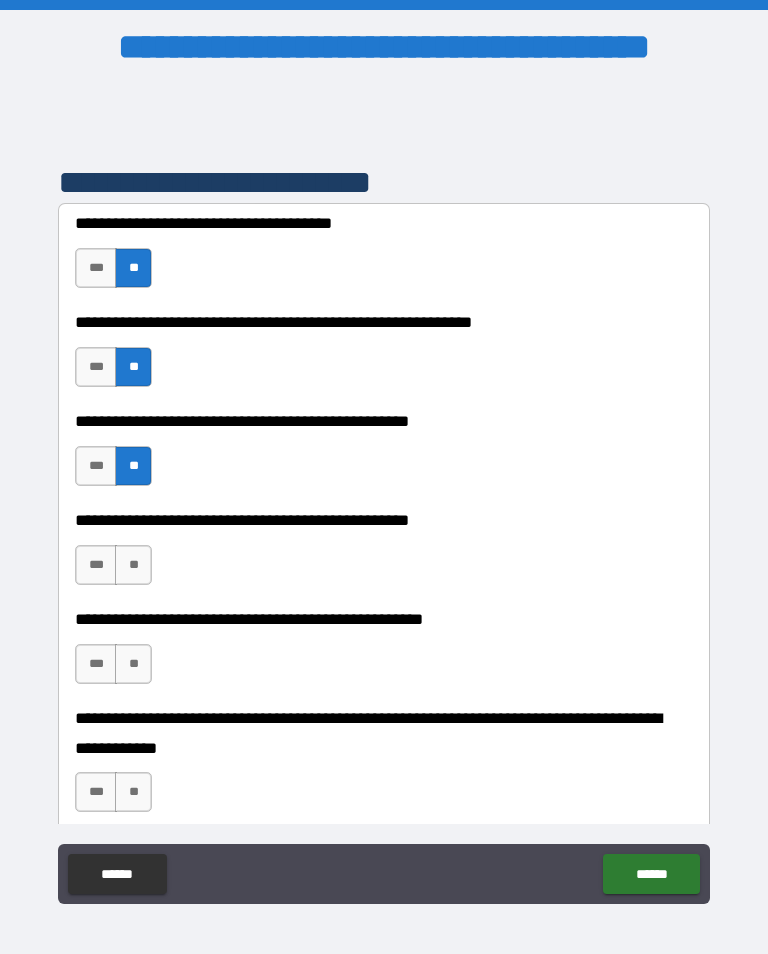 click on "**" at bounding box center (133, 565) 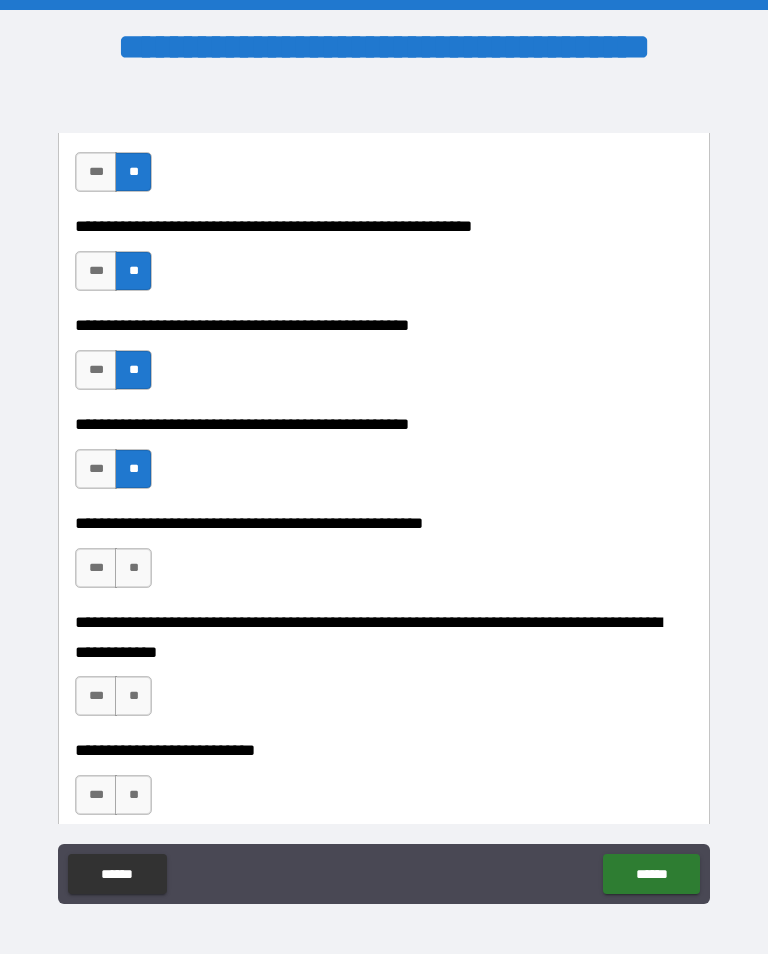 scroll, scrollTop: 518, scrollLeft: 0, axis: vertical 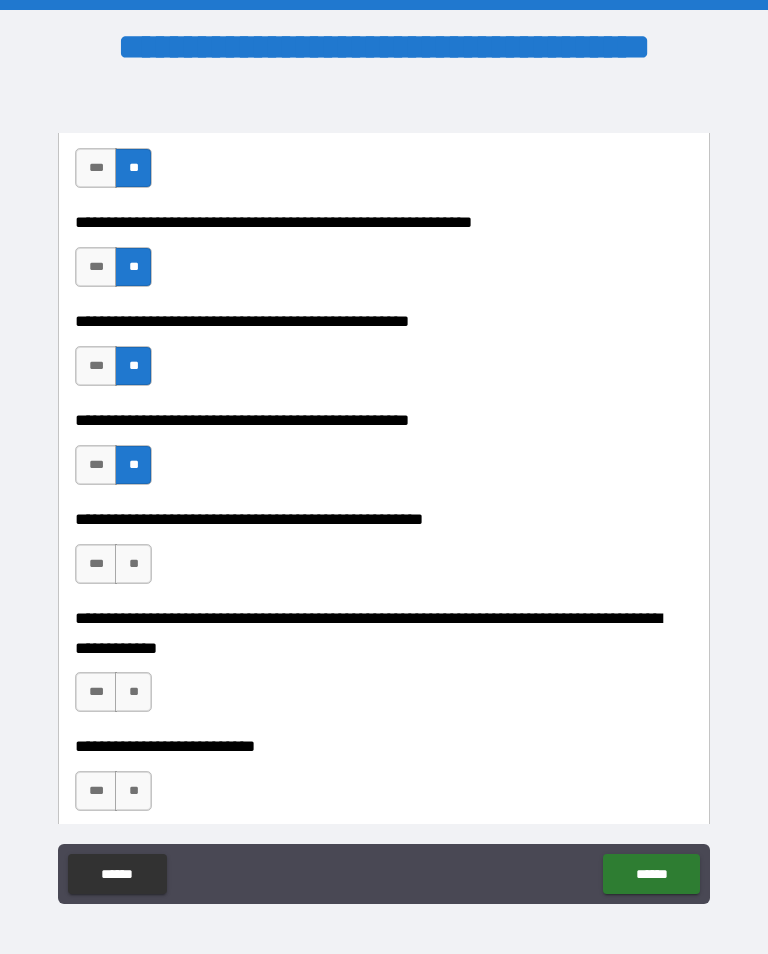 click on "**" at bounding box center [133, 564] 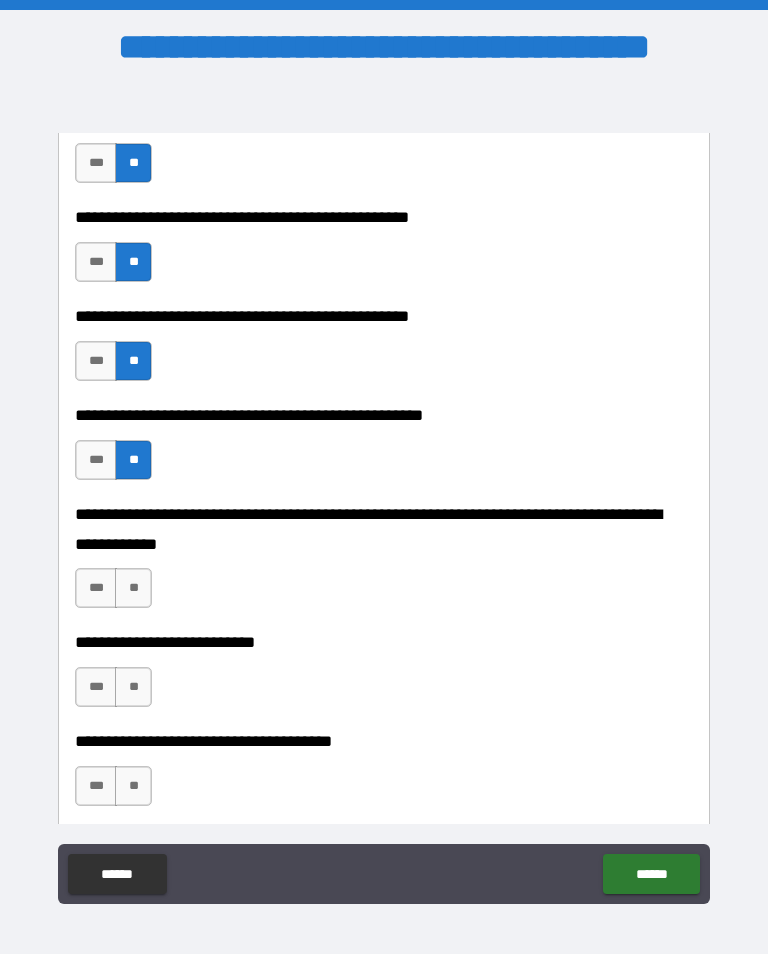 scroll, scrollTop: 622, scrollLeft: 0, axis: vertical 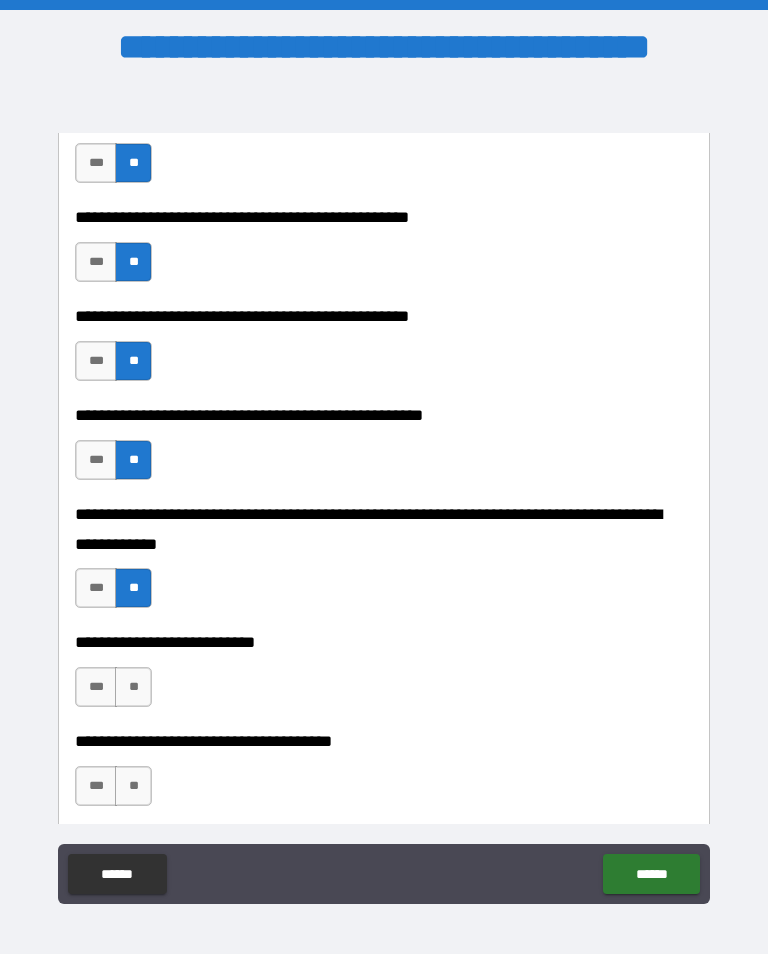 click on "**" at bounding box center (133, 687) 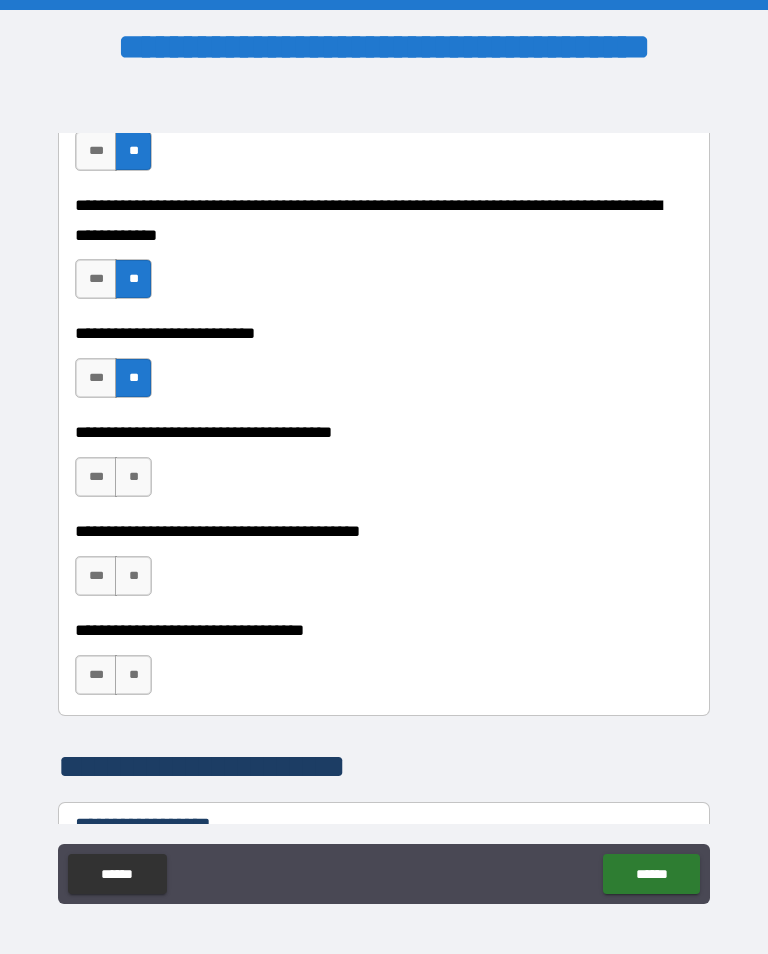 scroll, scrollTop: 935, scrollLeft: 0, axis: vertical 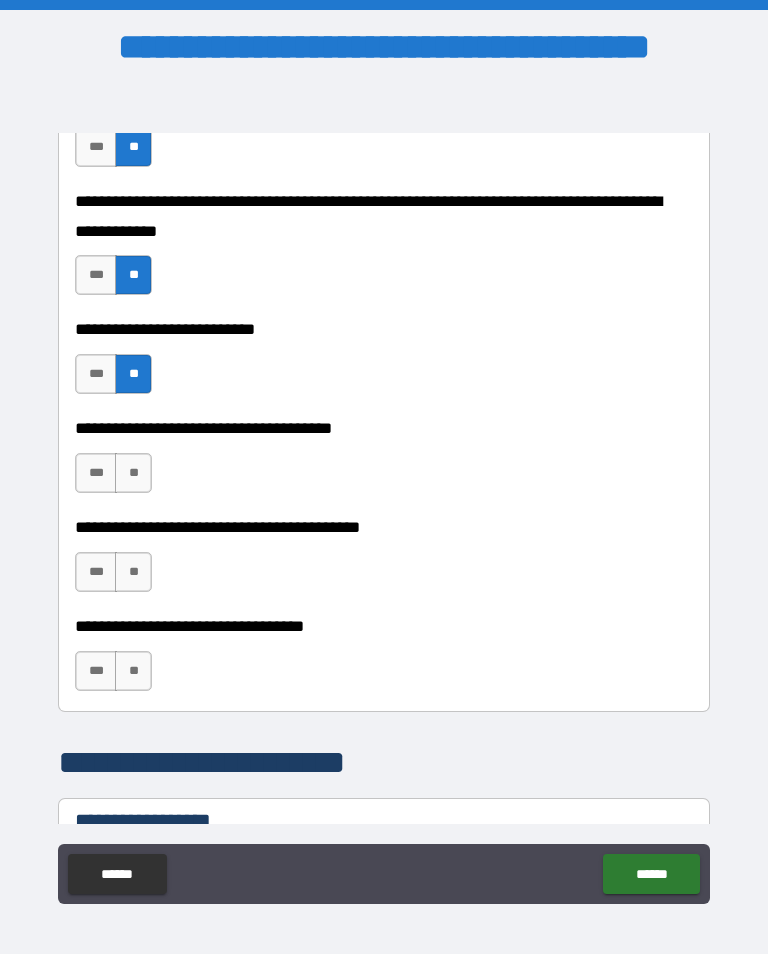 click on "**" at bounding box center [133, 473] 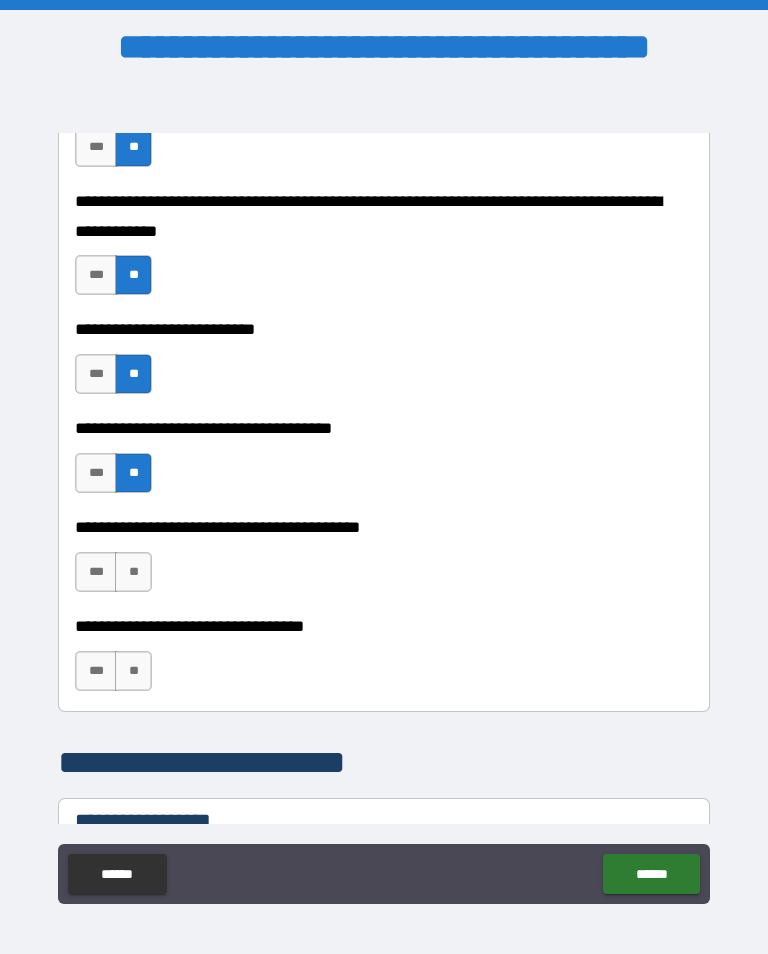 click on "**" at bounding box center [133, 572] 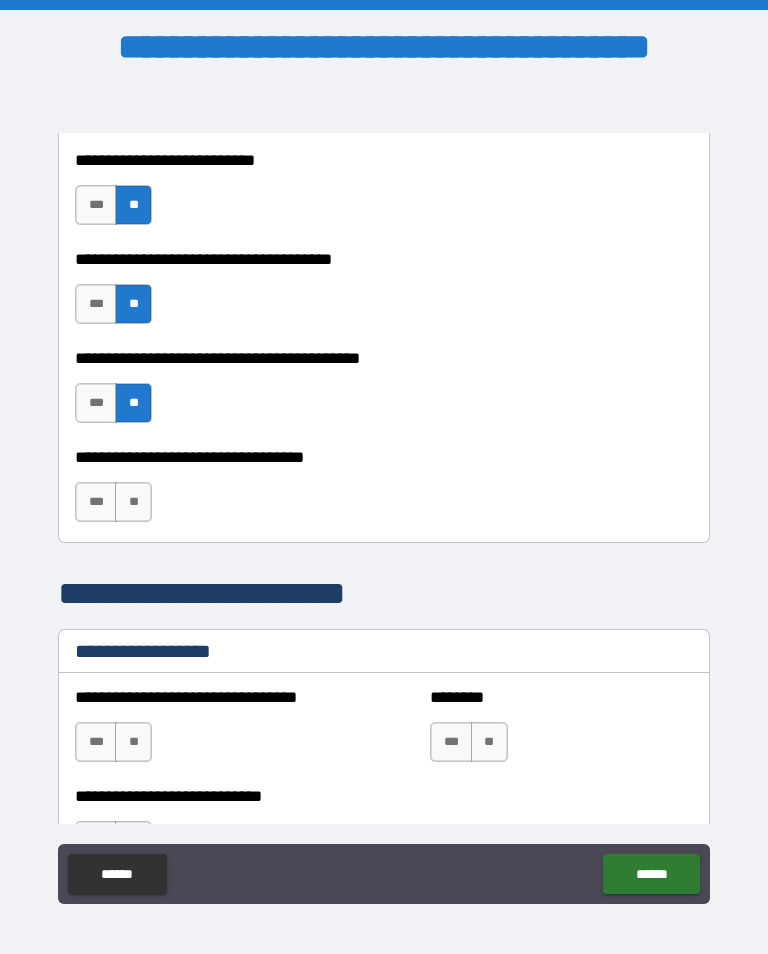 scroll, scrollTop: 1106, scrollLeft: 0, axis: vertical 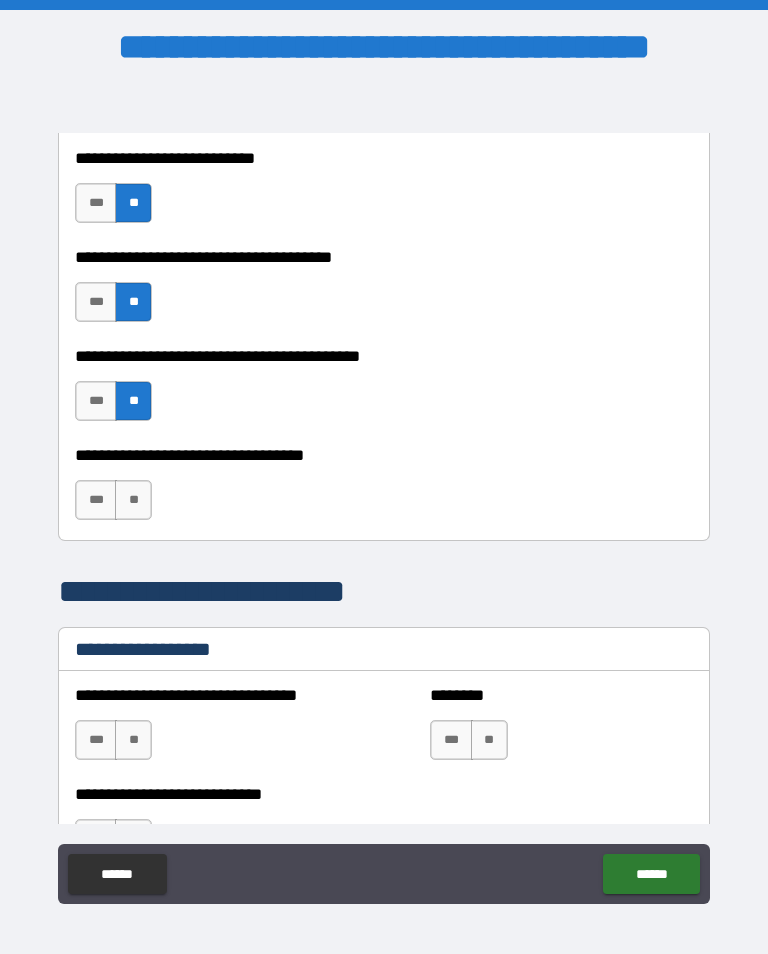 click on "**" at bounding box center (133, 500) 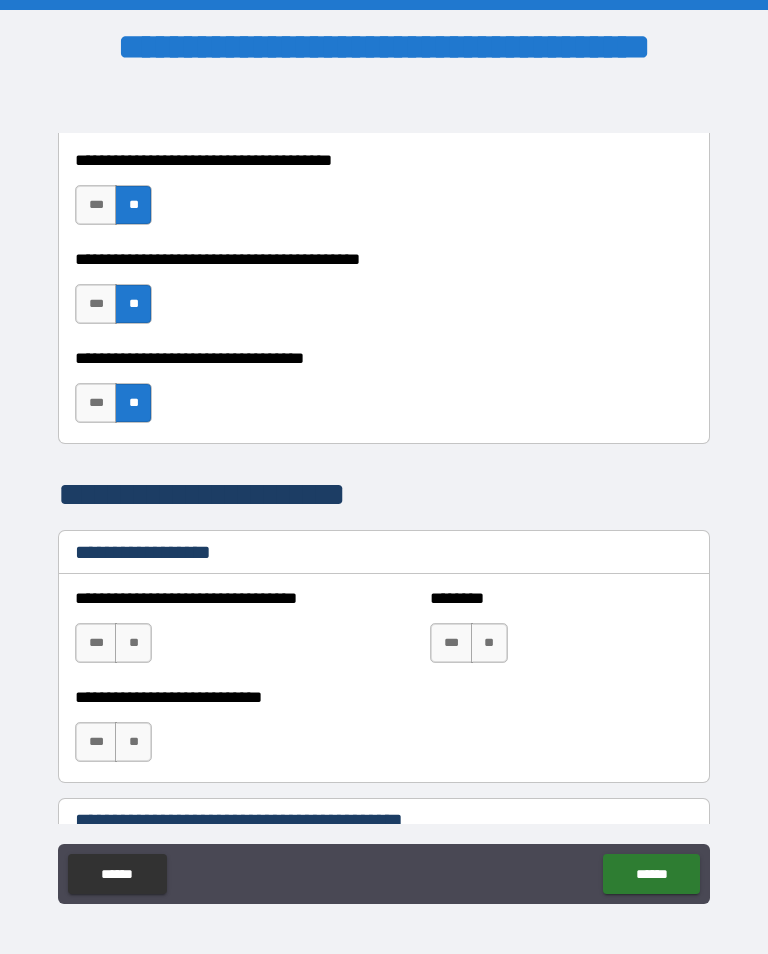 scroll, scrollTop: 1203, scrollLeft: 0, axis: vertical 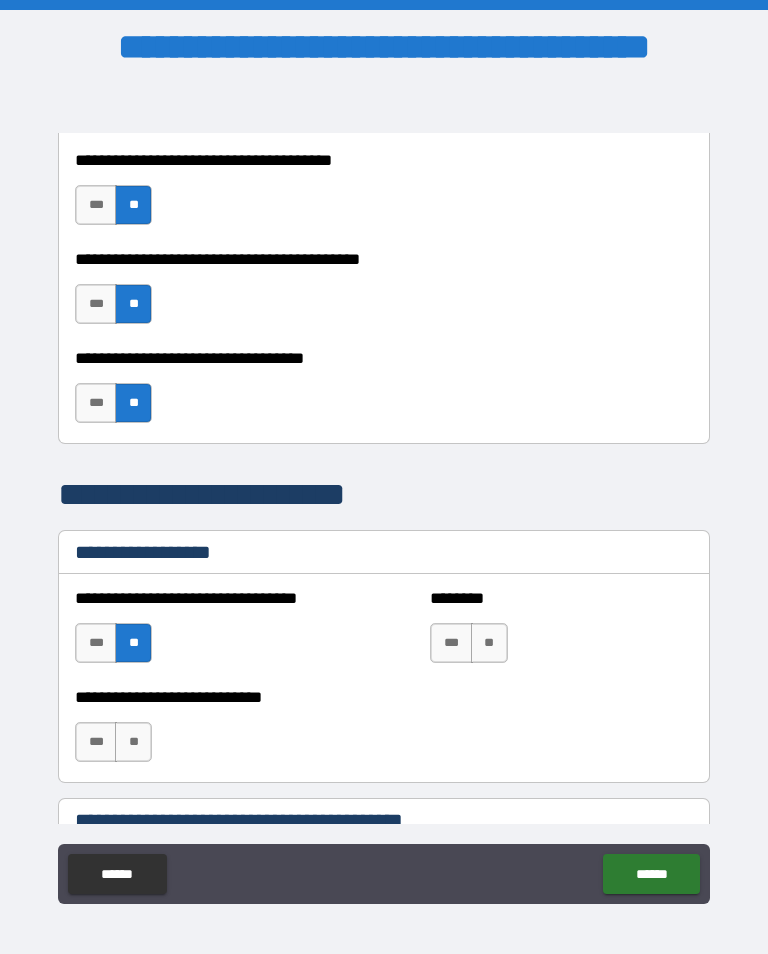 click on "**" at bounding box center [489, 643] 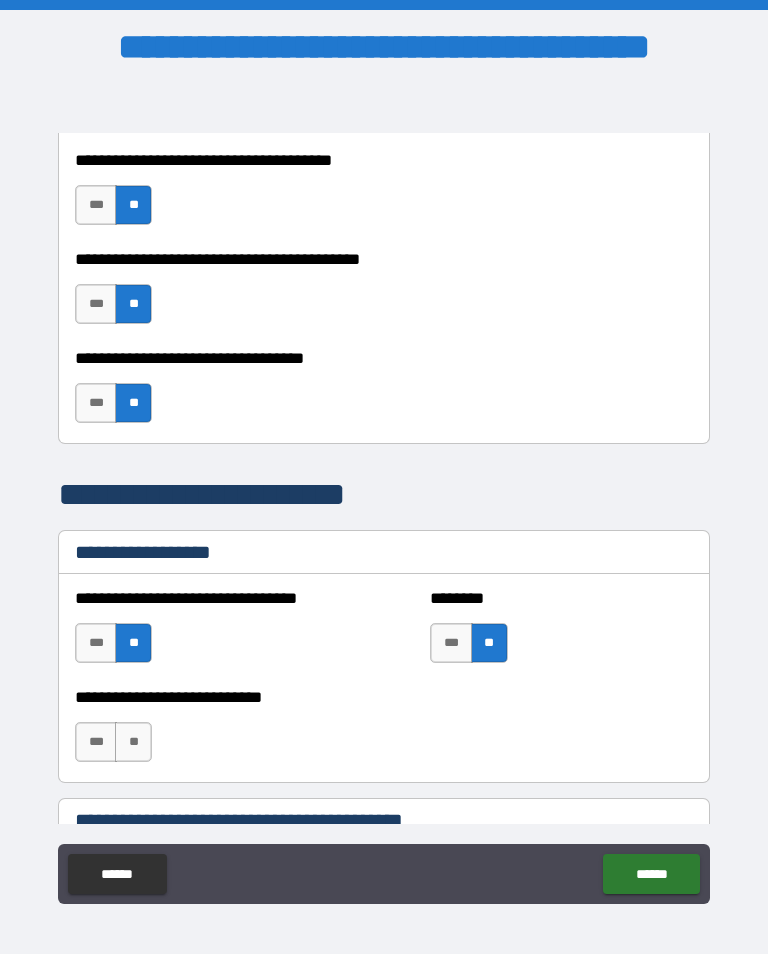 click on "**" at bounding box center (133, 742) 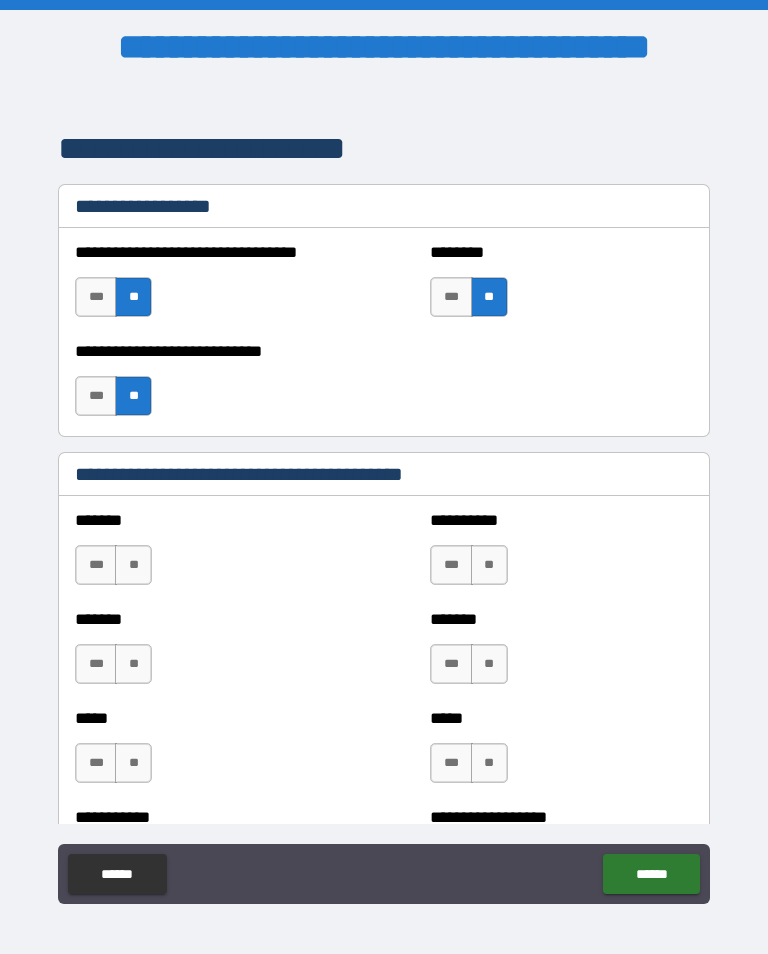 scroll, scrollTop: 1550, scrollLeft: 0, axis: vertical 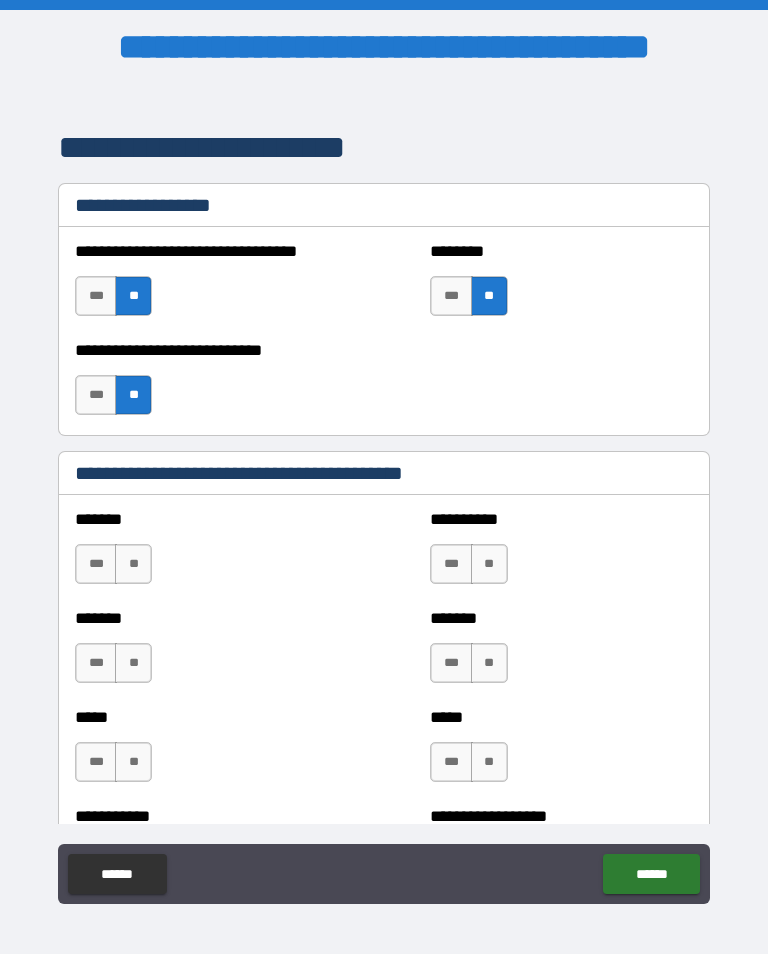 click on "**" at bounding box center [133, 564] 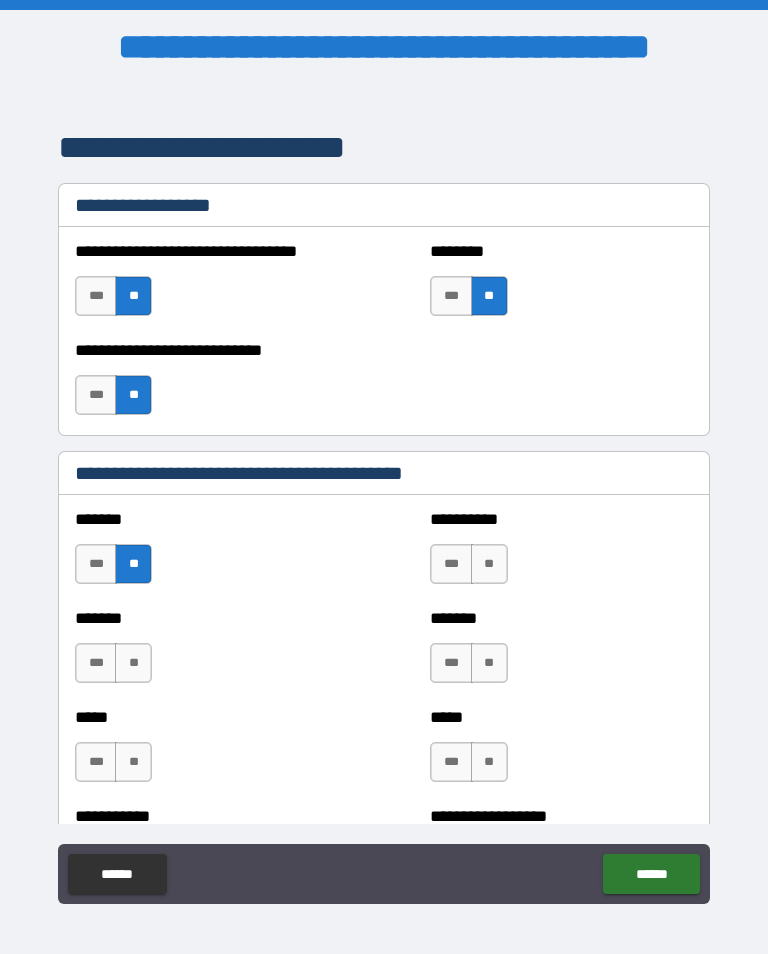 click on "**" at bounding box center (133, 663) 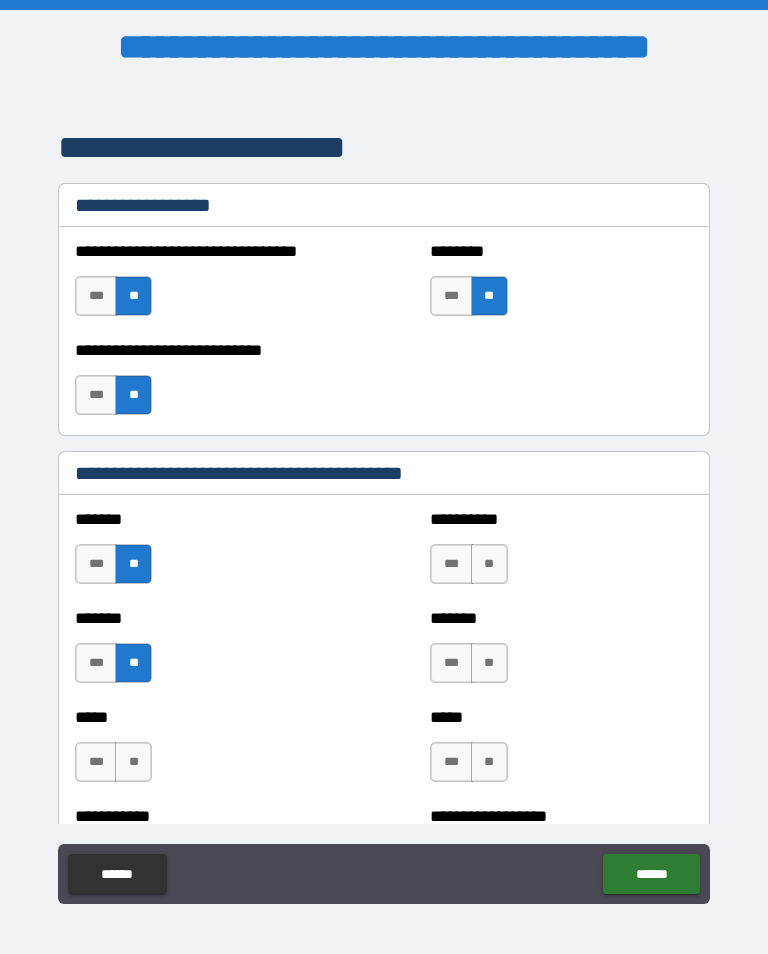 click on "**" at bounding box center [133, 762] 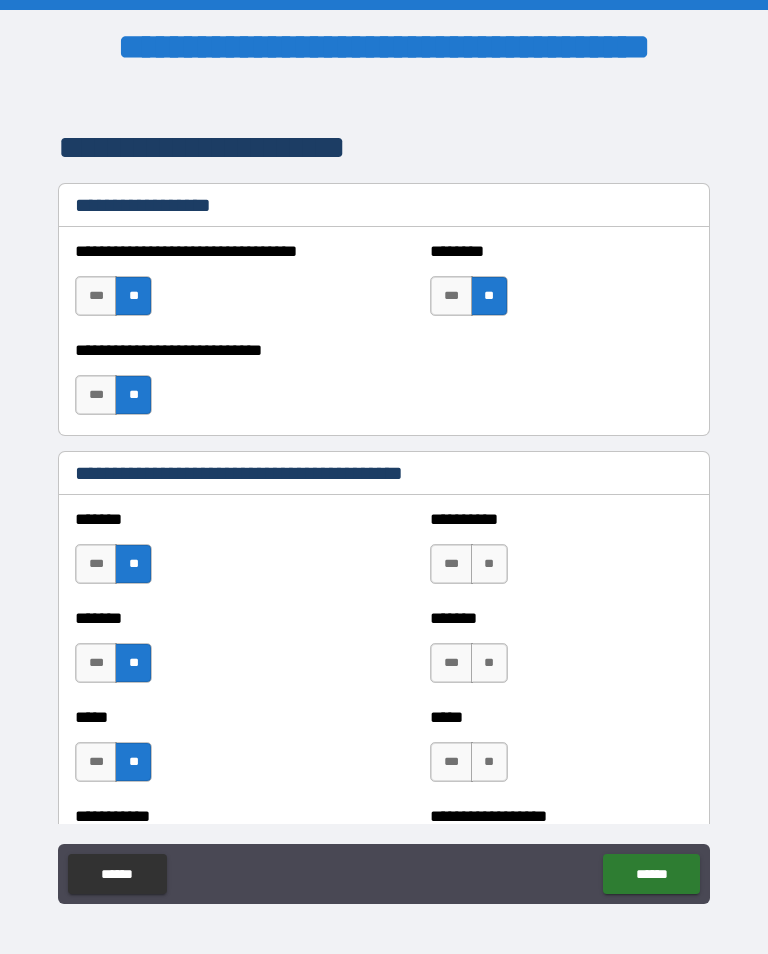 click on "**" at bounding box center (489, 762) 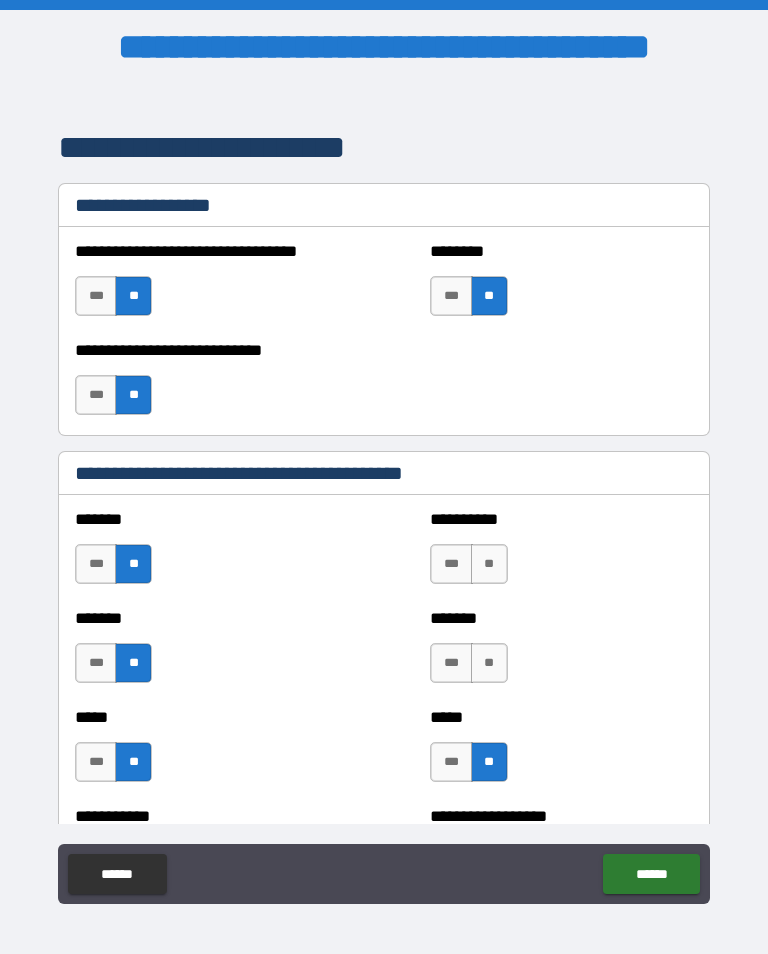 click on "**" at bounding box center (489, 663) 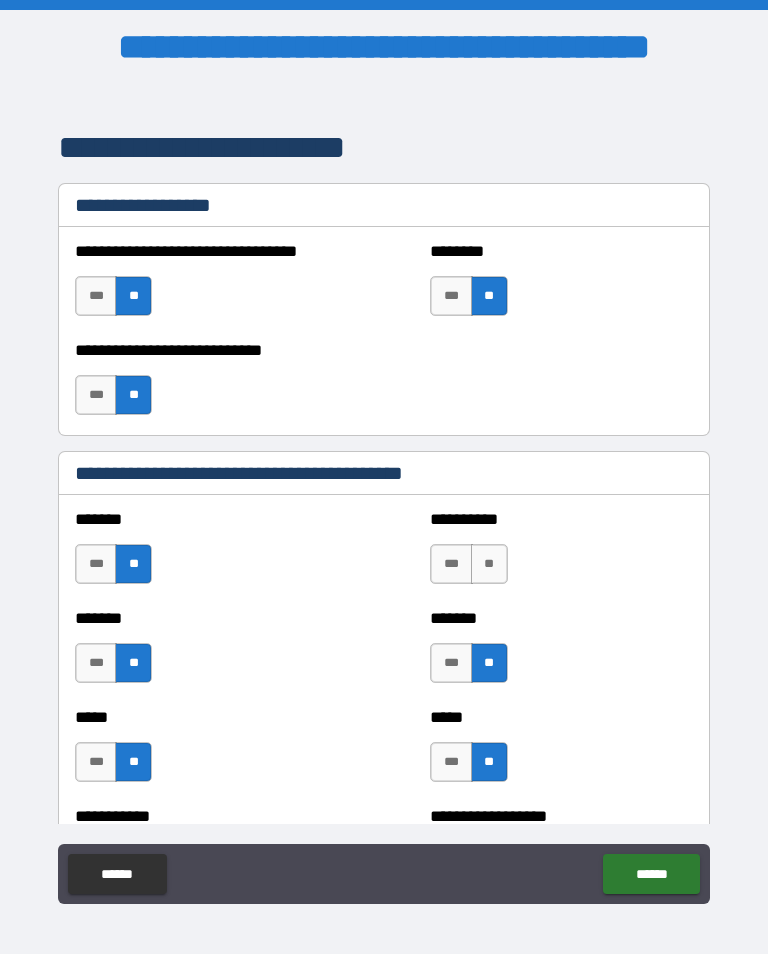 click on "**" at bounding box center (489, 564) 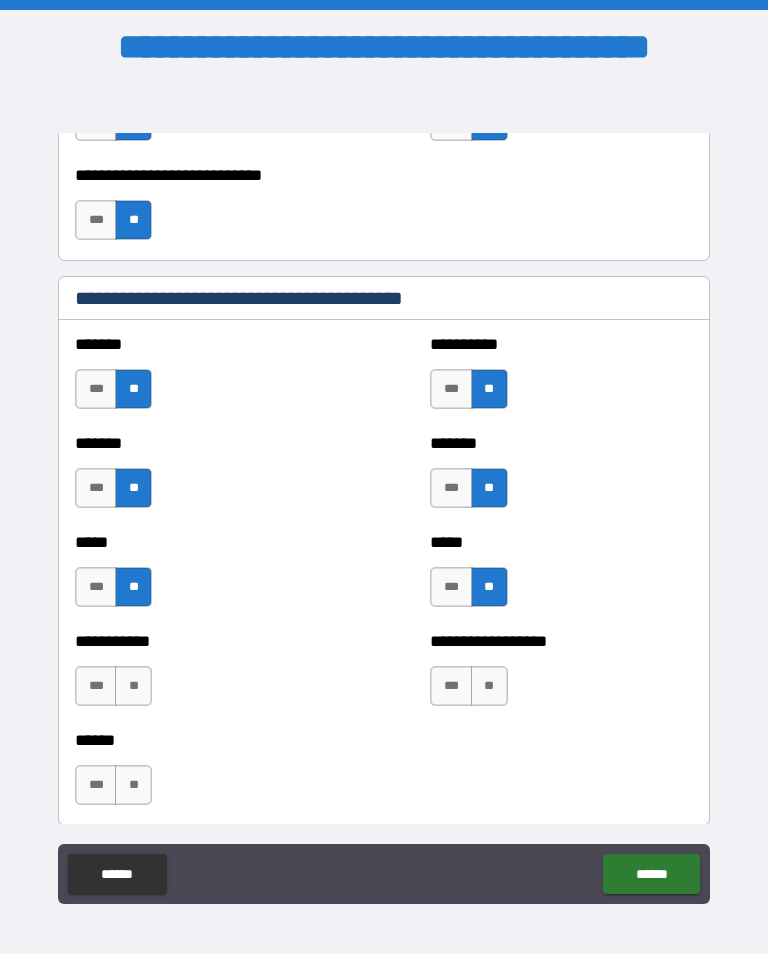 scroll, scrollTop: 1728, scrollLeft: 0, axis: vertical 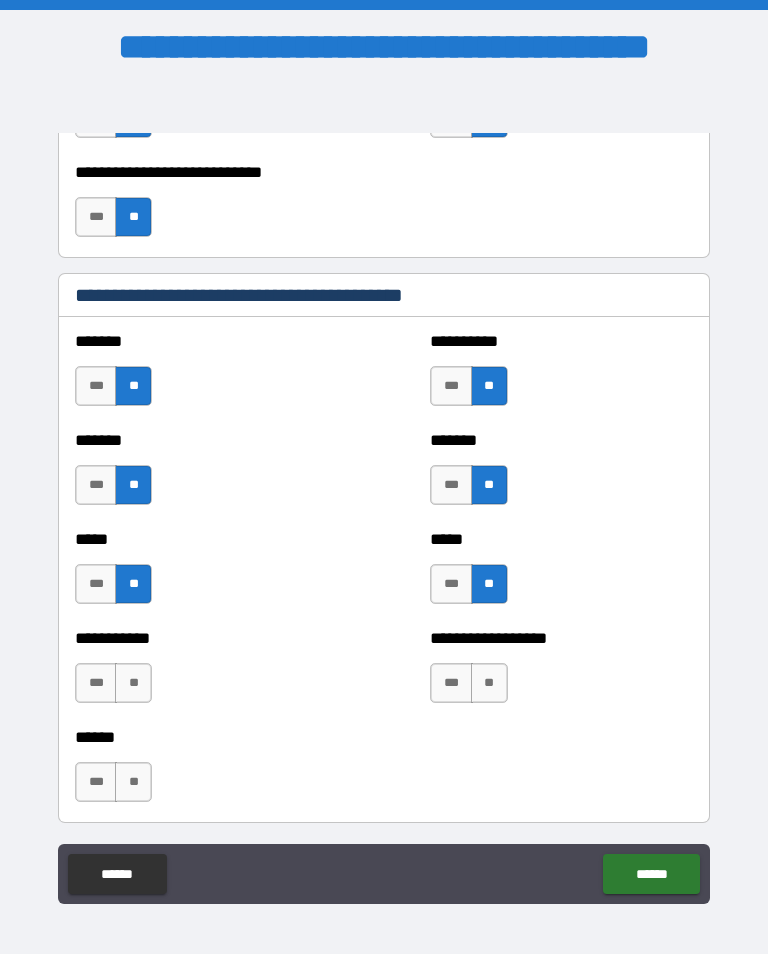 click on "**" at bounding box center [489, 683] 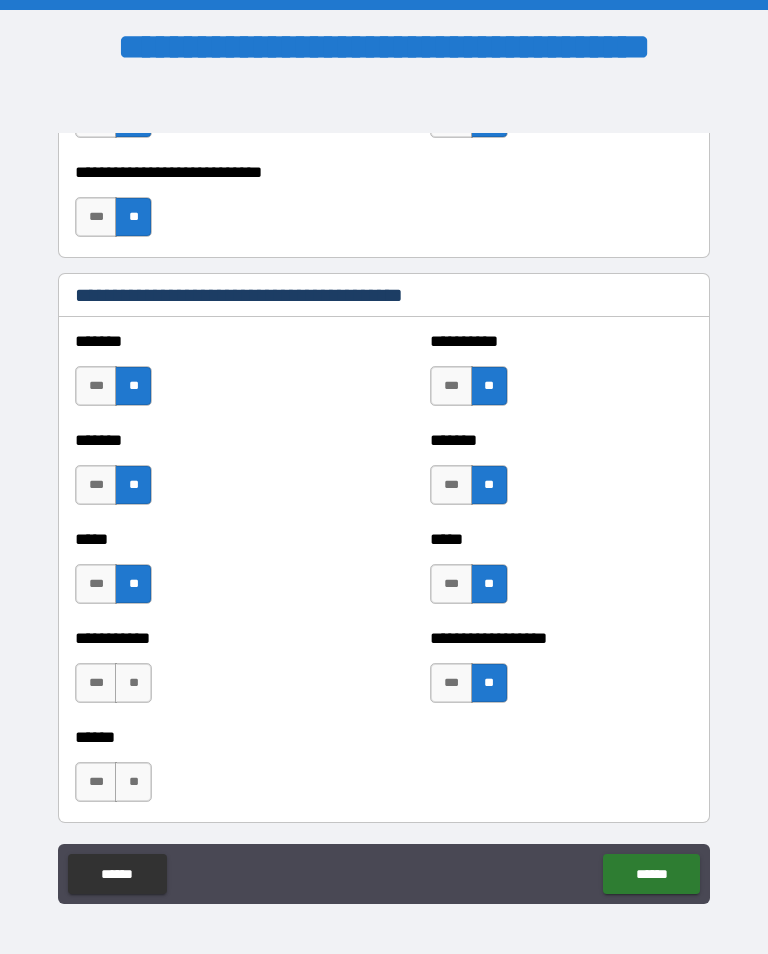 click on "**" at bounding box center [133, 683] 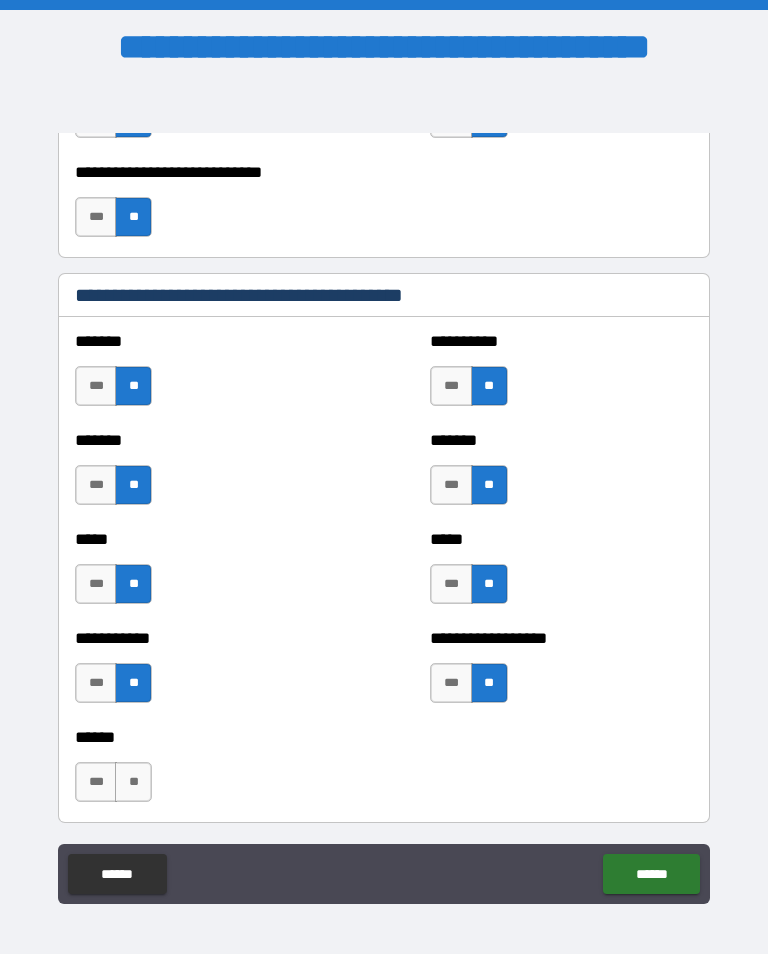 click on "**" at bounding box center [133, 782] 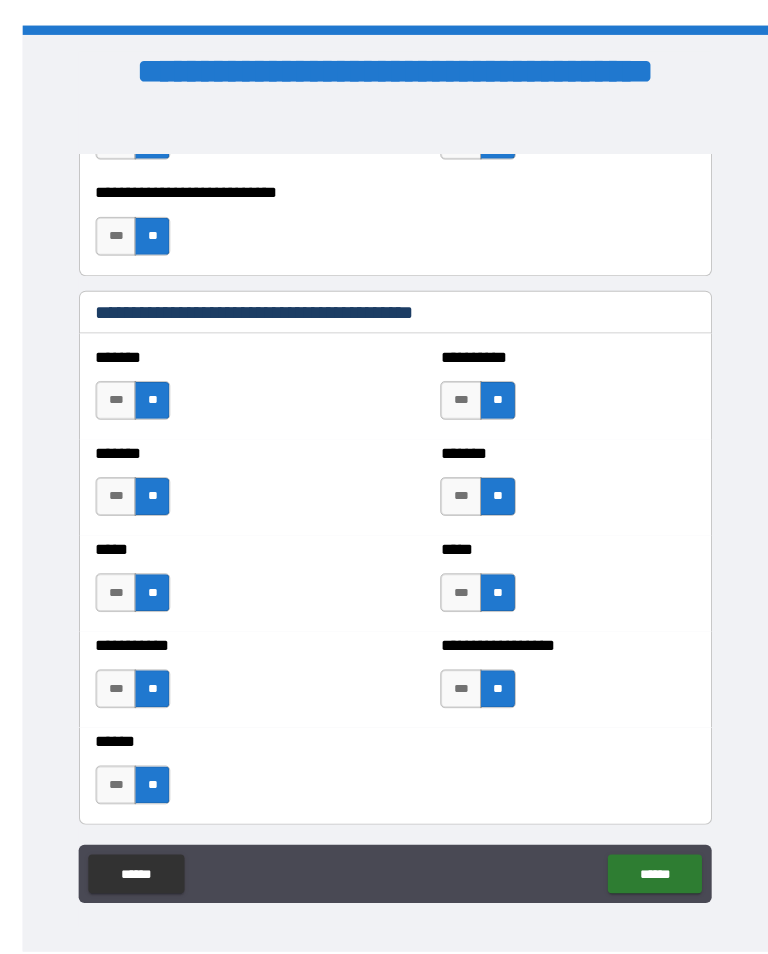 scroll, scrollTop: 31, scrollLeft: 0, axis: vertical 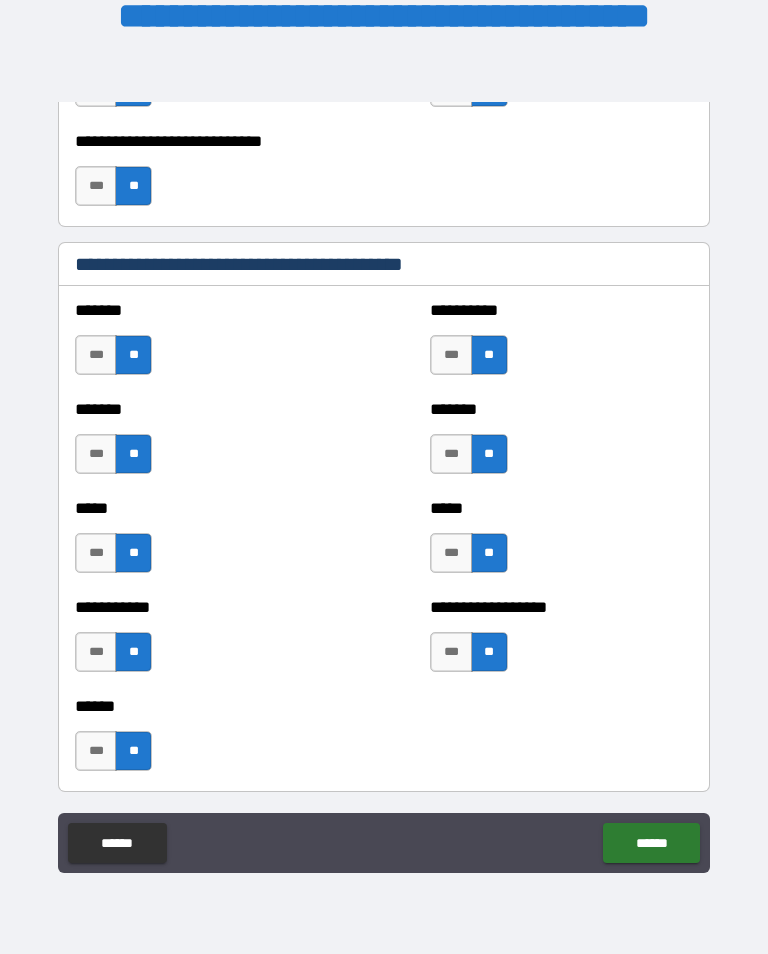 click on "******" at bounding box center [651, 843] 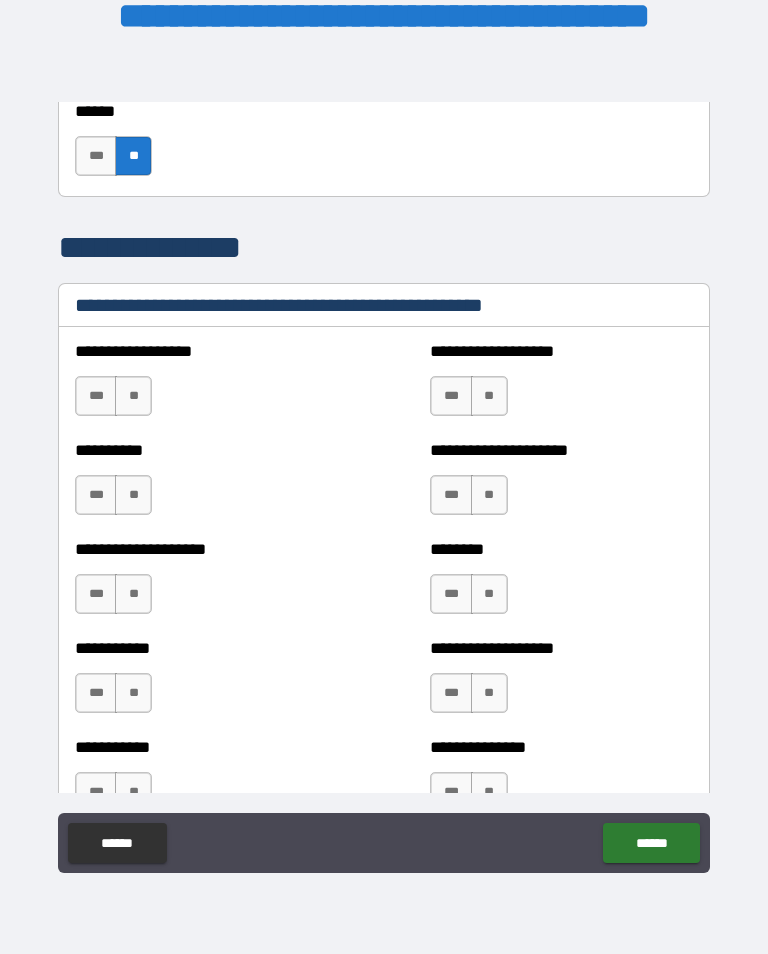 scroll, scrollTop: 2324, scrollLeft: 0, axis: vertical 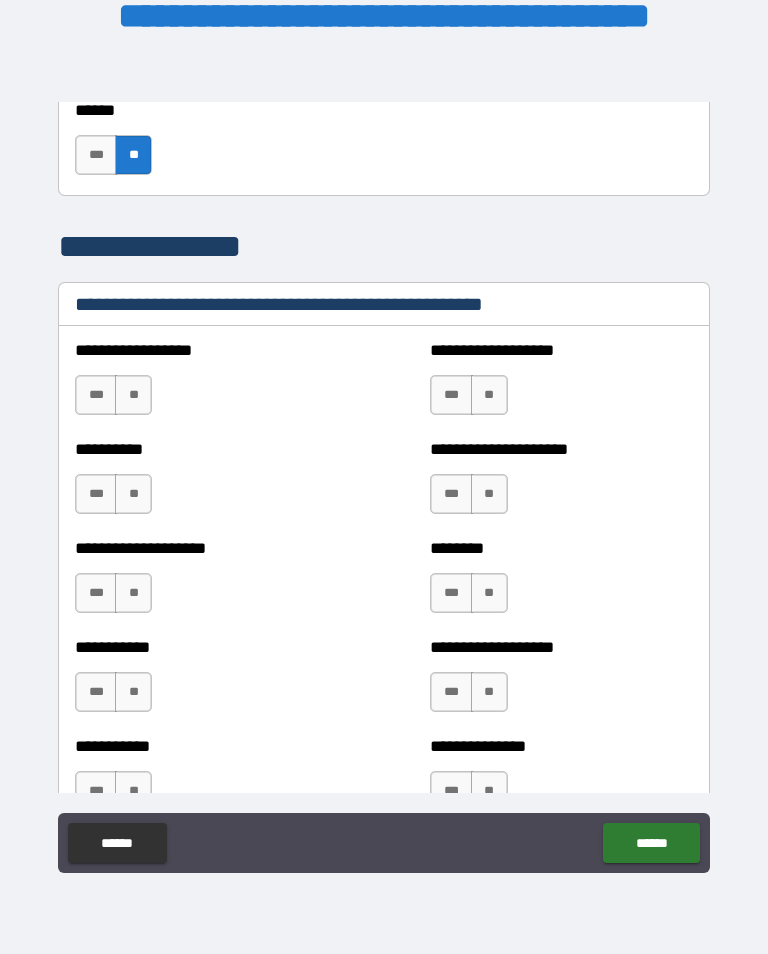 click on "**" at bounding box center (133, 395) 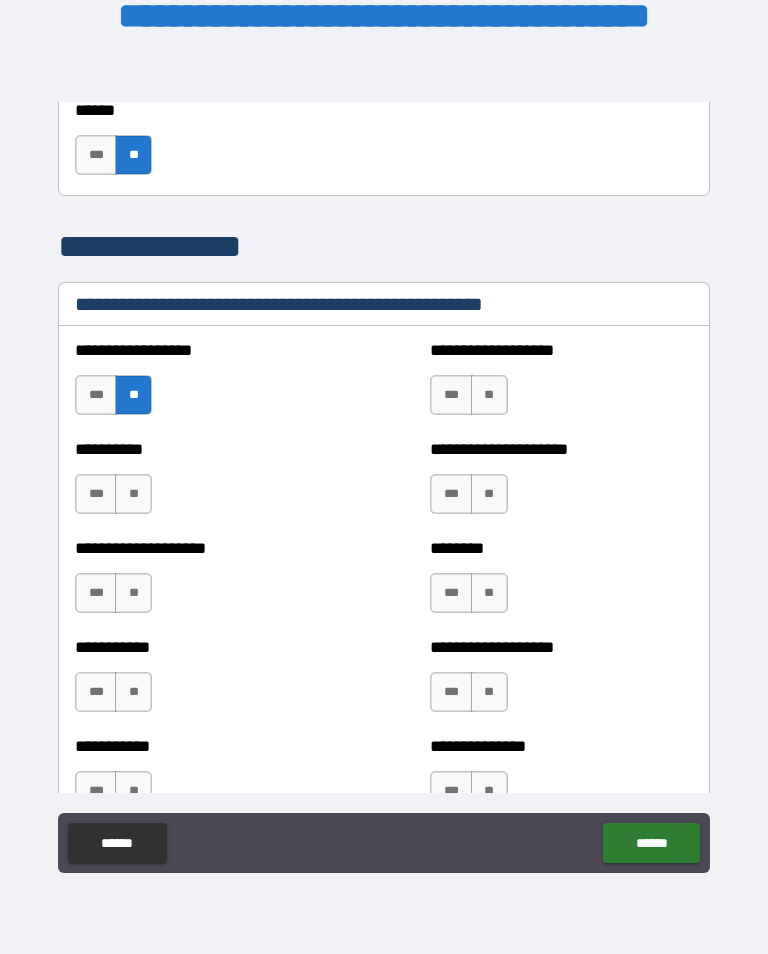 click on "**" at bounding box center (133, 494) 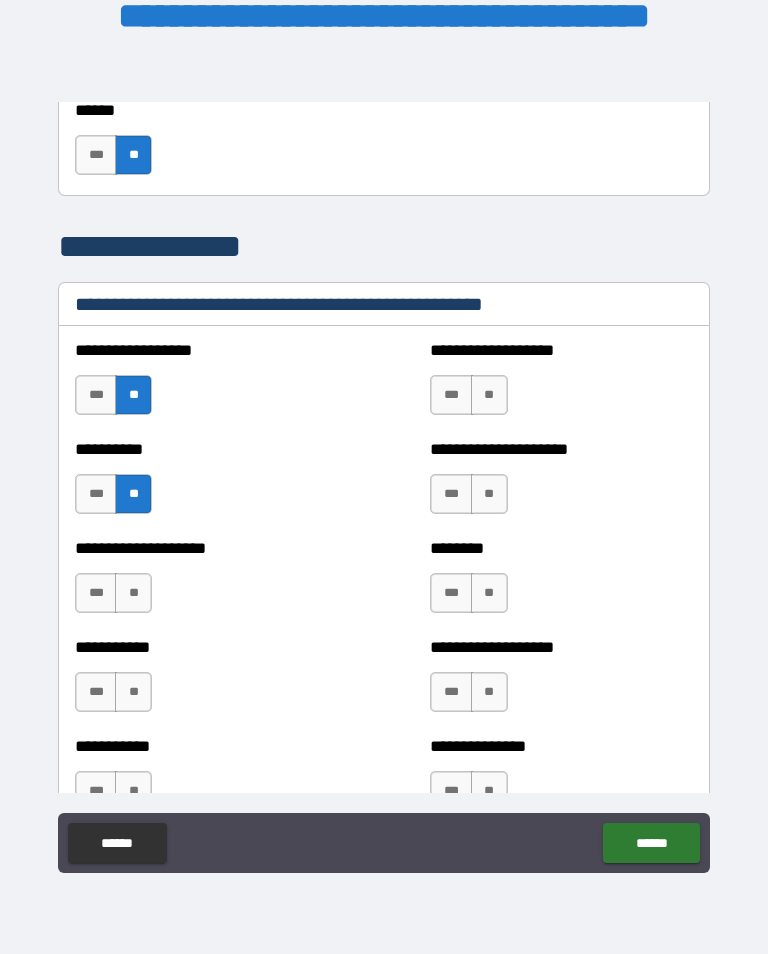 click on "**" at bounding box center (133, 593) 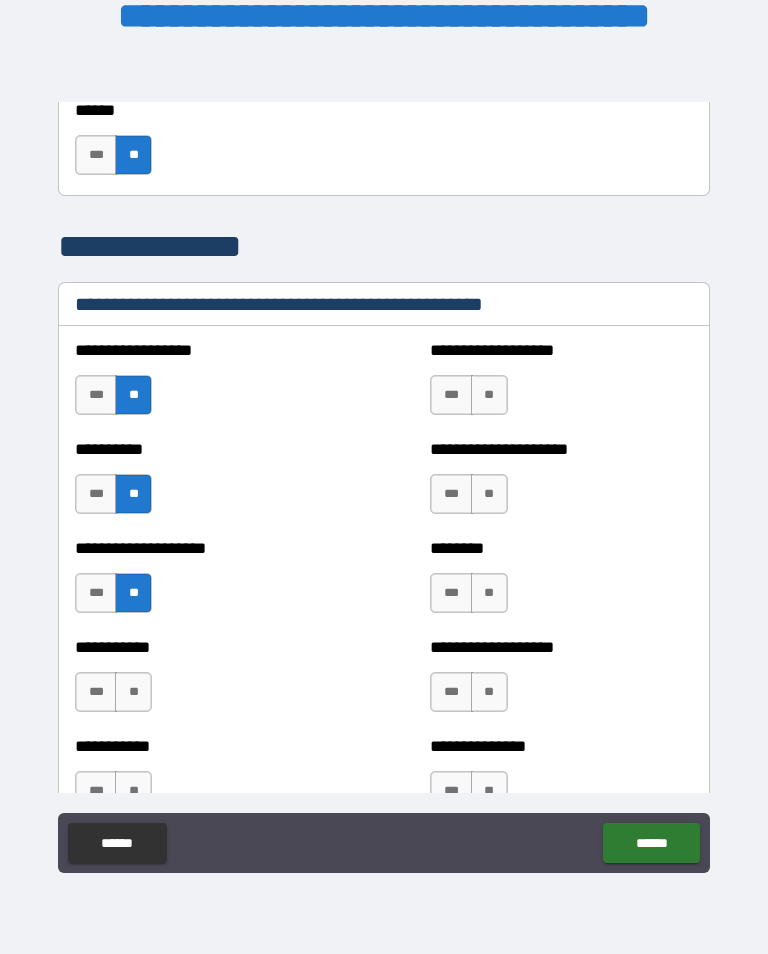 click on "**" at bounding box center [133, 692] 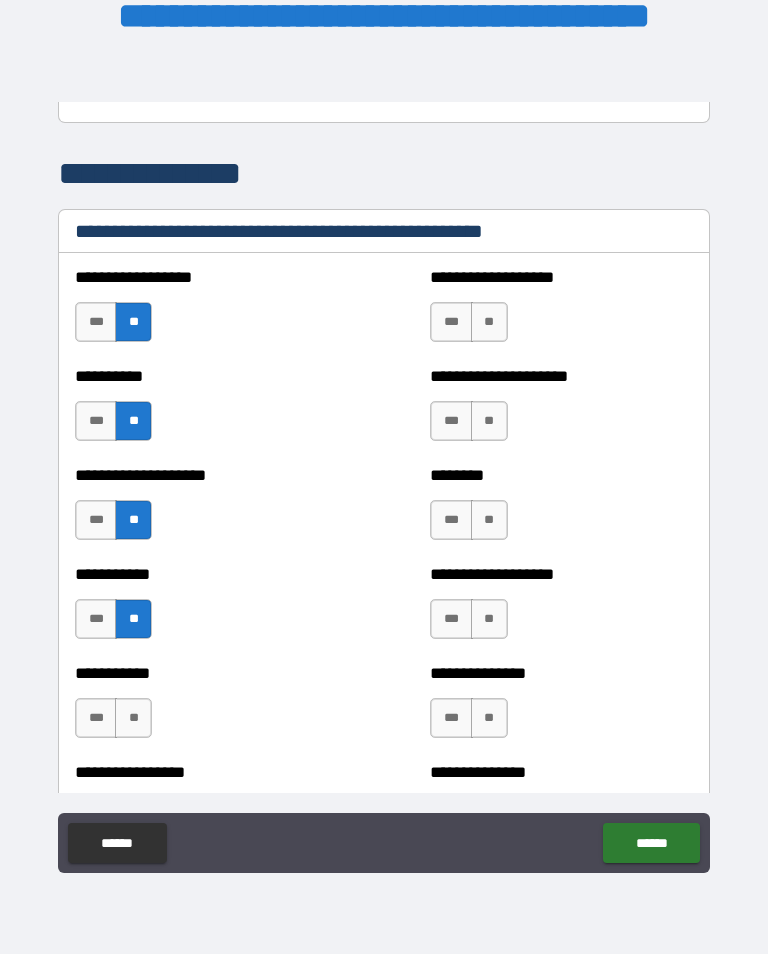 click on "**" at bounding box center [133, 718] 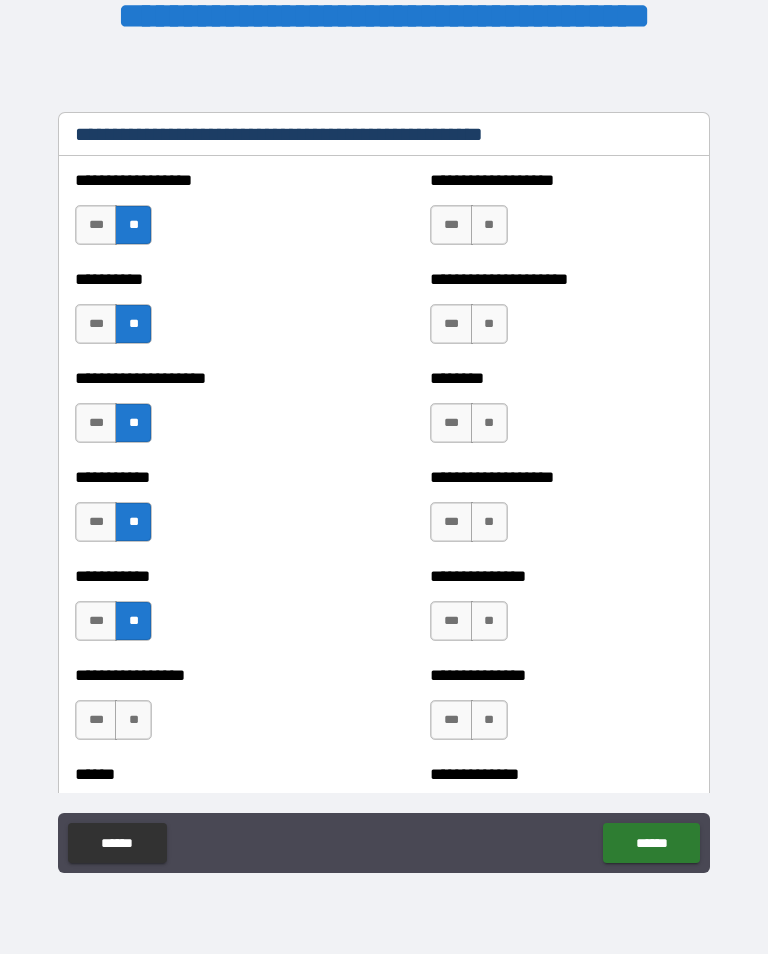 click on "**" at bounding box center [133, 720] 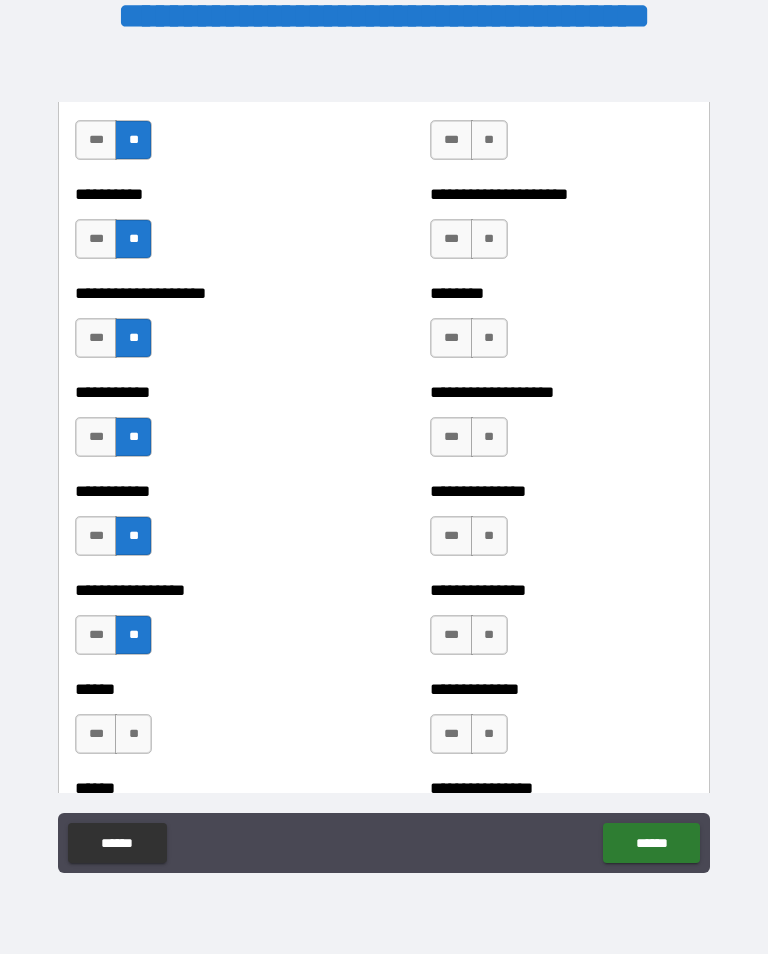 click on "****** *** **" at bounding box center [206, 724] 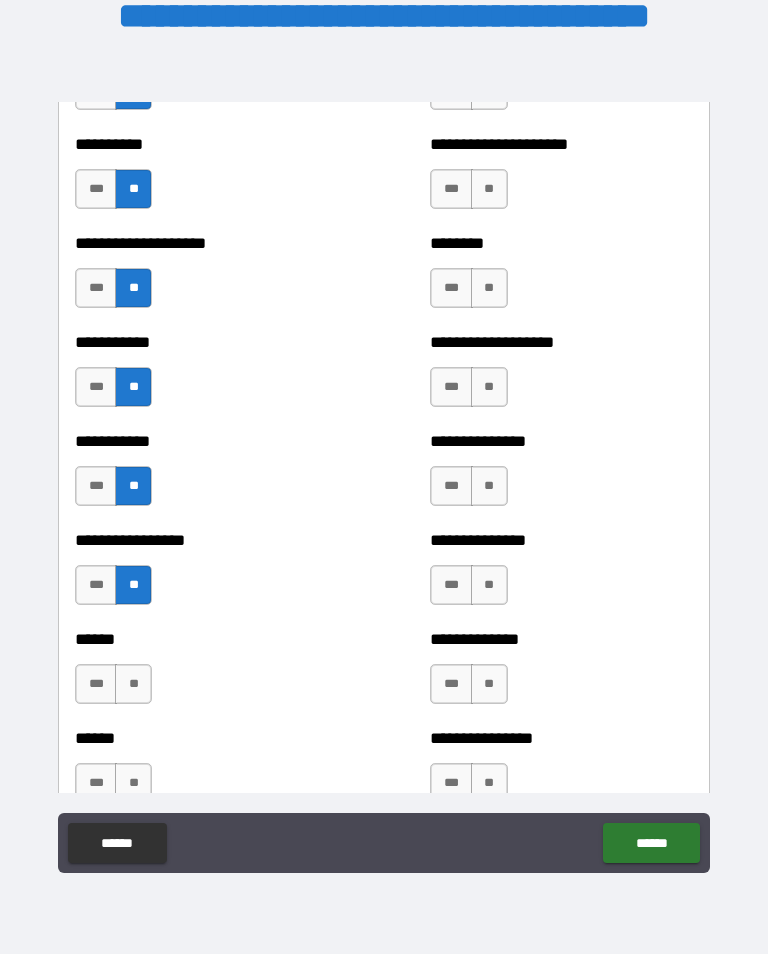scroll, scrollTop: 2635, scrollLeft: 0, axis: vertical 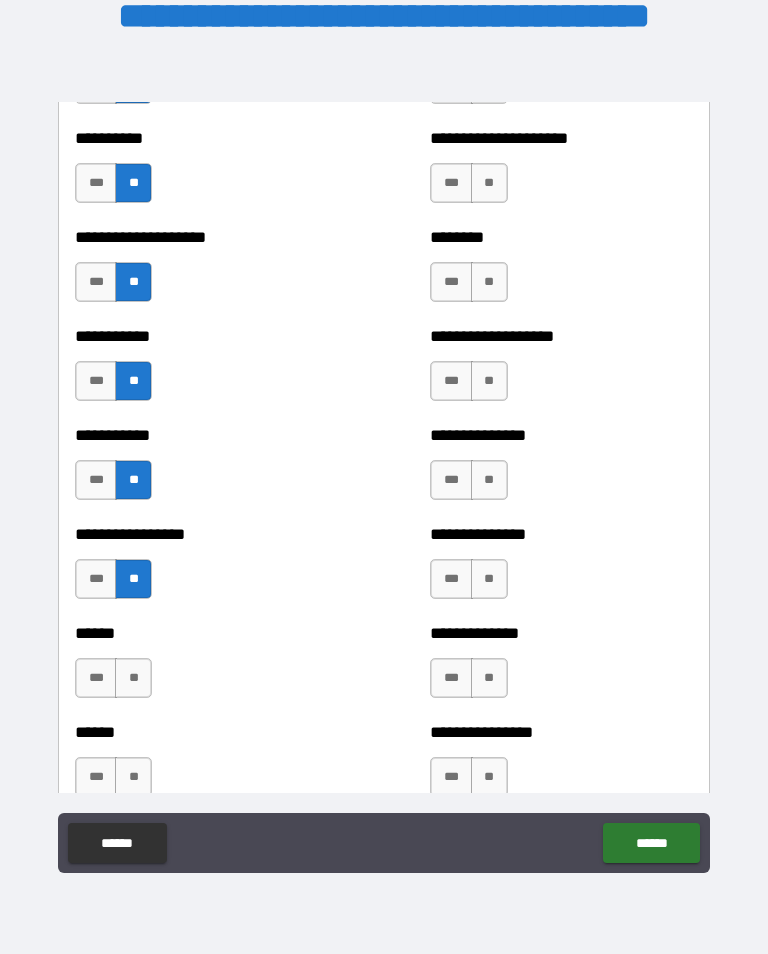 click on "**" at bounding box center [133, 678] 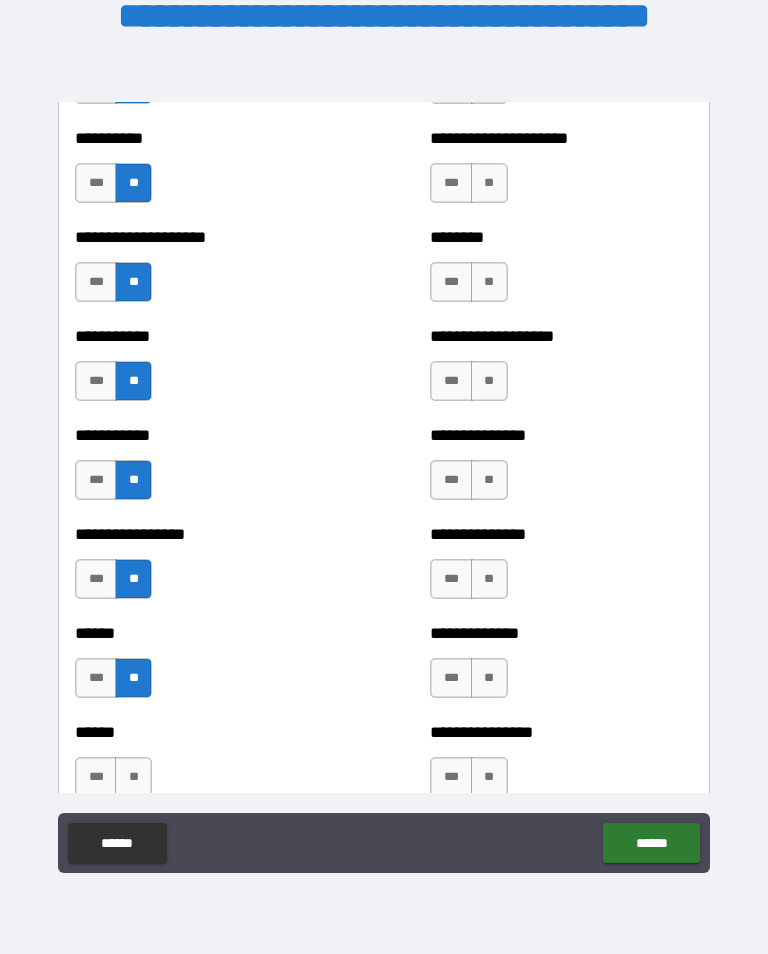 click on "**" at bounding box center (133, 777) 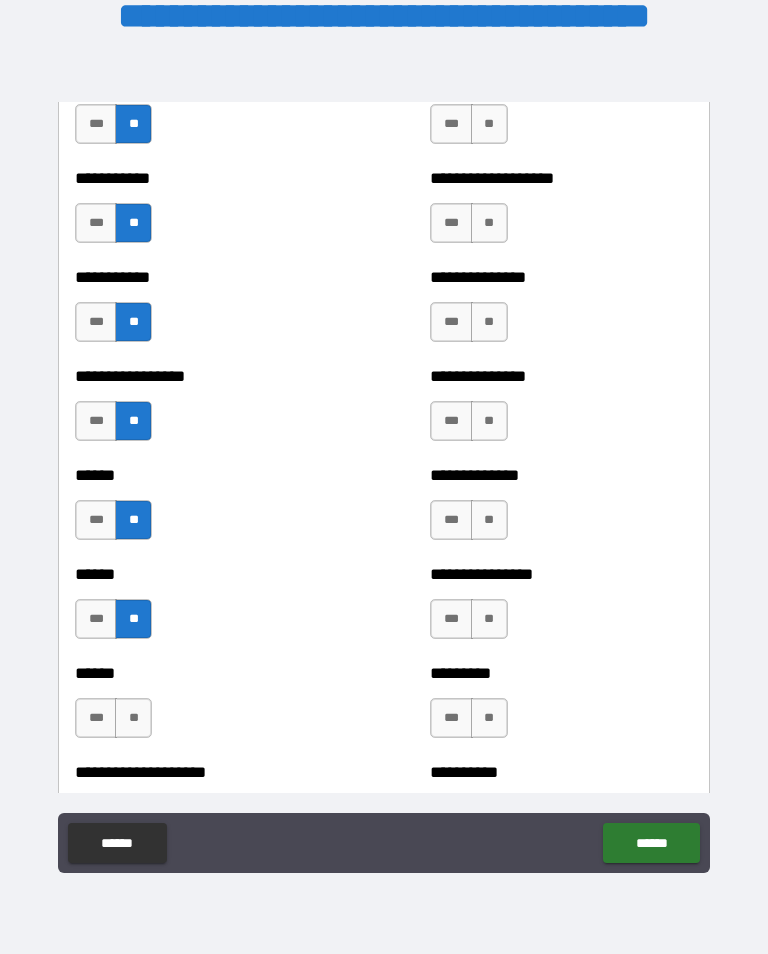 scroll, scrollTop: 2797, scrollLeft: 0, axis: vertical 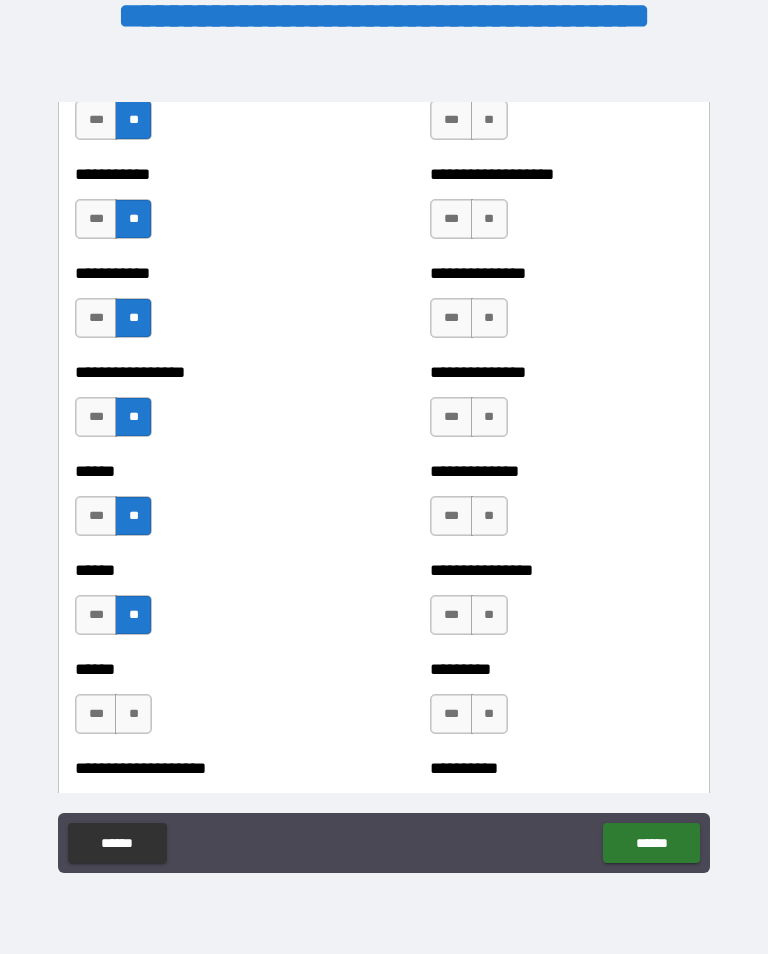 click on "**" at bounding box center [133, 714] 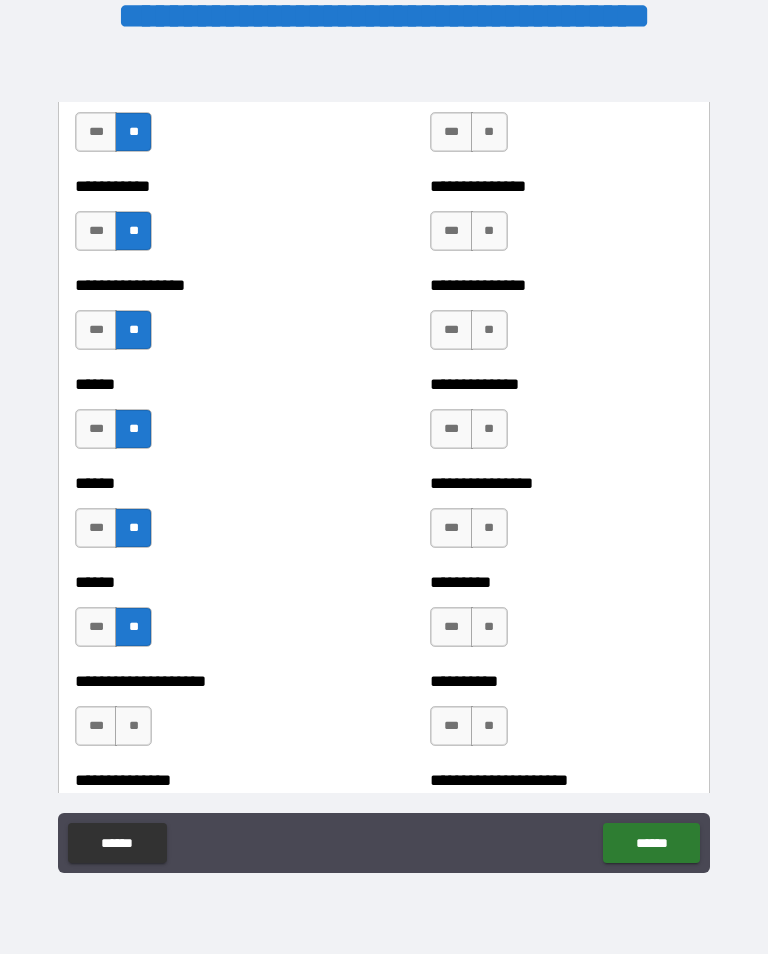 scroll, scrollTop: 2888, scrollLeft: 0, axis: vertical 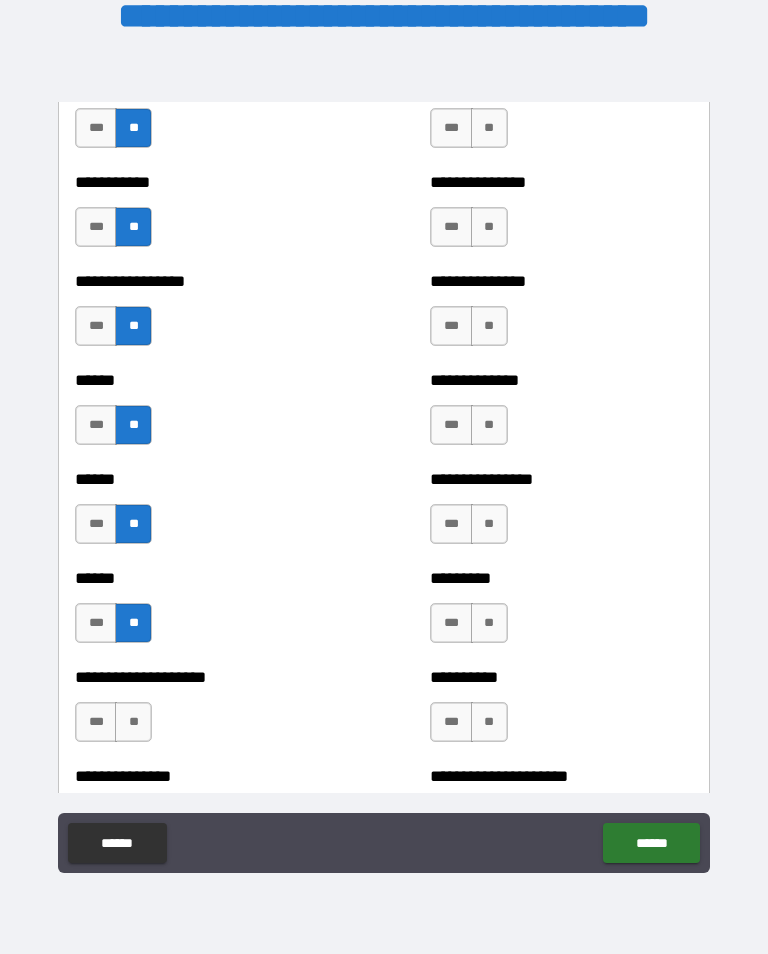 click on "**" at bounding box center [133, 722] 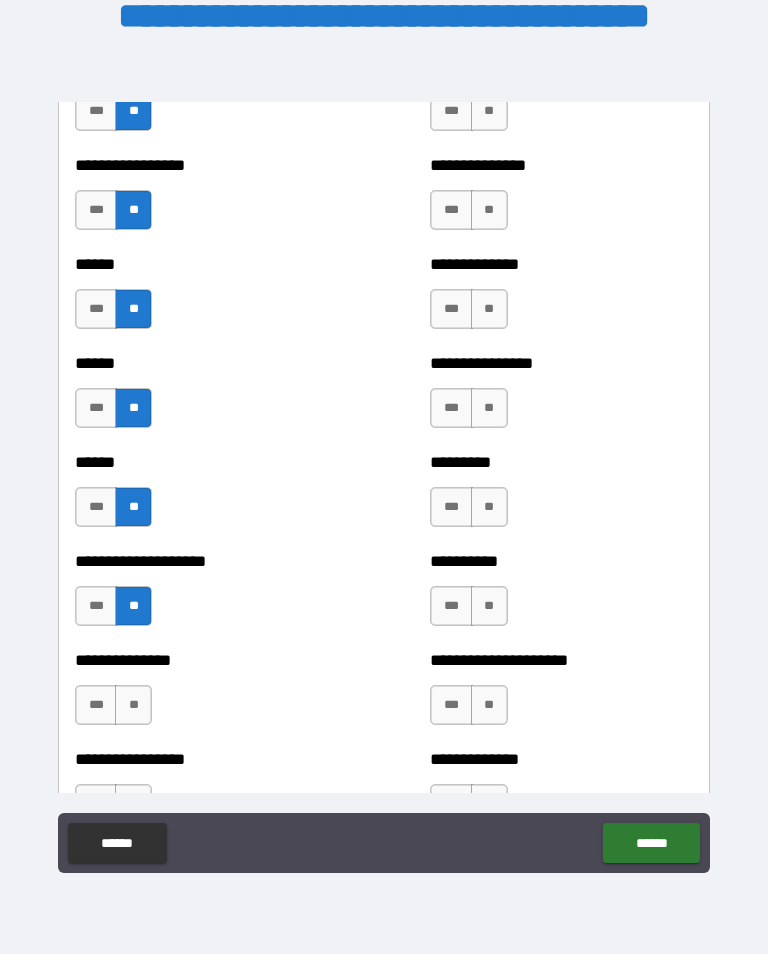 scroll, scrollTop: 3012, scrollLeft: 0, axis: vertical 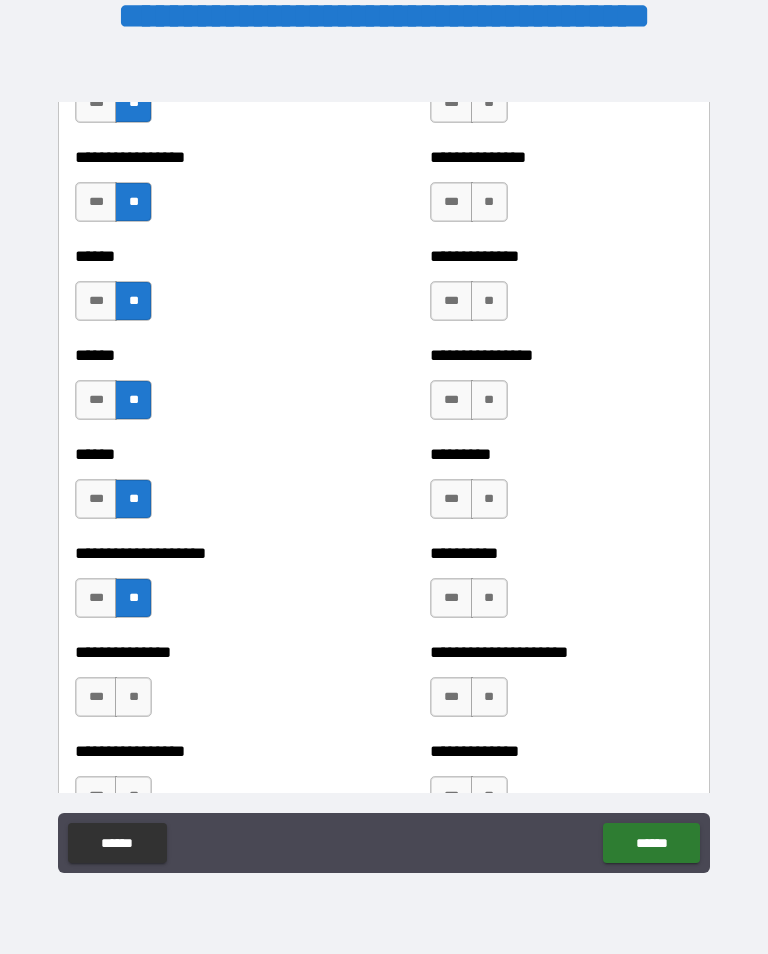 click on "**" at bounding box center [133, 697] 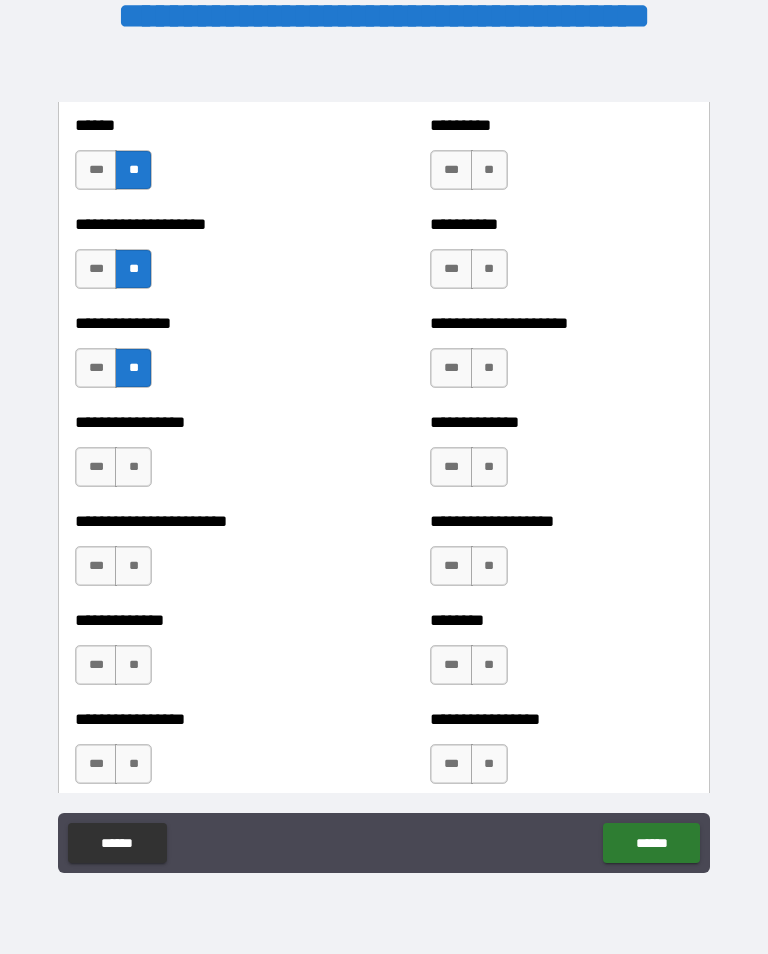 scroll, scrollTop: 3358, scrollLeft: 0, axis: vertical 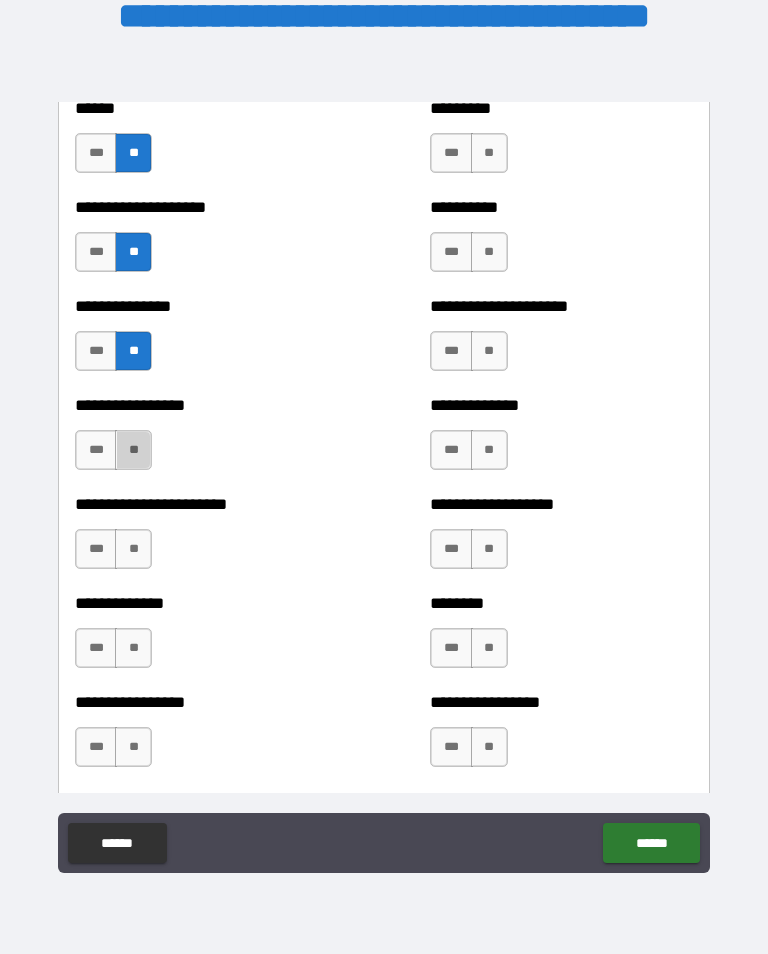 click on "**" at bounding box center [133, 450] 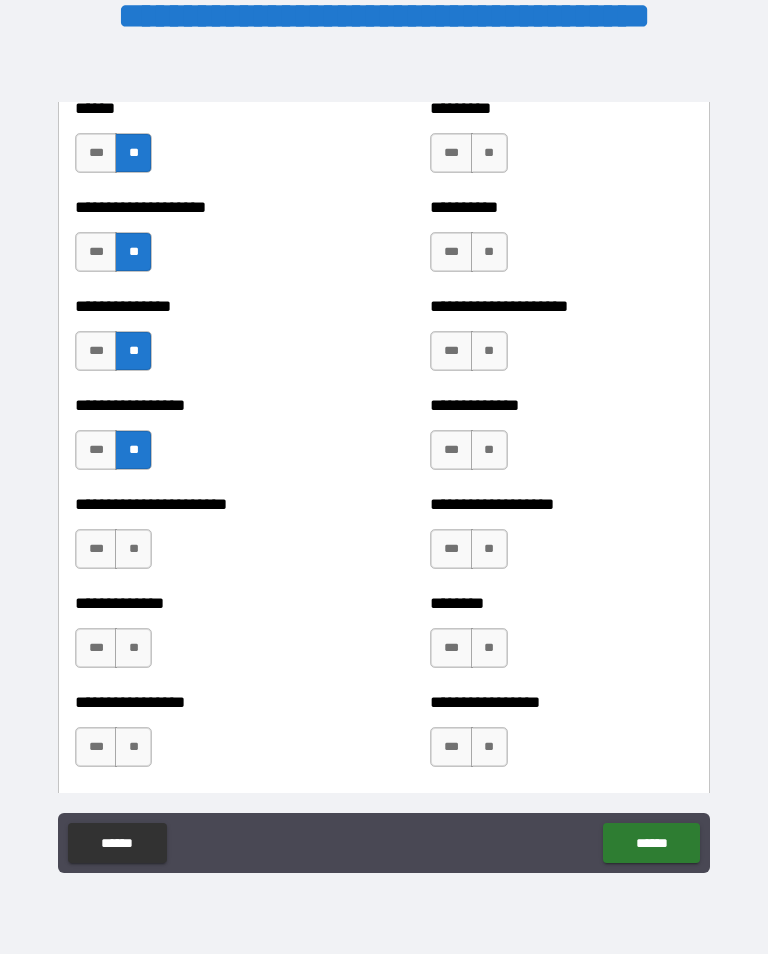 click on "**" at bounding box center (133, 549) 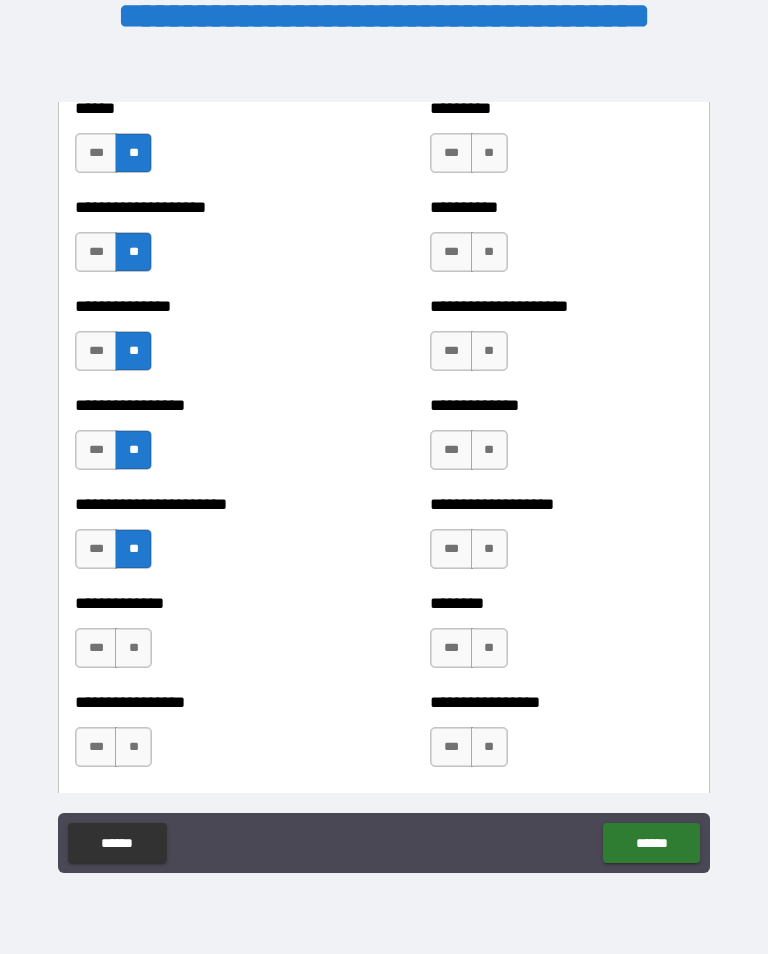 click on "**" at bounding box center (489, 450) 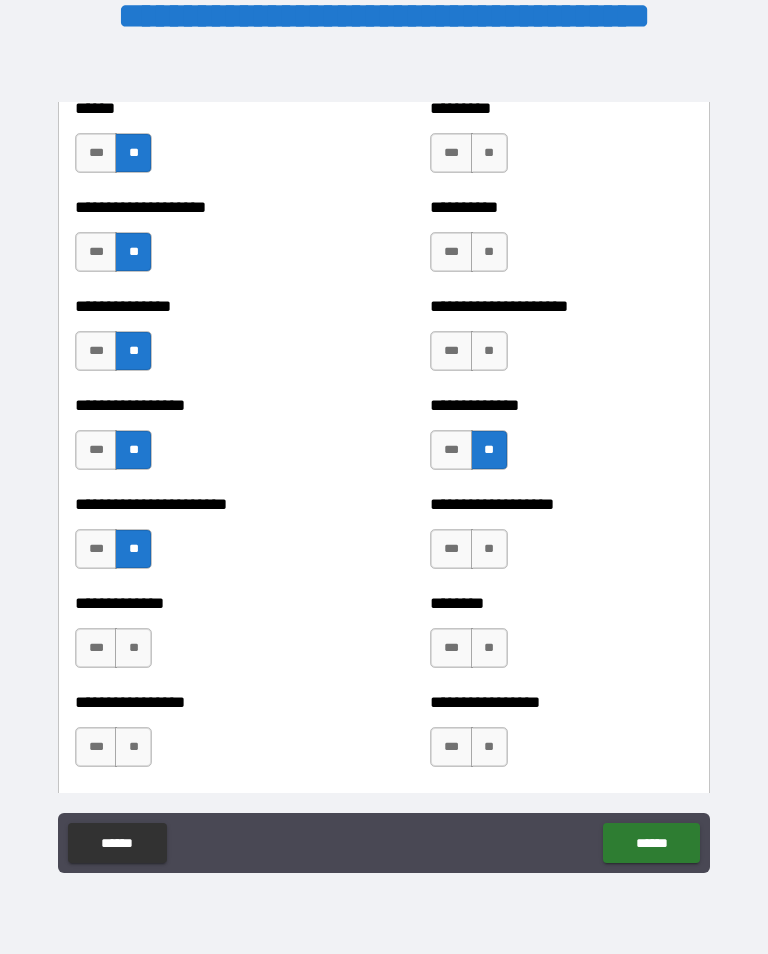 click on "**" at bounding box center (489, 549) 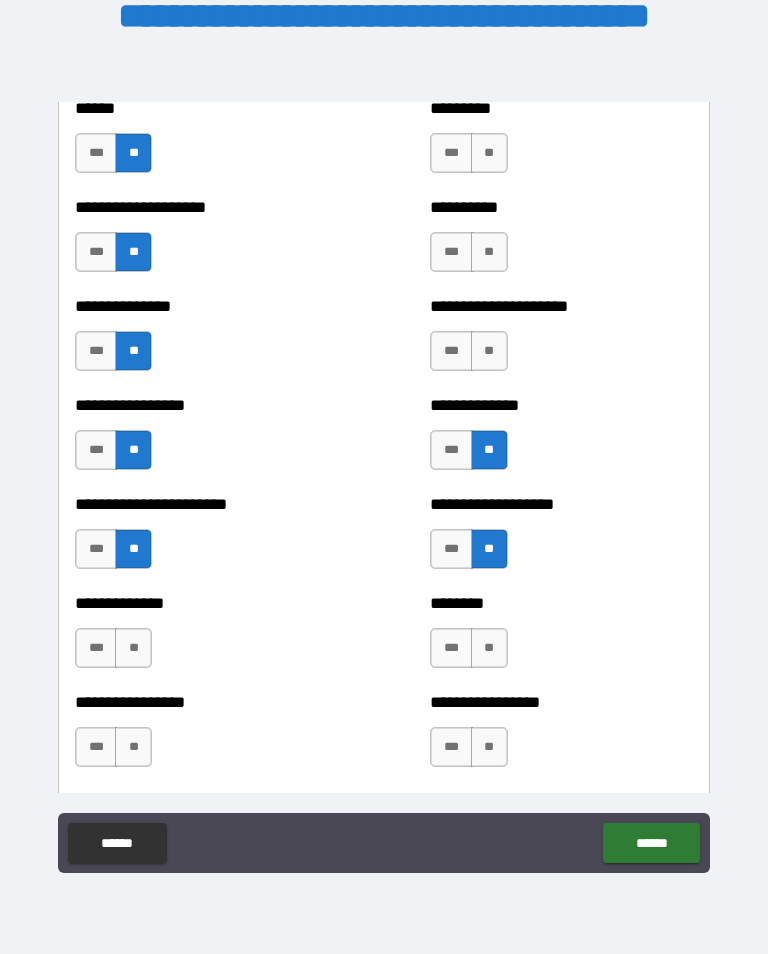 click on "**" at bounding box center (133, 648) 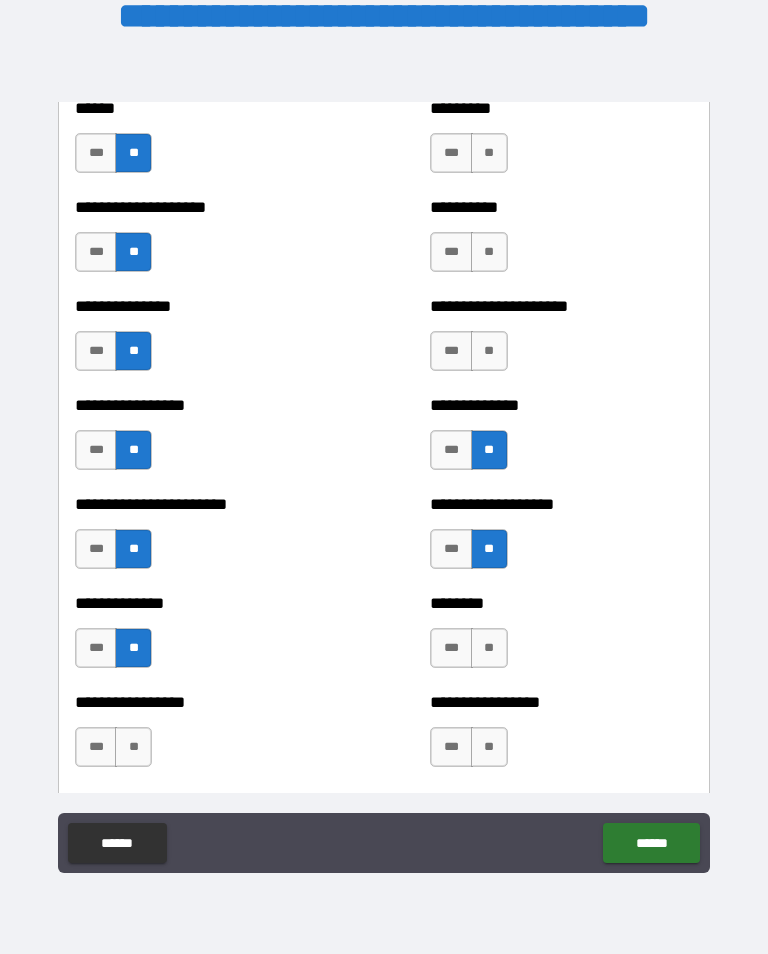 click on "**" at bounding box center [489, 648] 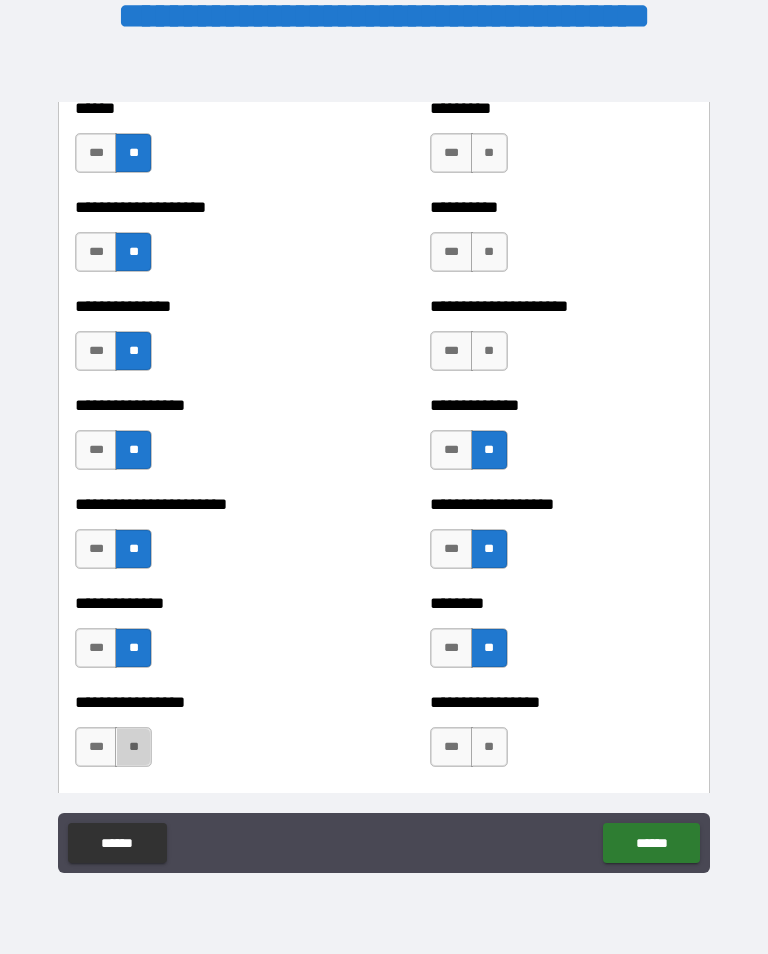 click on "**" at bounding box center (133, 747) 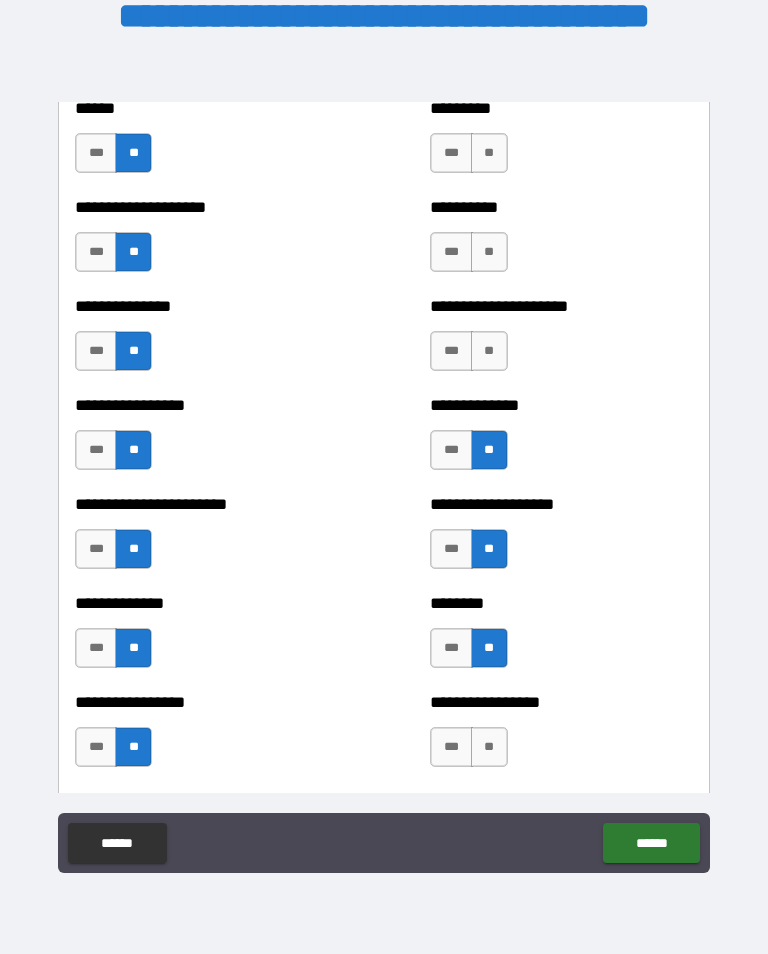 click on "**" at bounding box center (489, 747) 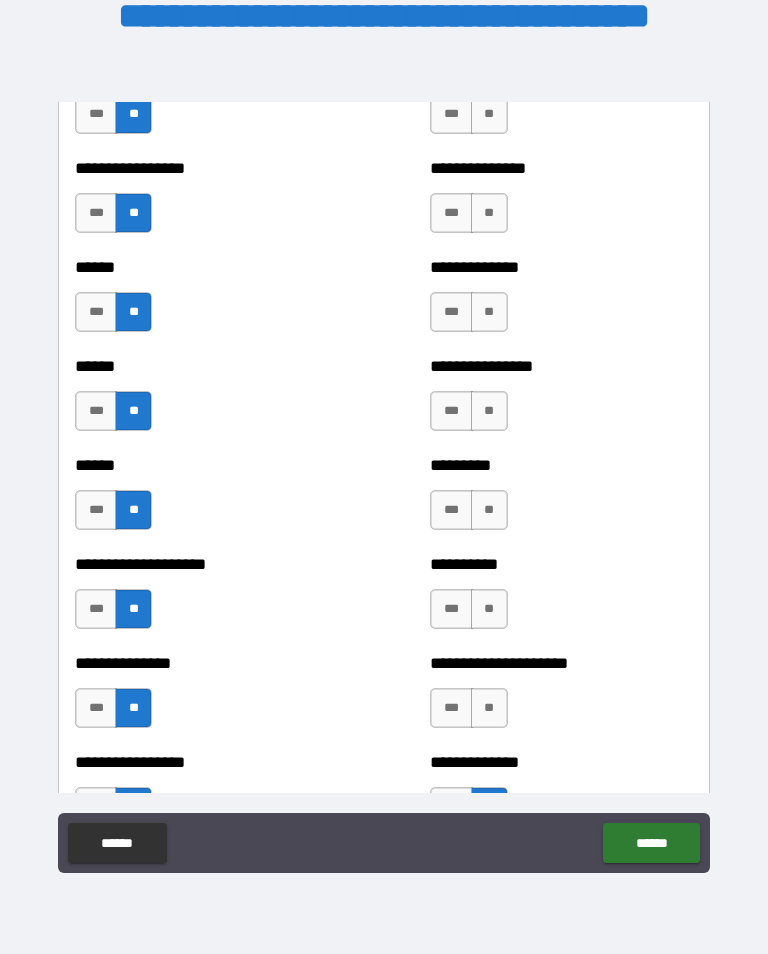scroll, scrollTop: 3007, scrollLeft: 0, axis: vertical 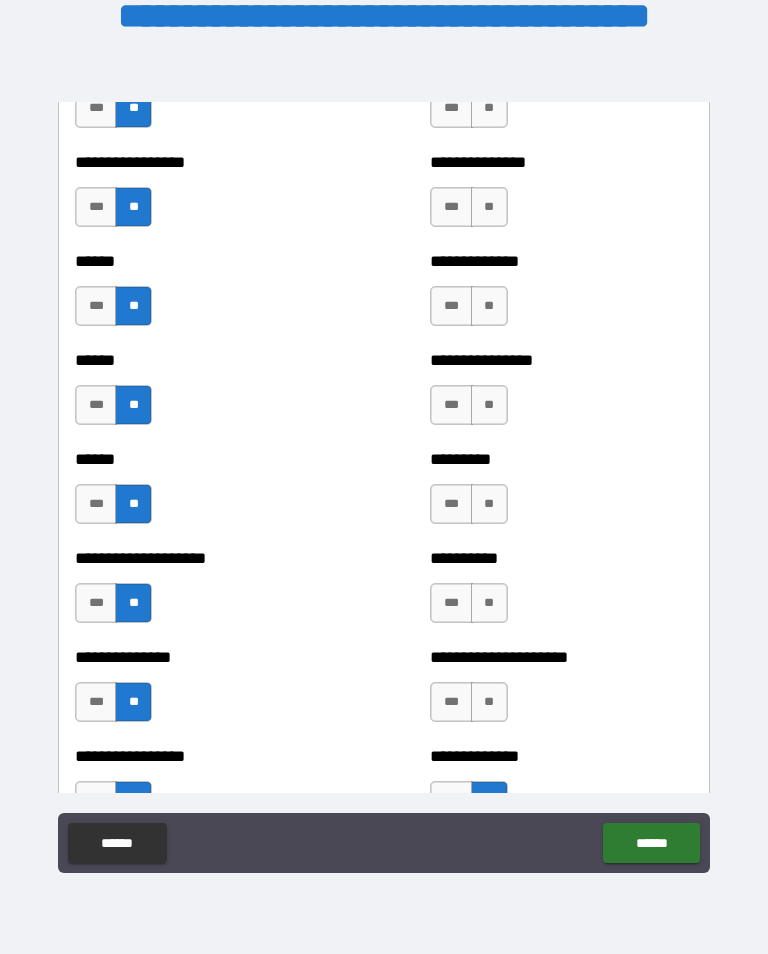 click on "**" at bounding box center [489, 702] 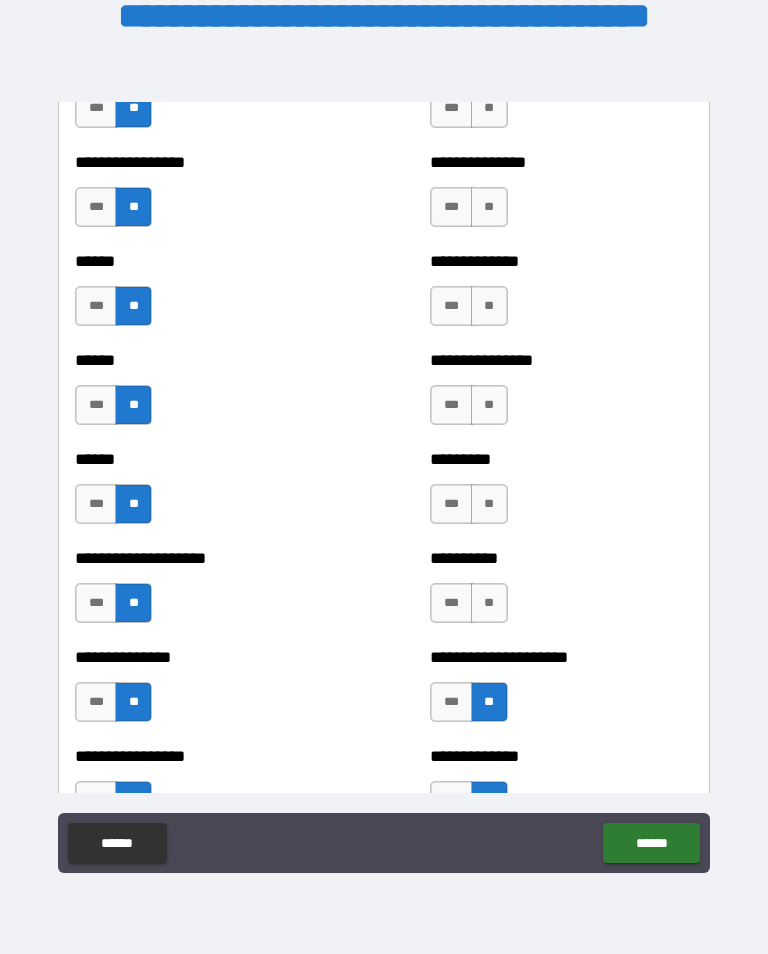 click on "**" at bounding box center (489, 603) 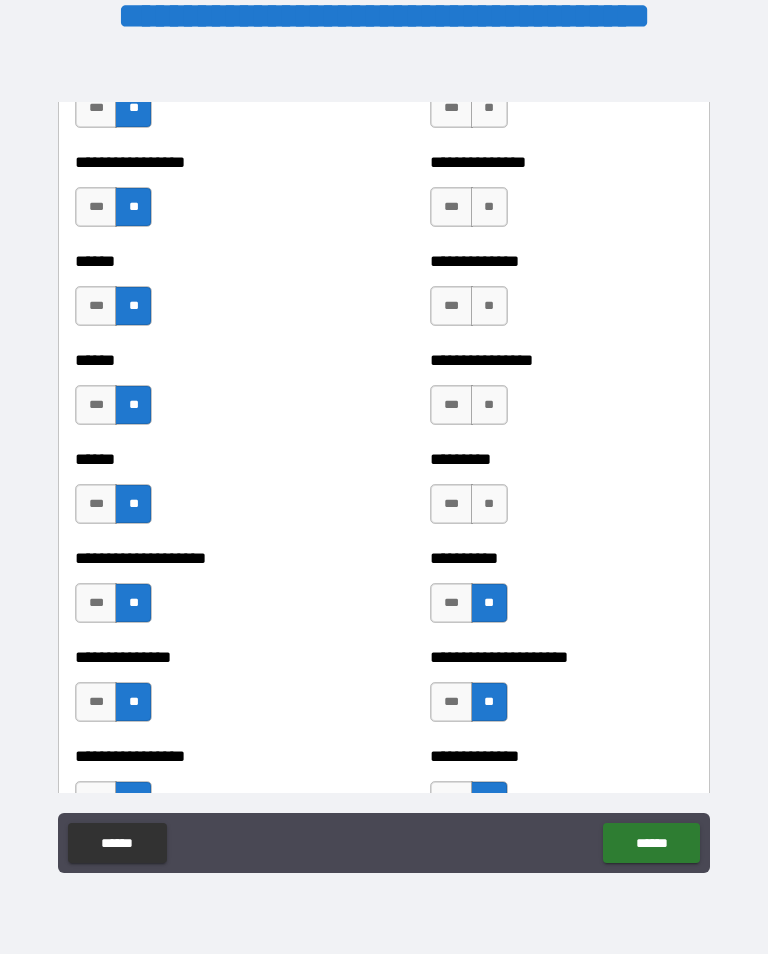 click on "**" at bounding box center (489, 504) 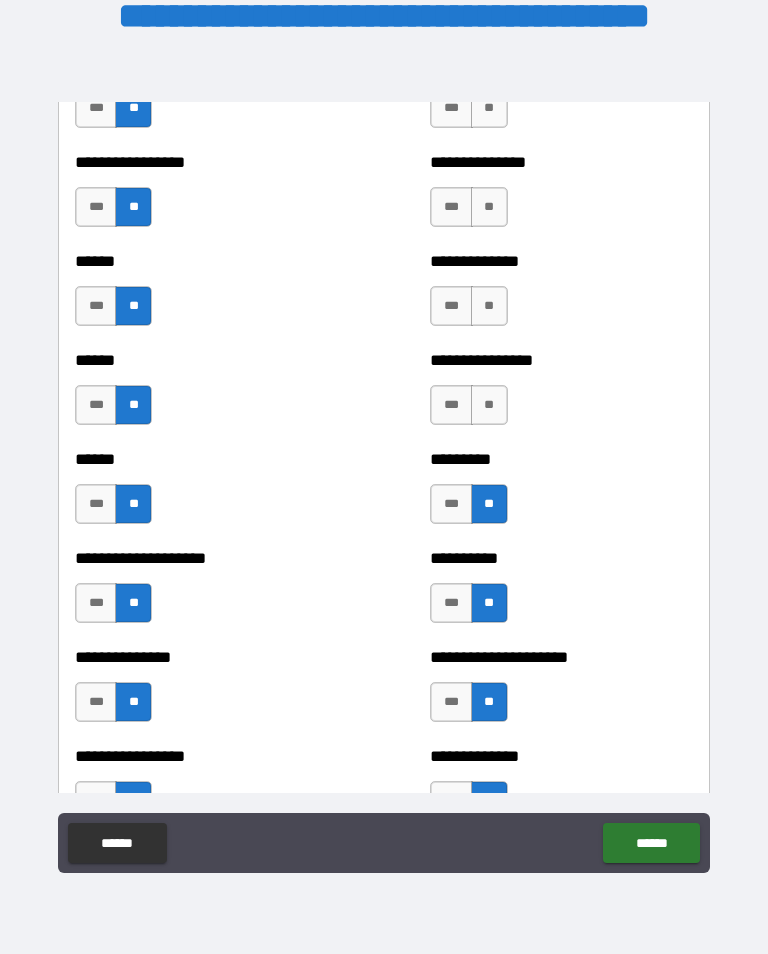 click on "**" at bounding box center [489, 405] 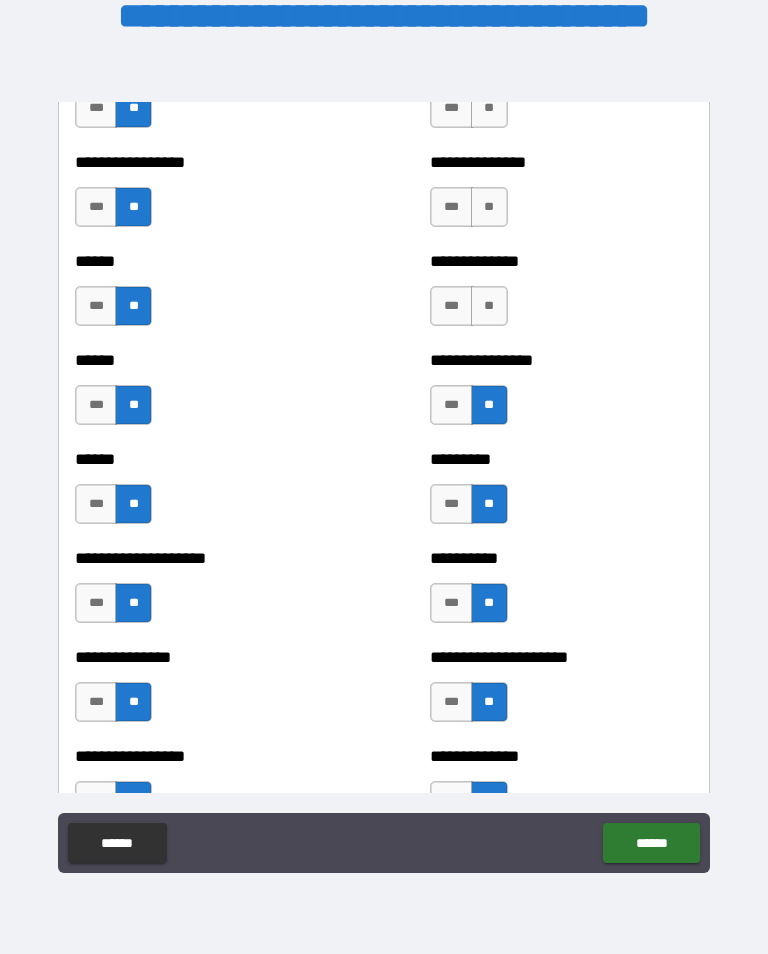 click on "**" at bounding box center [489, 306] 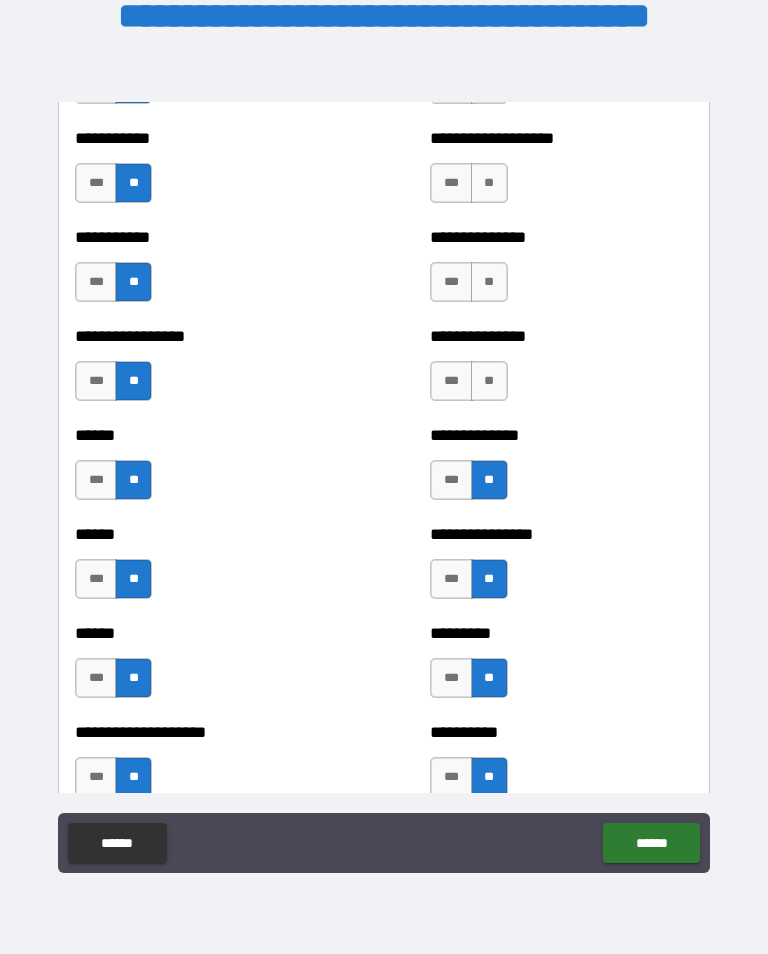 scroll, scrollTop: 2826, scrollLeft: 0, axis: vertical 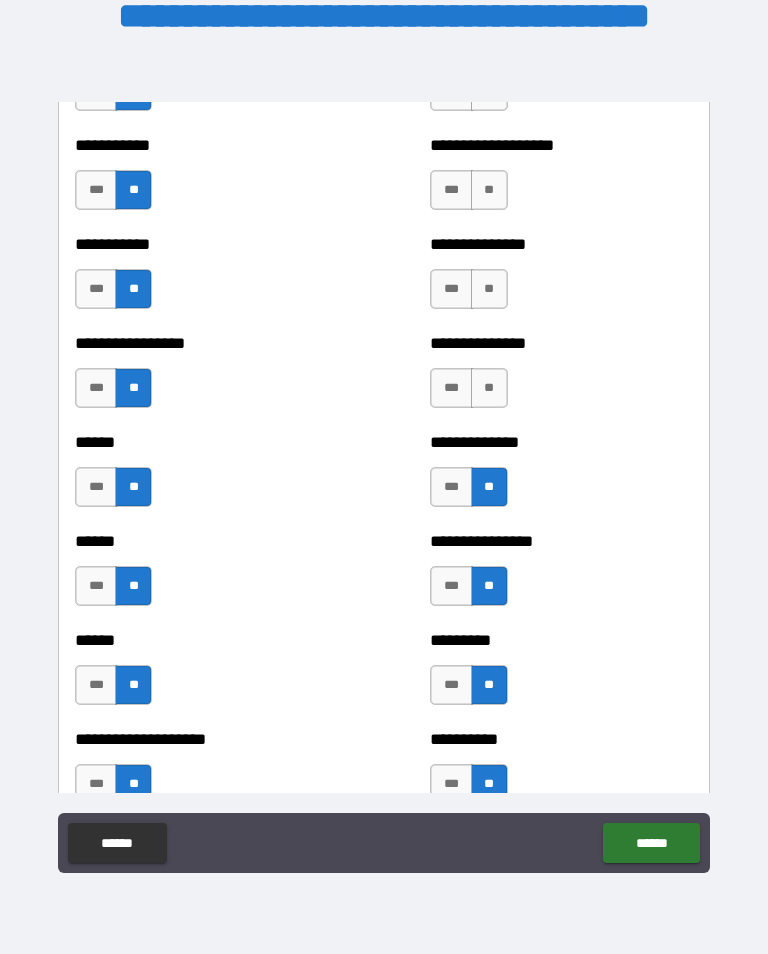 click on "**" at bounding box center [489, 388] 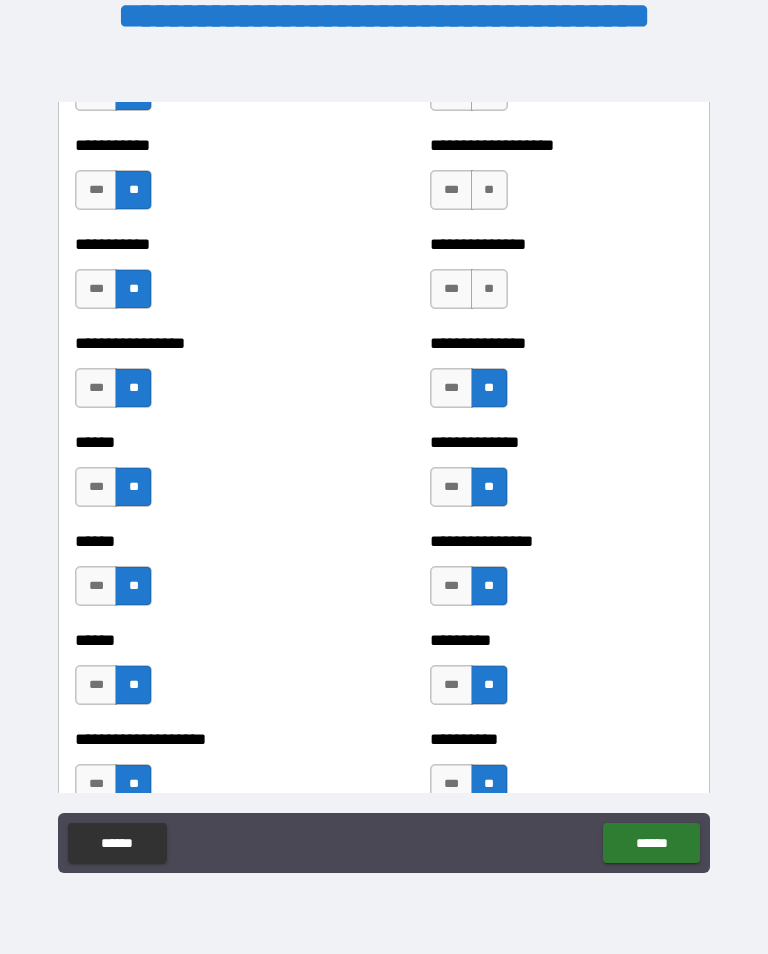 click on "**" at bounding box center [489, 289] 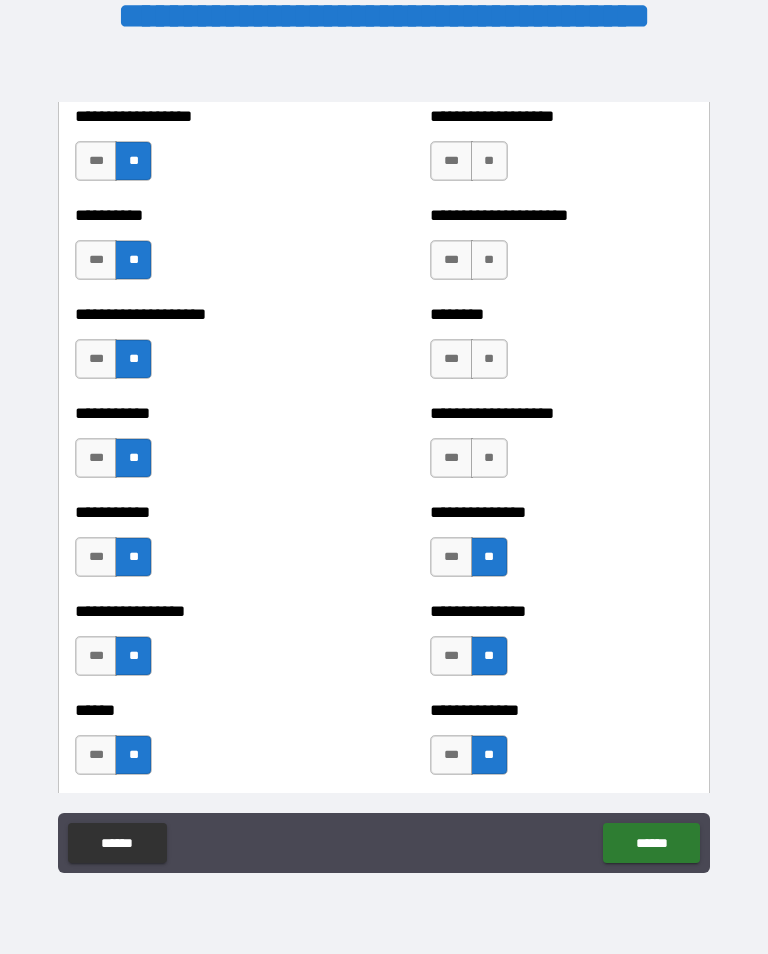 scroll, scrollTop: 2555, scrollLeft: 0, axis: vertical 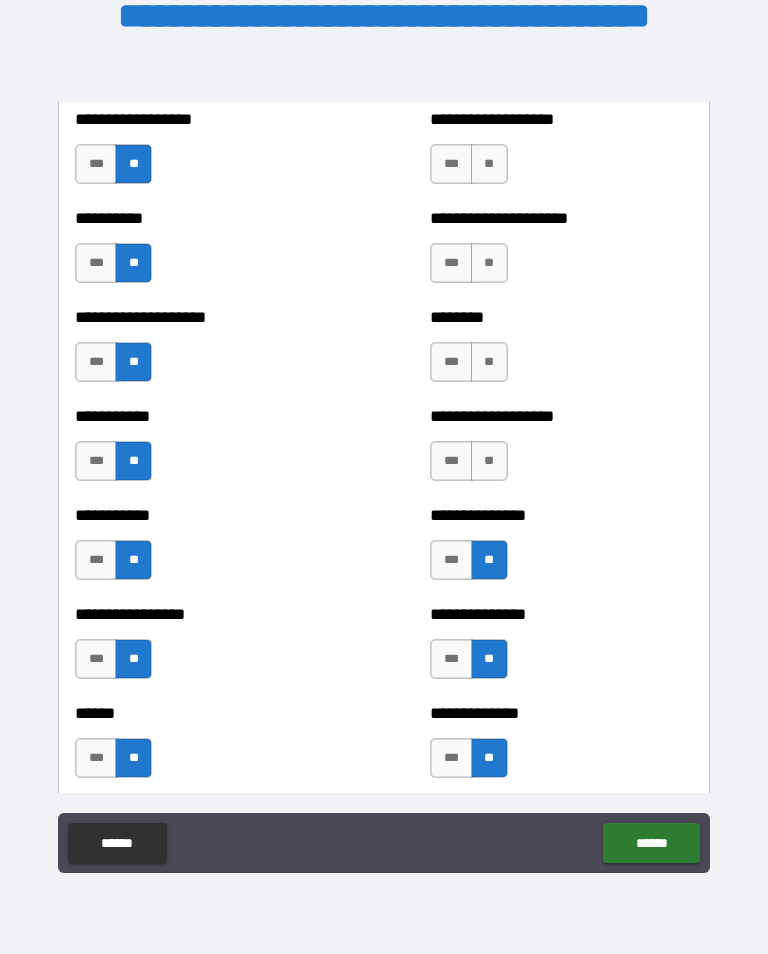 click on "**" at bounding box center (489, 164) 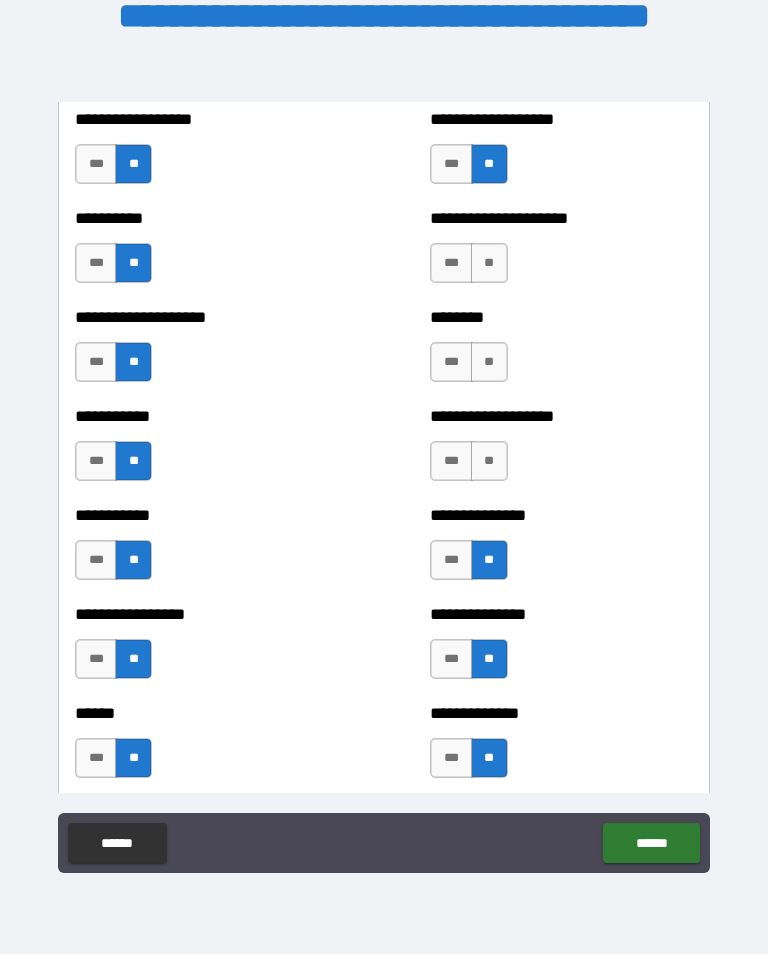 click on "**" at bounding box center (489, 461) 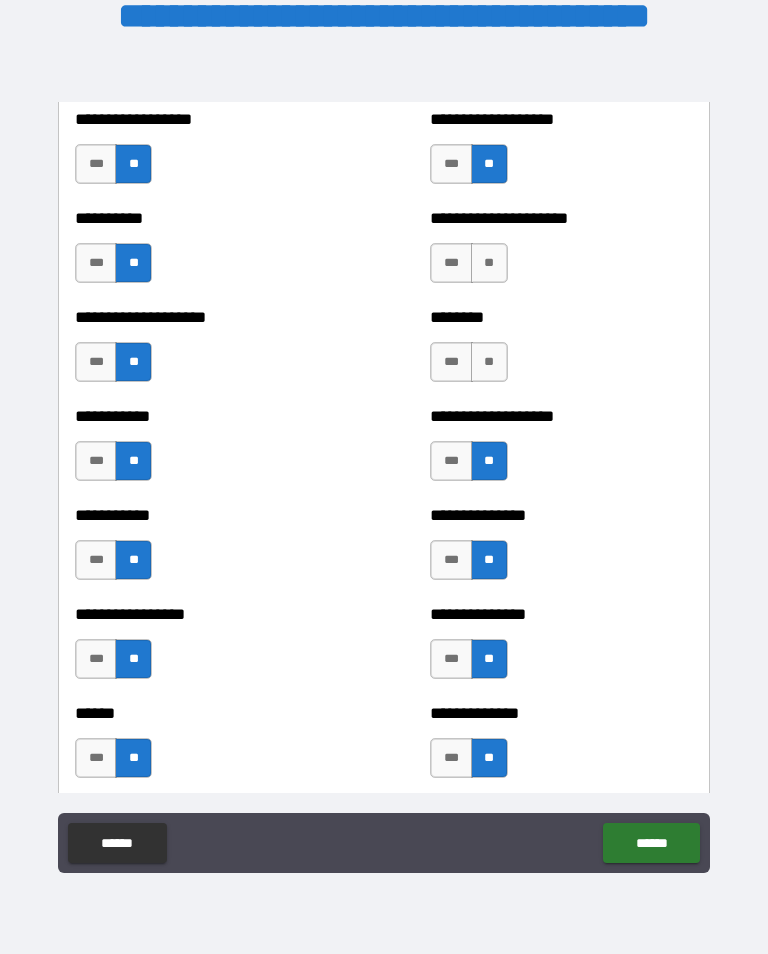 click on "**" at bounding box center [489, 263] 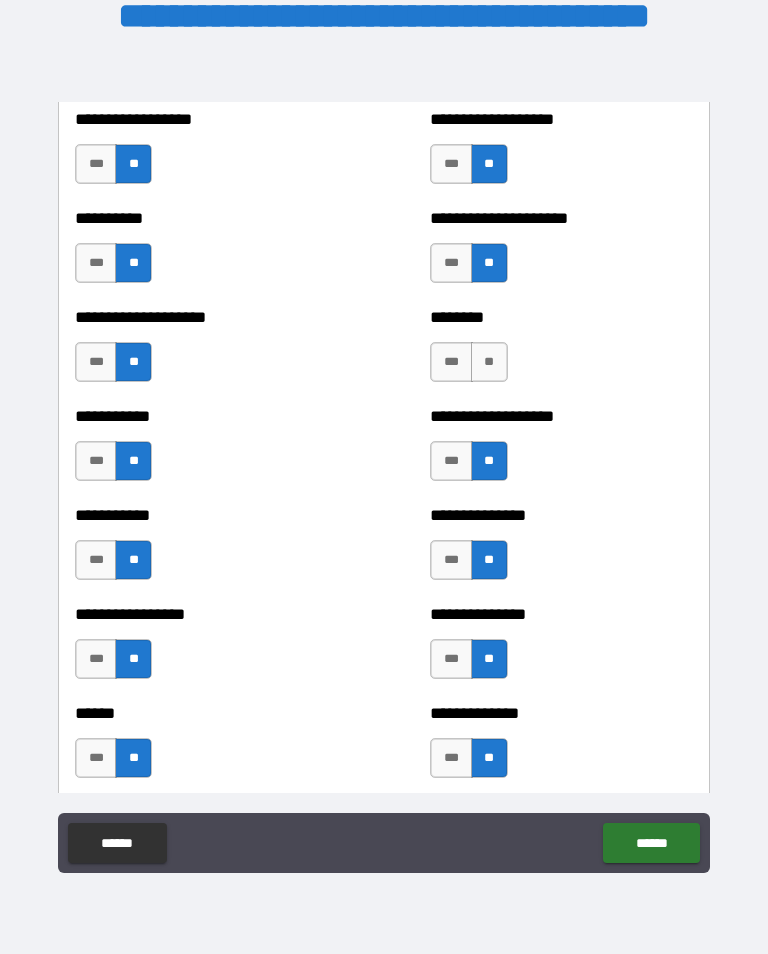 click on "**" at bounding box center [489, 362] 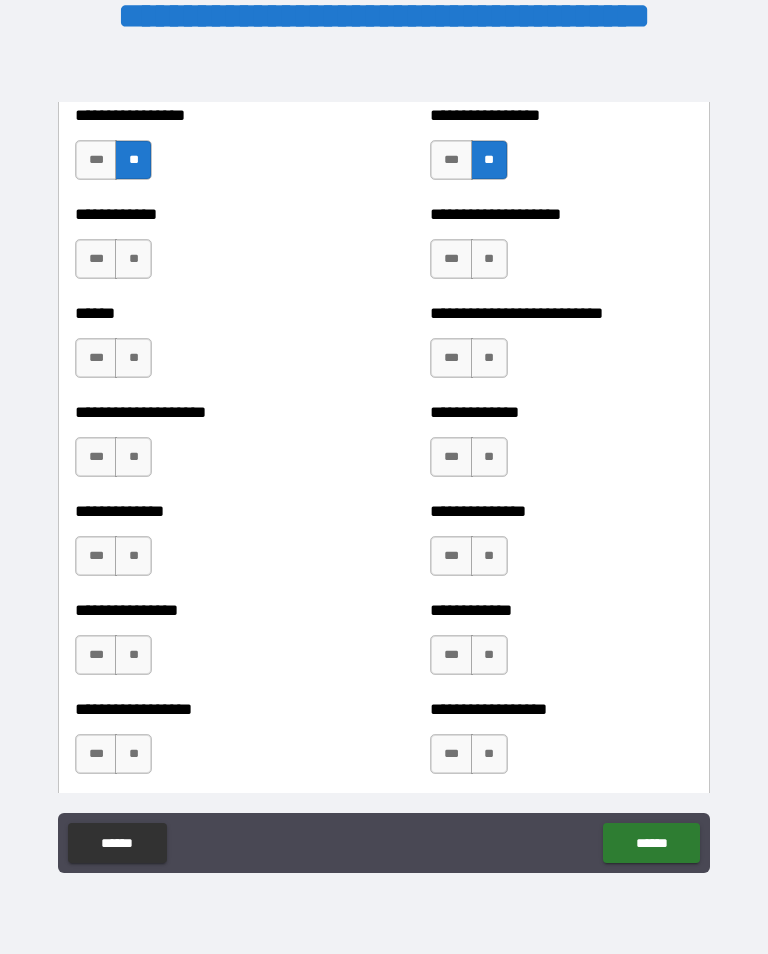 scroll, scrollTop: 3951, scrollLeft: 0, axis: vertical 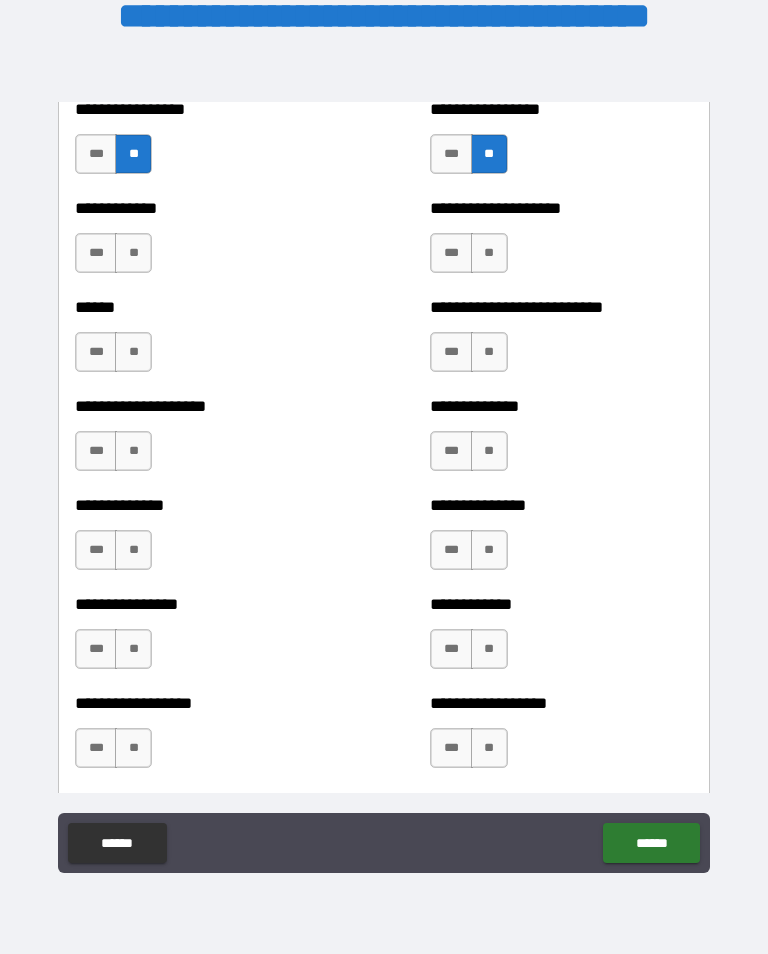 click on "**" at bounding box center (133, 253) 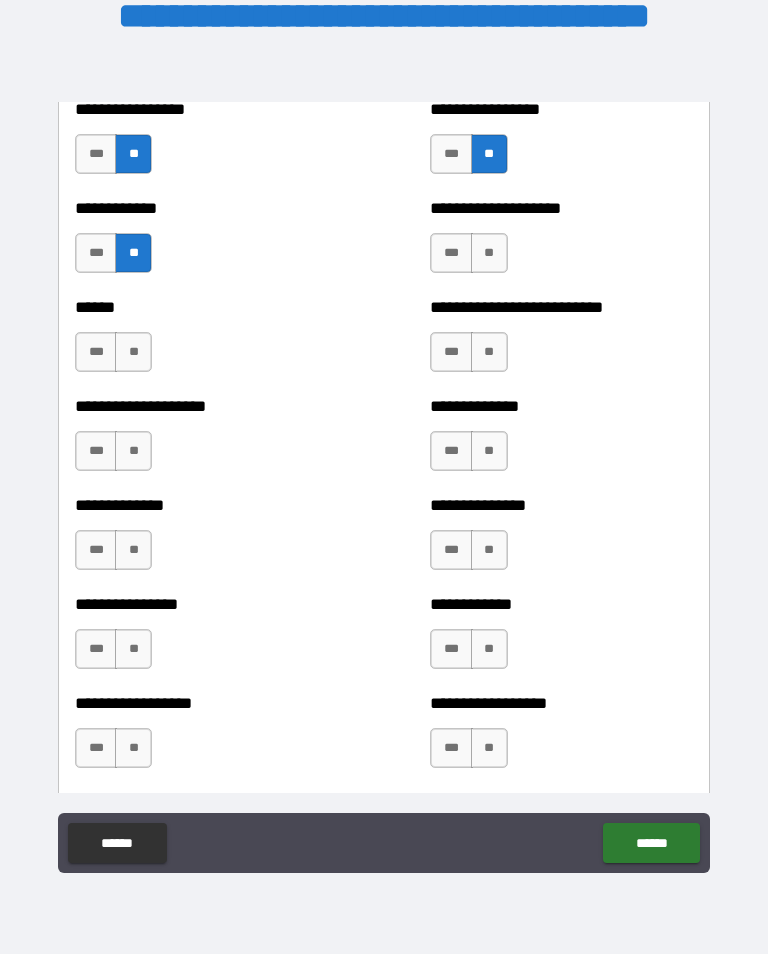 click on "**" at bounding box center [489, 253] 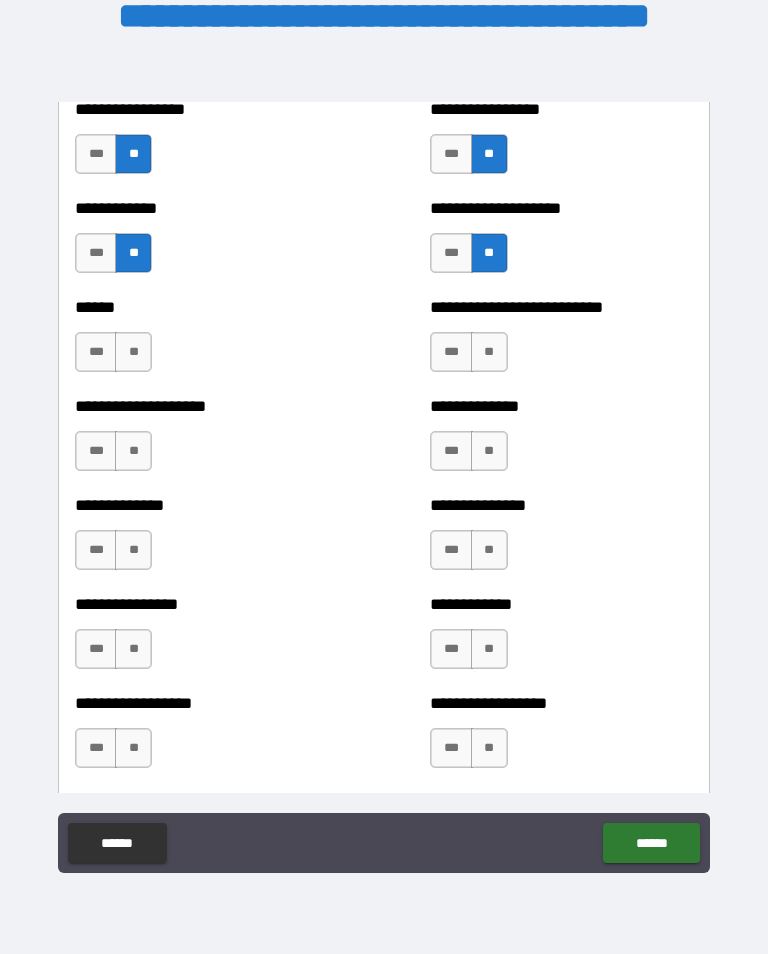 click on "**" at bounding box center (133, 352) 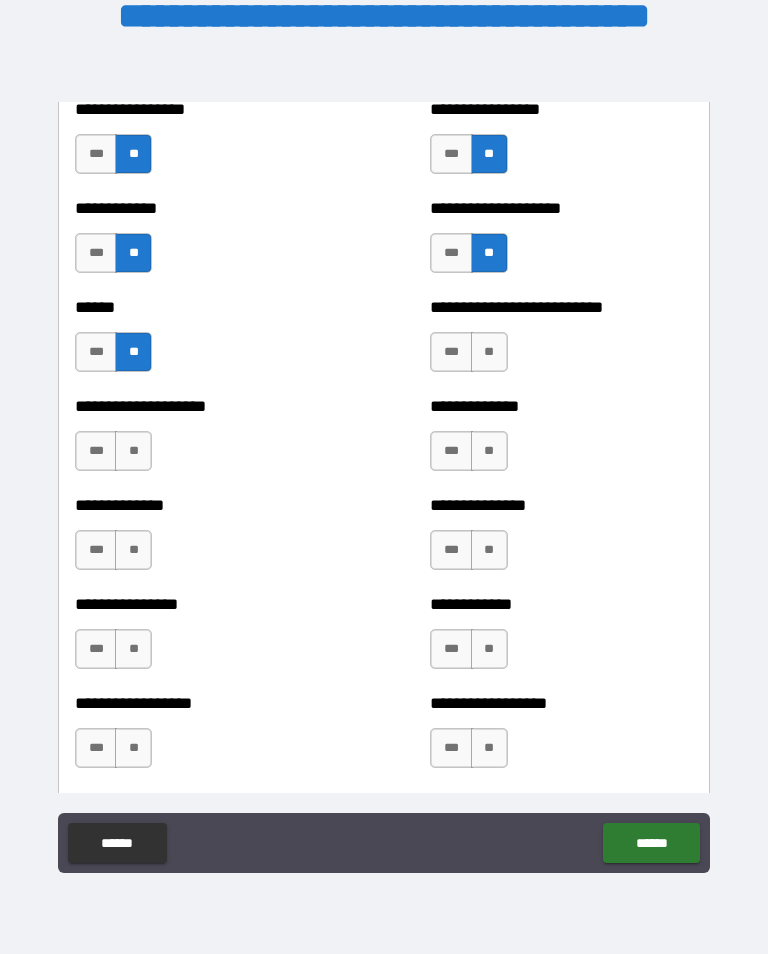 click on "**" at bounding box center (489, 352) 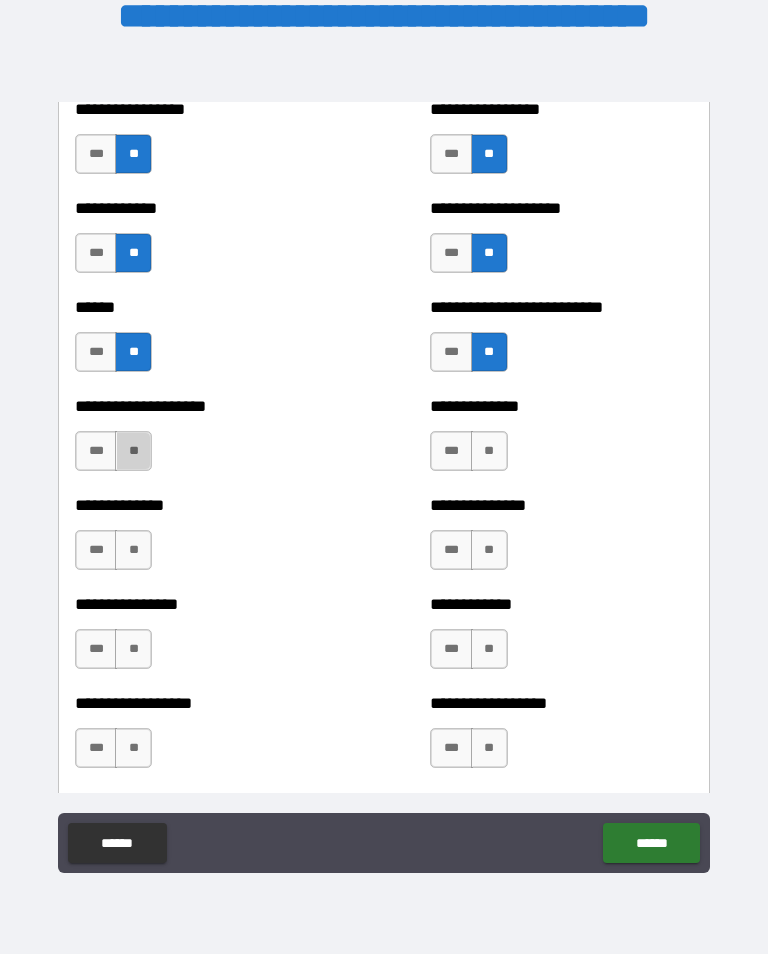 click on "**" at bounding box center [133, 451] 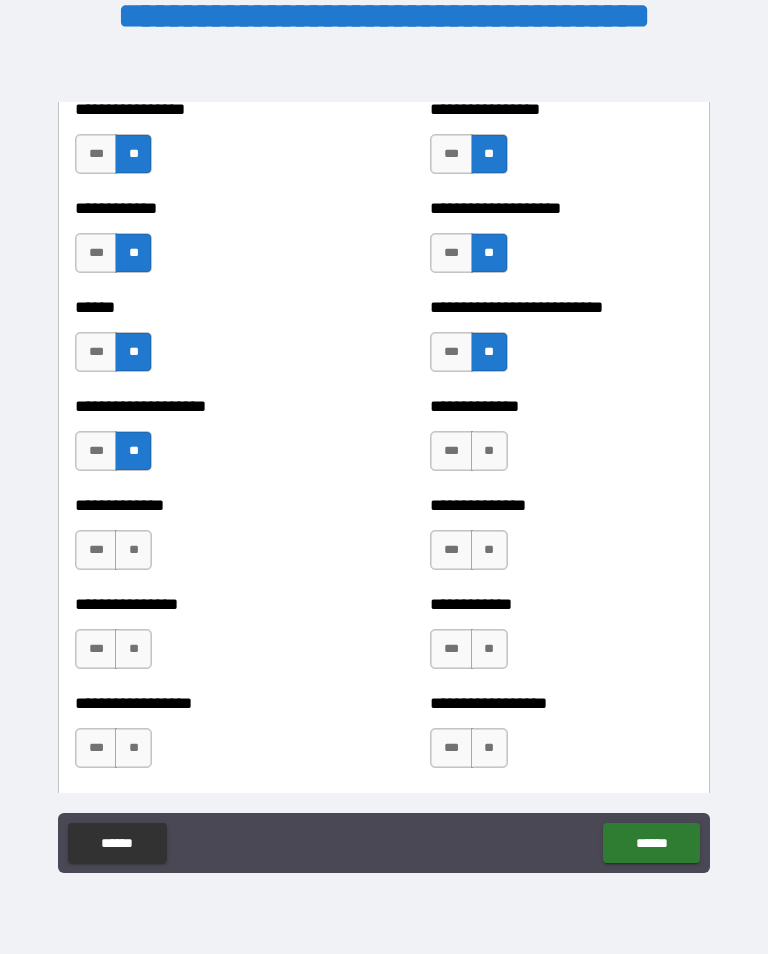 click on "**" at bounding box center [133, 550] 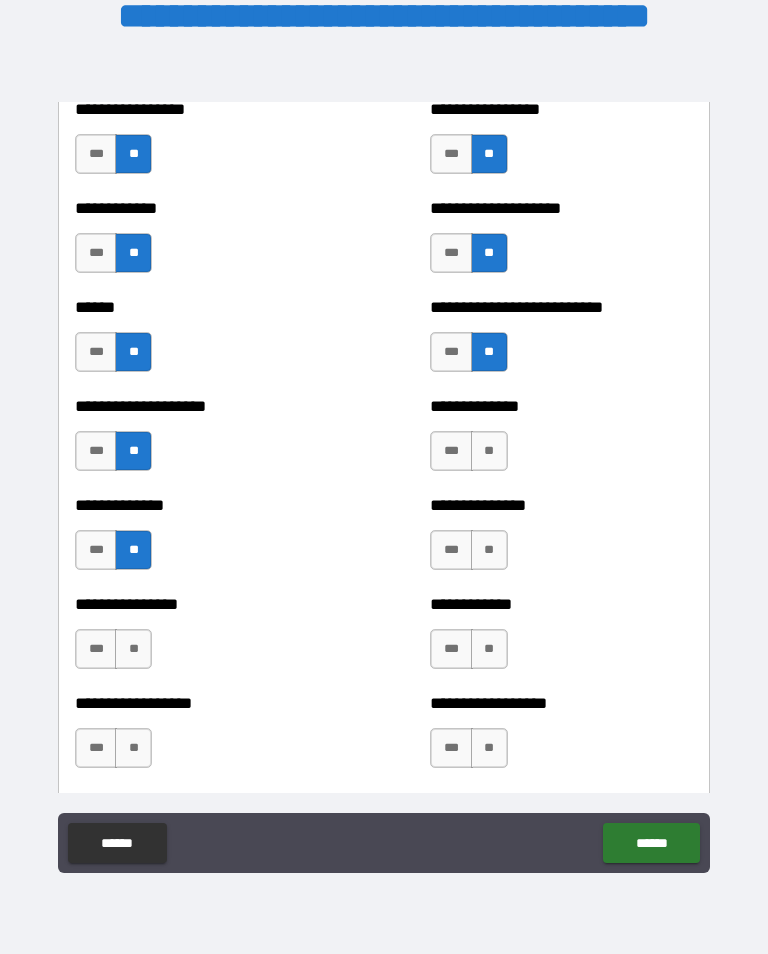 click on "**" at bounding box center (133, 649) 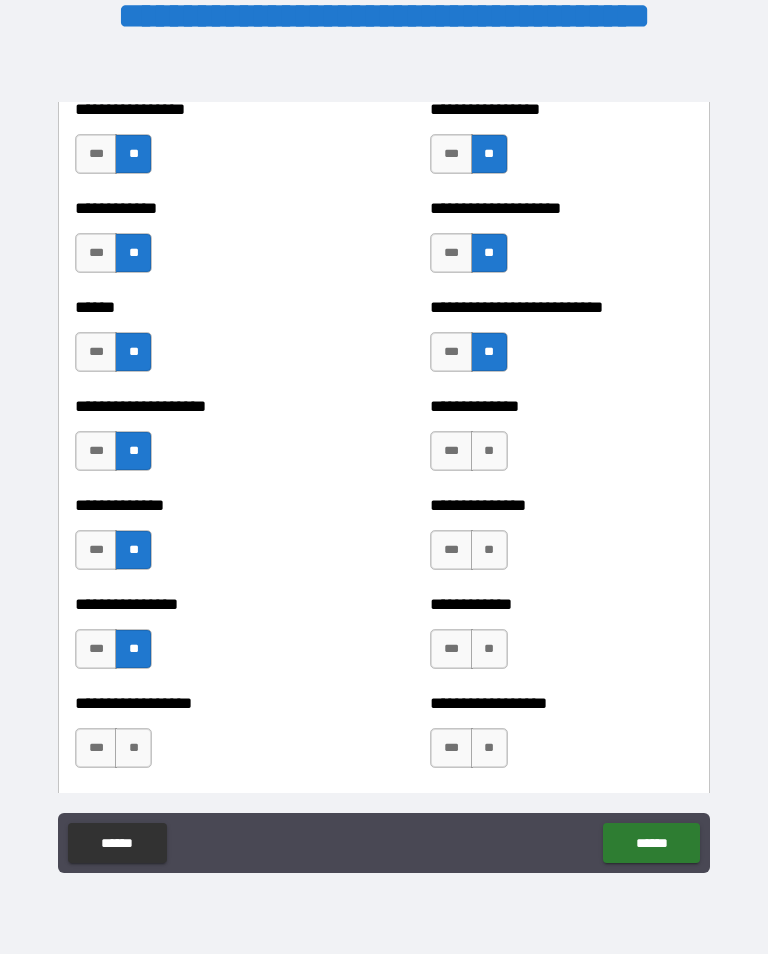 click on "**" at bounding box center (489, 451) 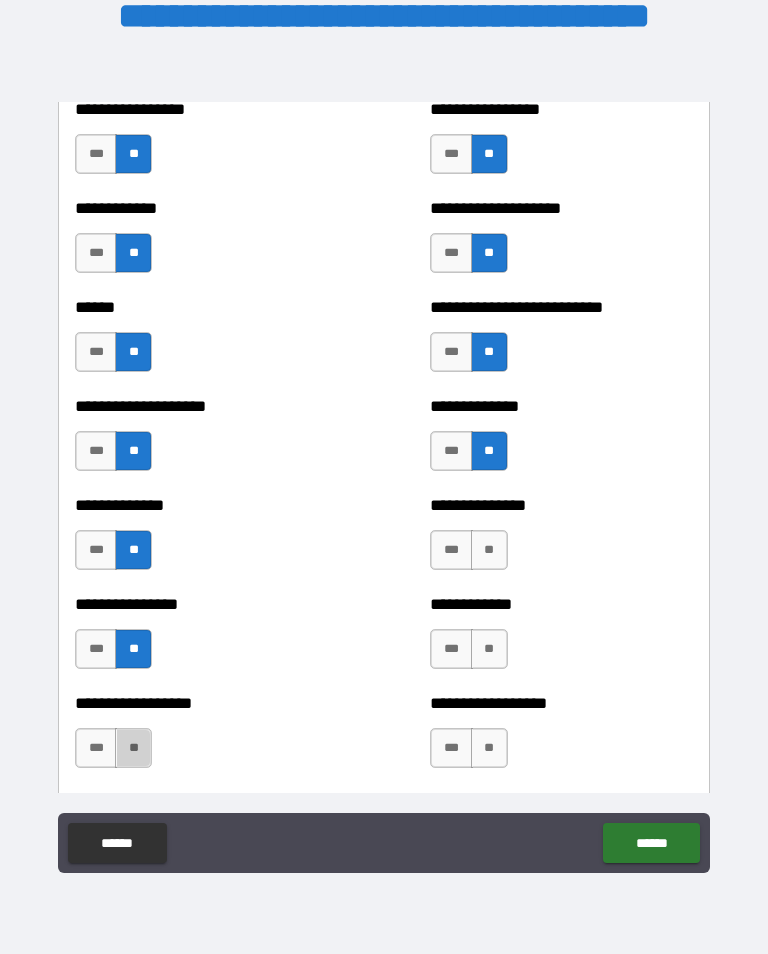 click on "**" at bounding box center [133, 748] 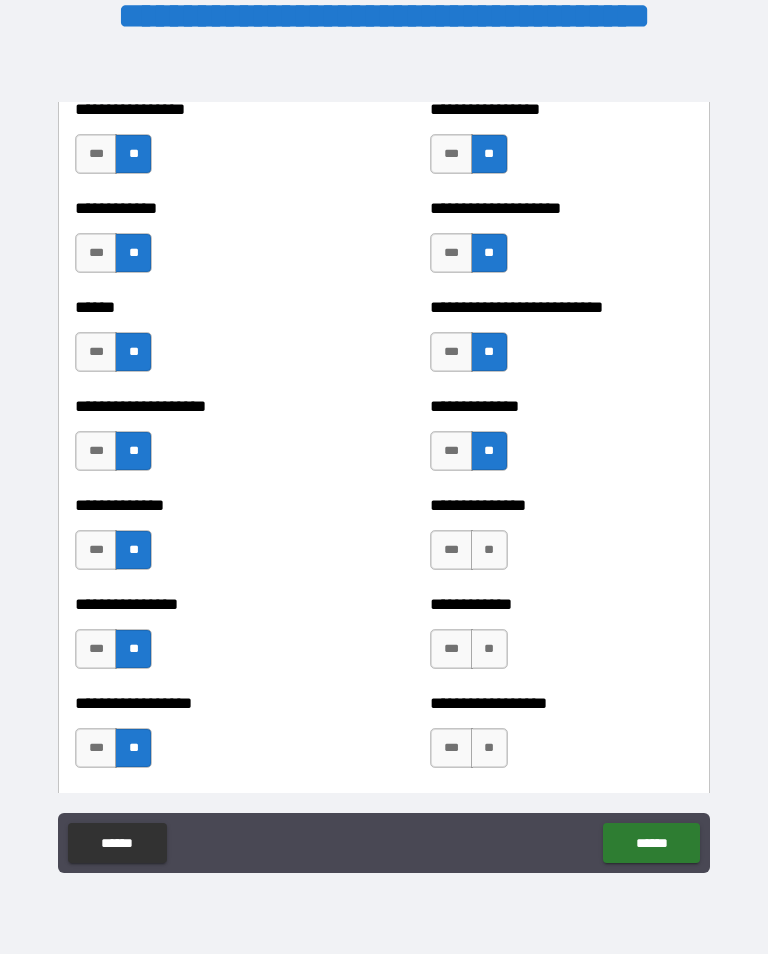 click on "**" at bounding box center [489, 550] 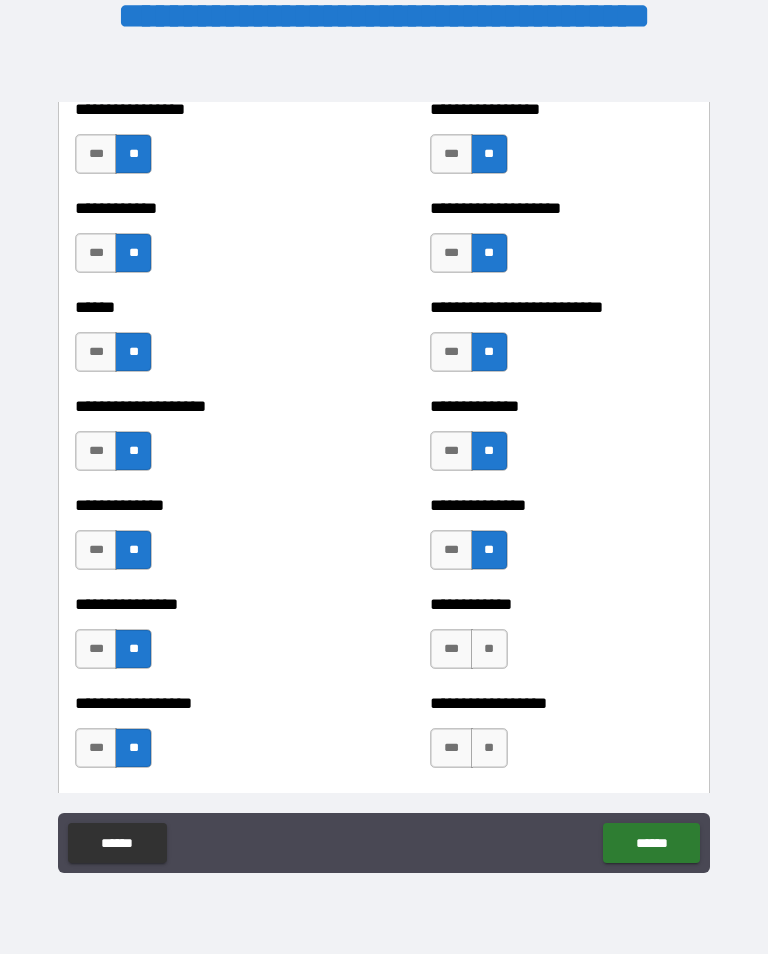 click on "**" at bounding box center (489, 649) 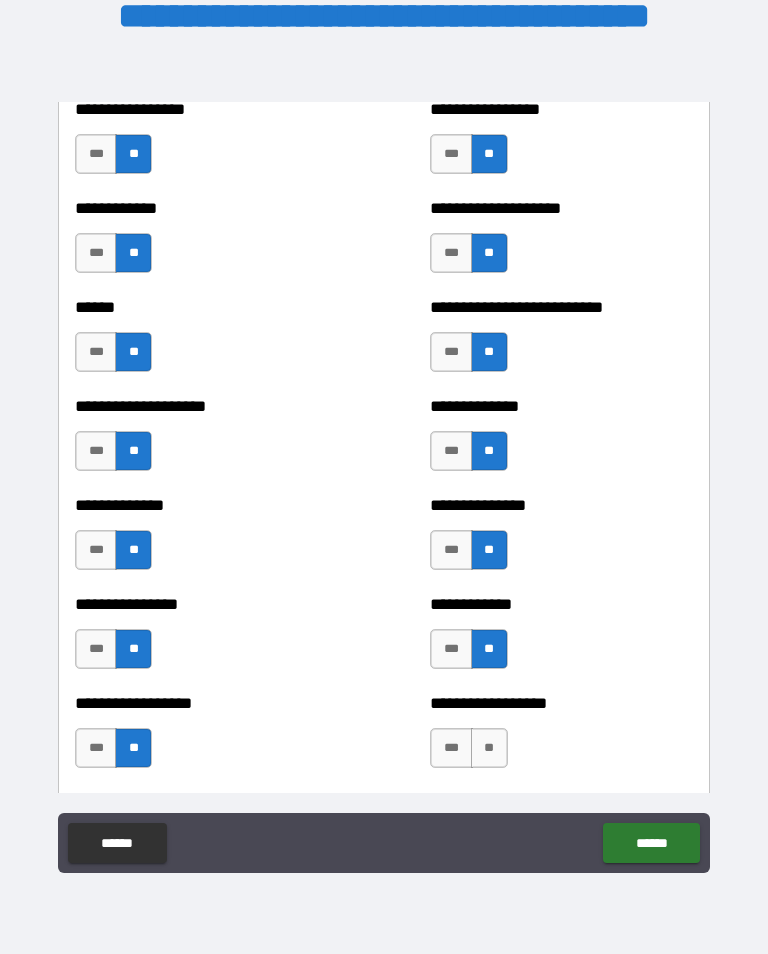 click on "**" at bounding box center [489, 748] 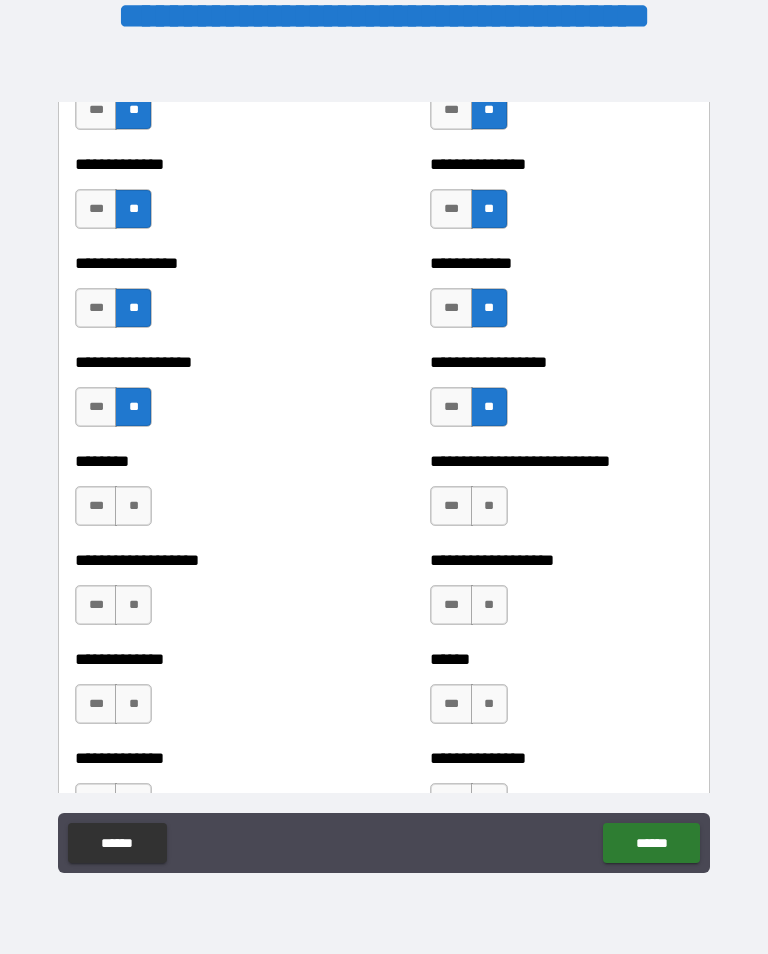 scroll, scrollTop: 4274, scrollLeft: 0, axis: vertical 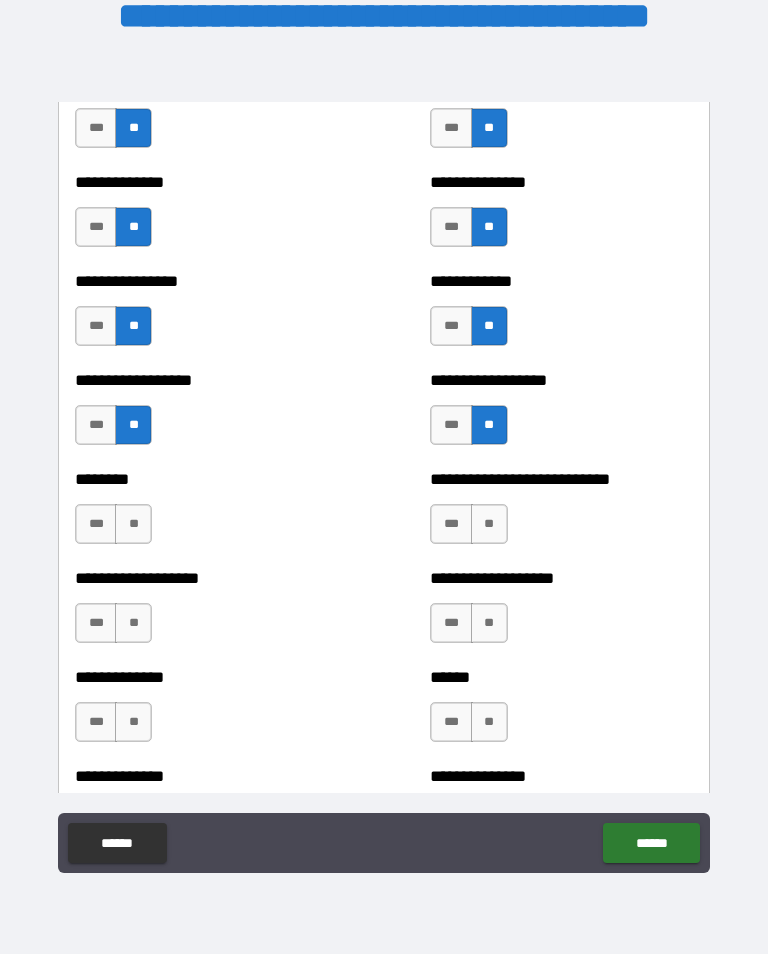 click on "**" at bounding box center (489, 524) 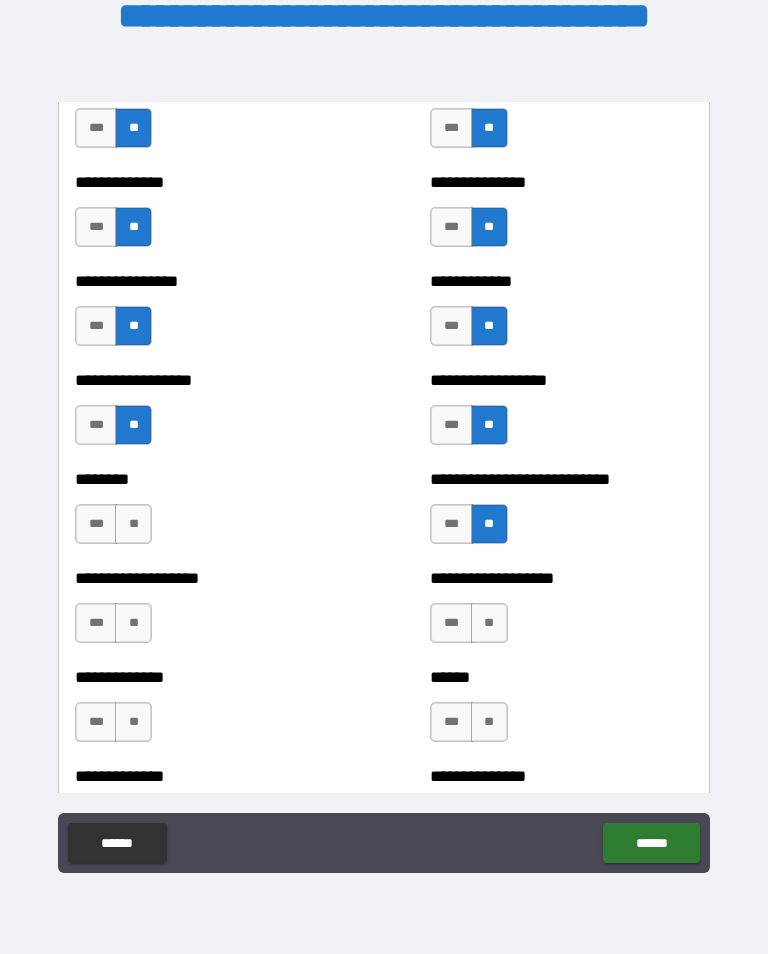 click on "**" at bounding box center (489, 623) 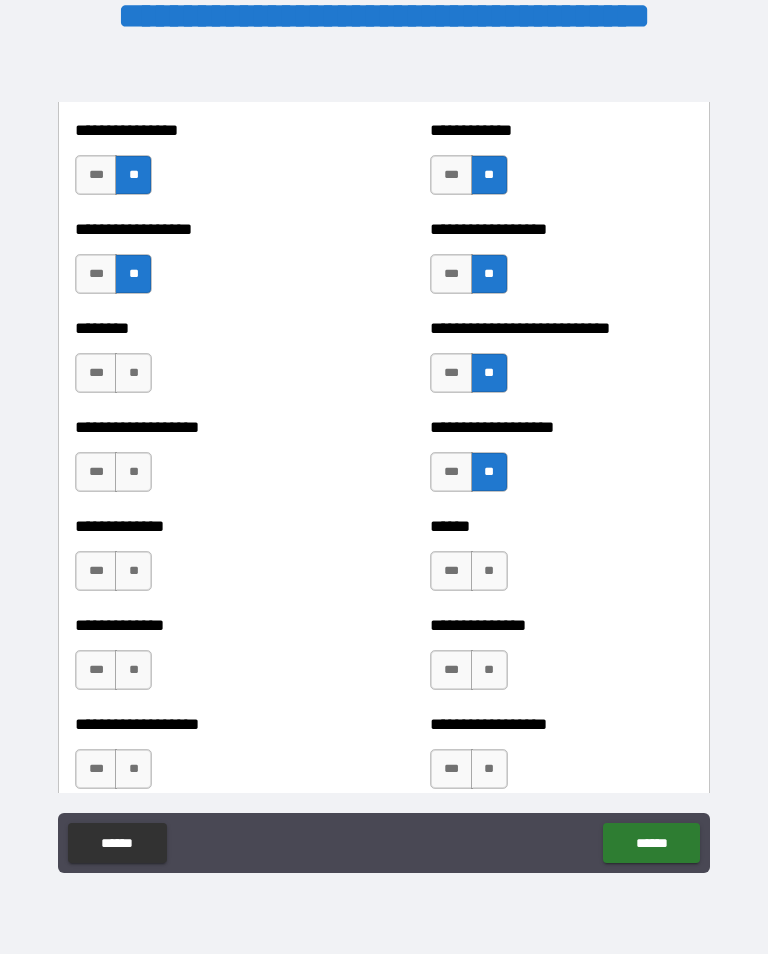 scroll, scrollTop: 4429, scrollLeft: 0, axis: vertical 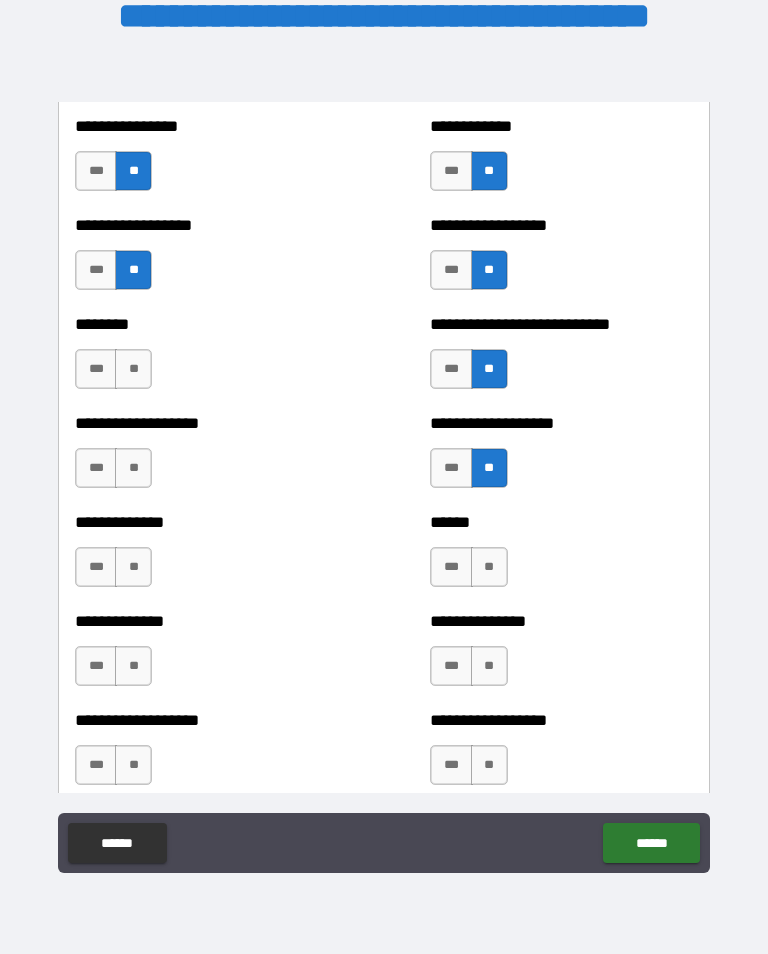 click on "**" at bounding box center (489, 567) 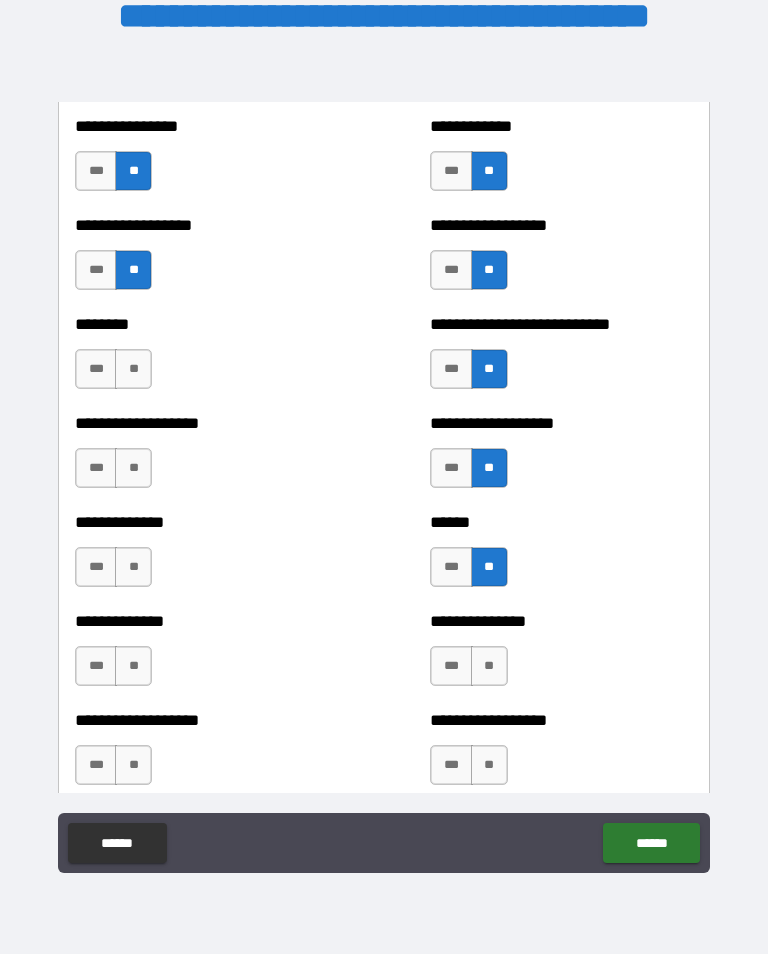 click on "**" at bounding box center (133, 369) 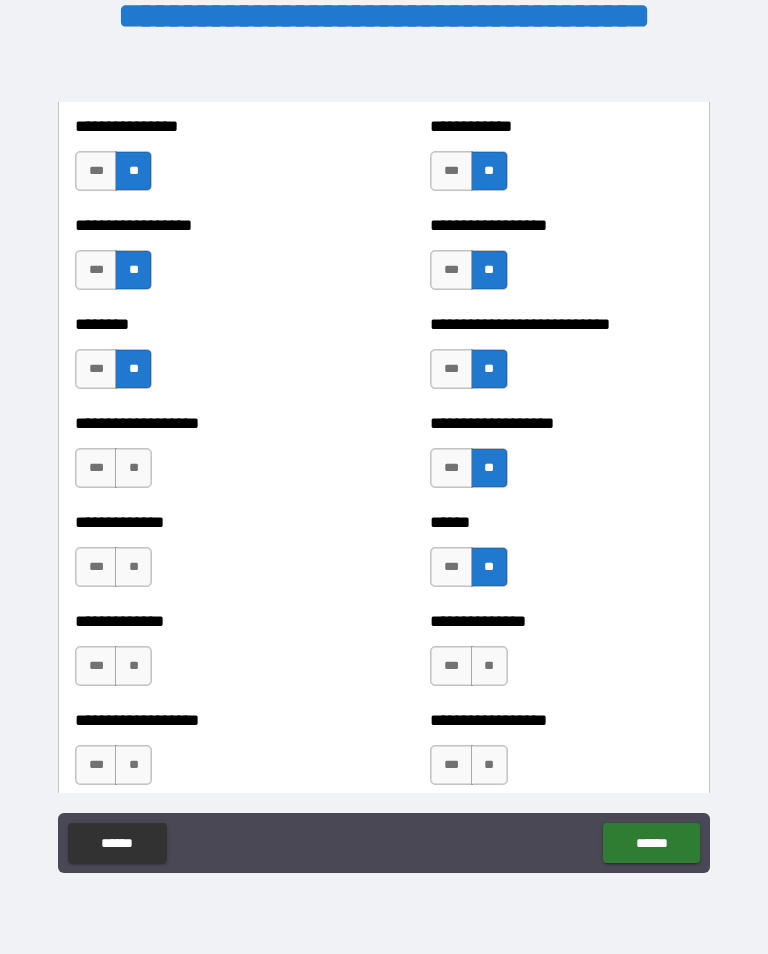 click on "**" at bounding box center [489, 666] 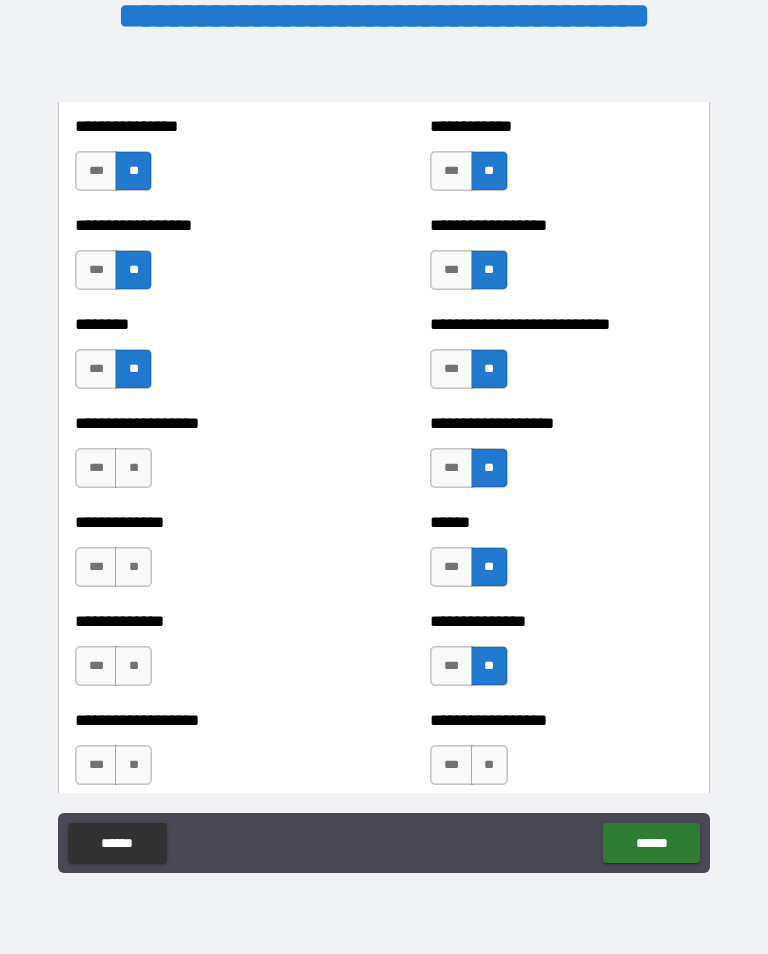 scroll, scrollTop: 4509, scrollLeft: 0, axis: vertical 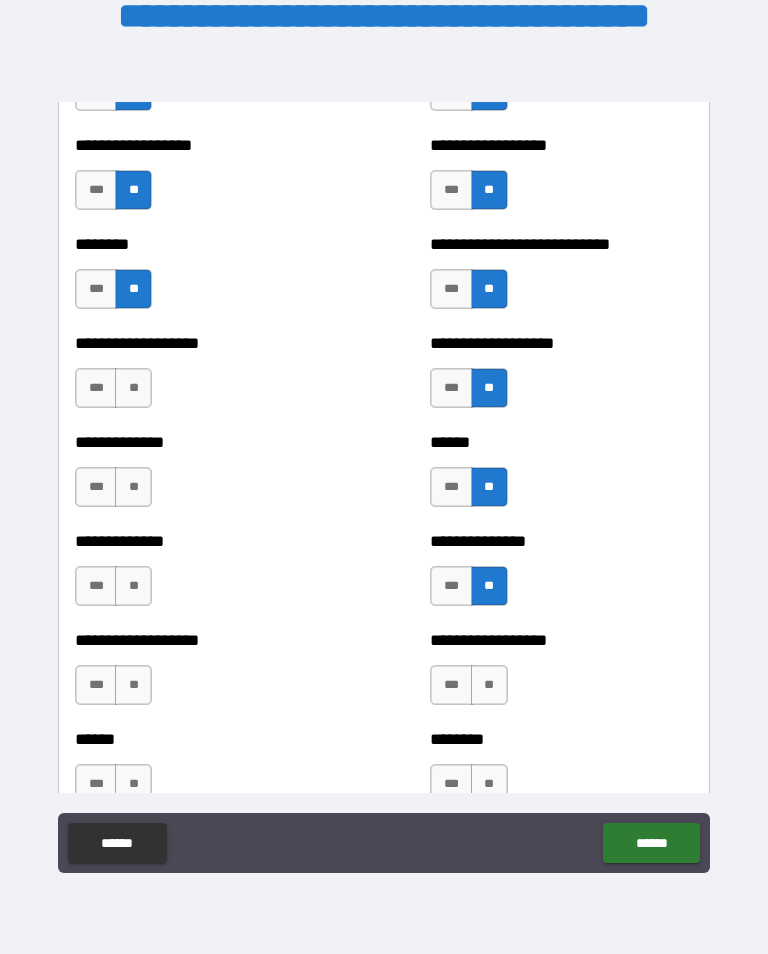 click on "**" at bounding box center (489, 685) 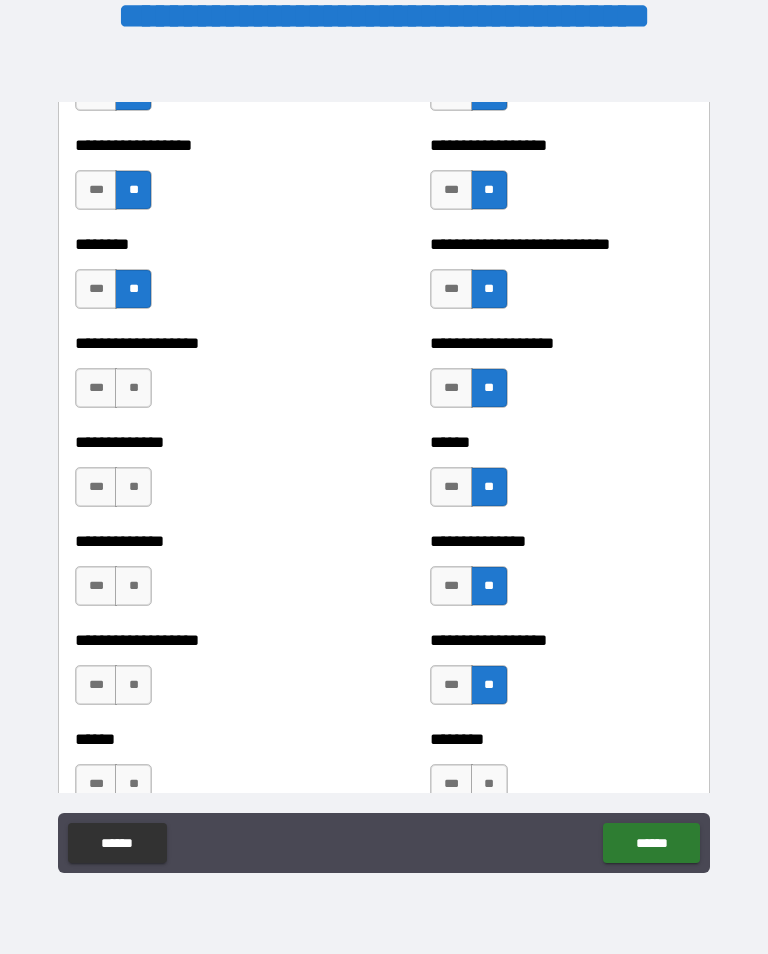 click on "**" at bounding box center [133, 388] 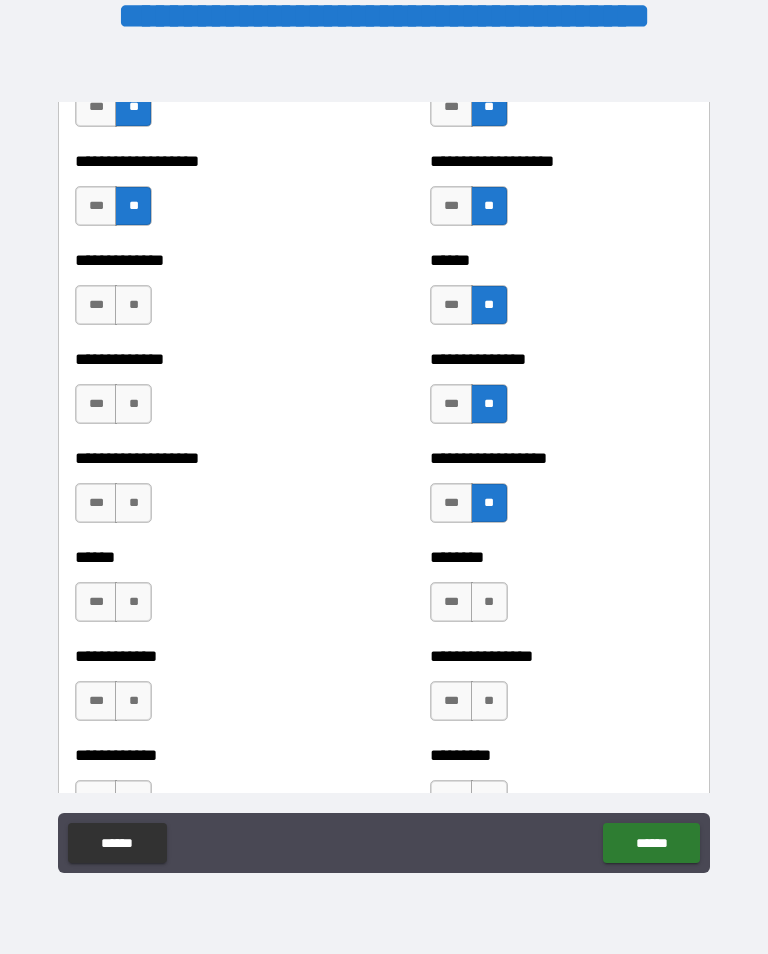 scroll, scrollTop: 4692, scrollLeft: 0, axis: vertical 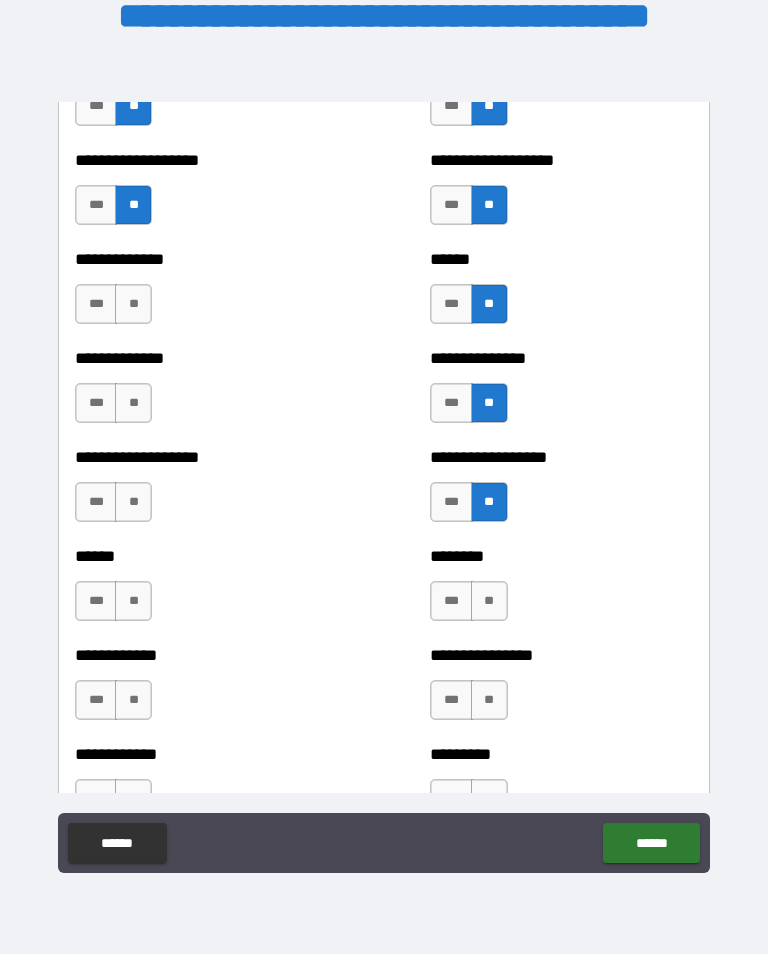 click on "**" at bounding box center [133, 304] 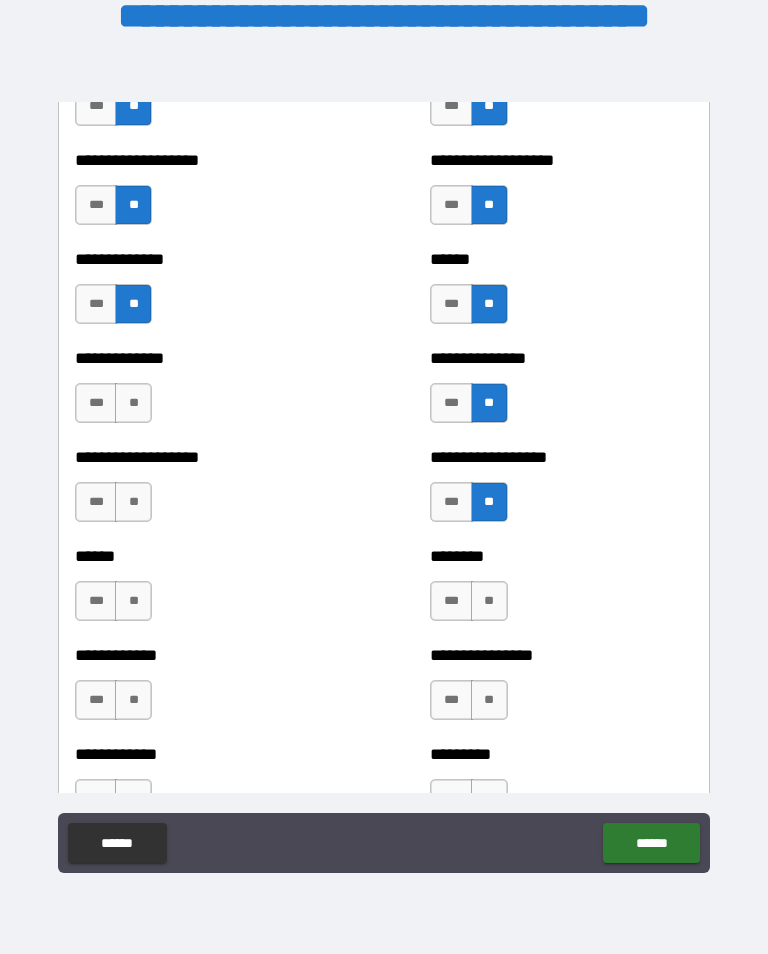 click on "**" at bounding box center [489, 601] 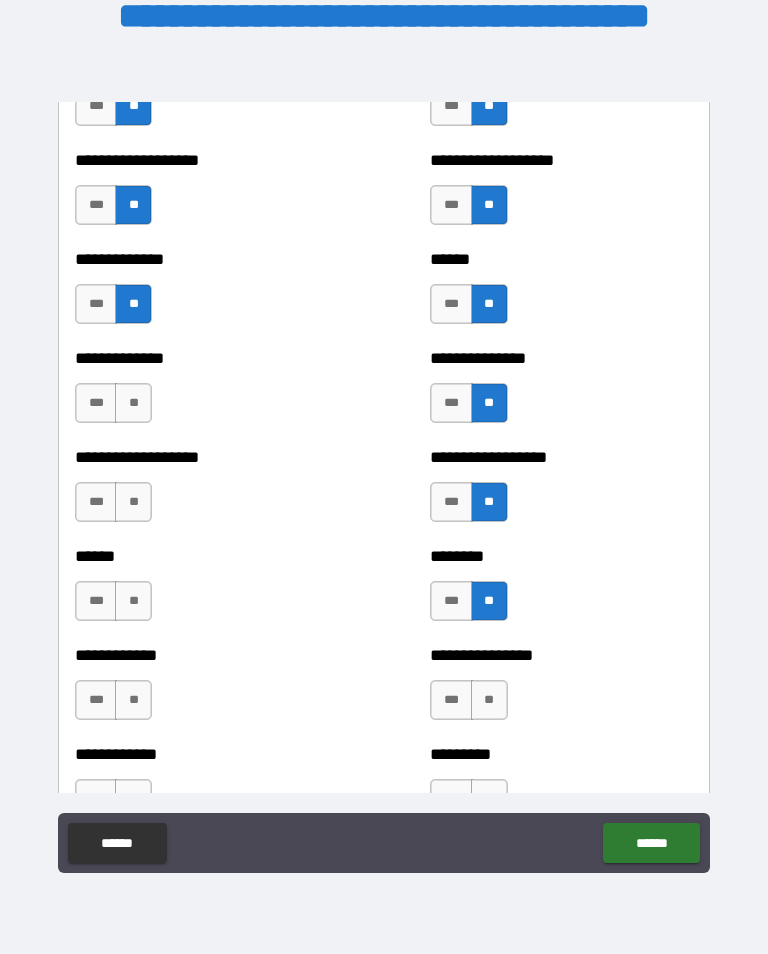 click on "**" at bounding box center (489, 700) 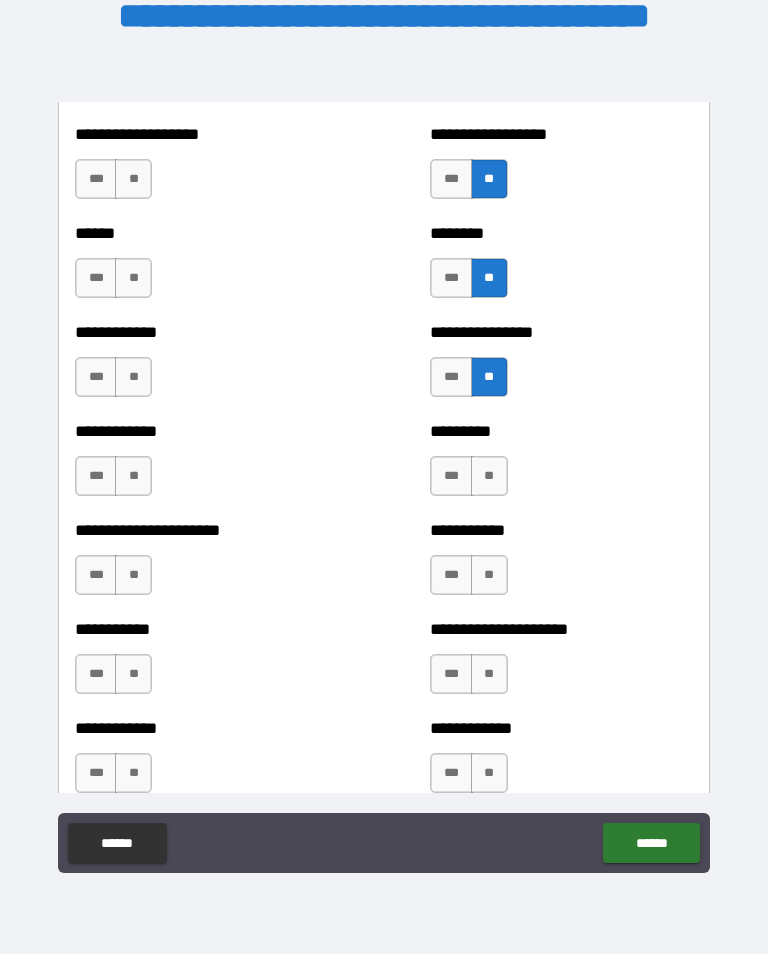 scroll, scrollTop: 5006, scrollLeft: 0, axis: vertical 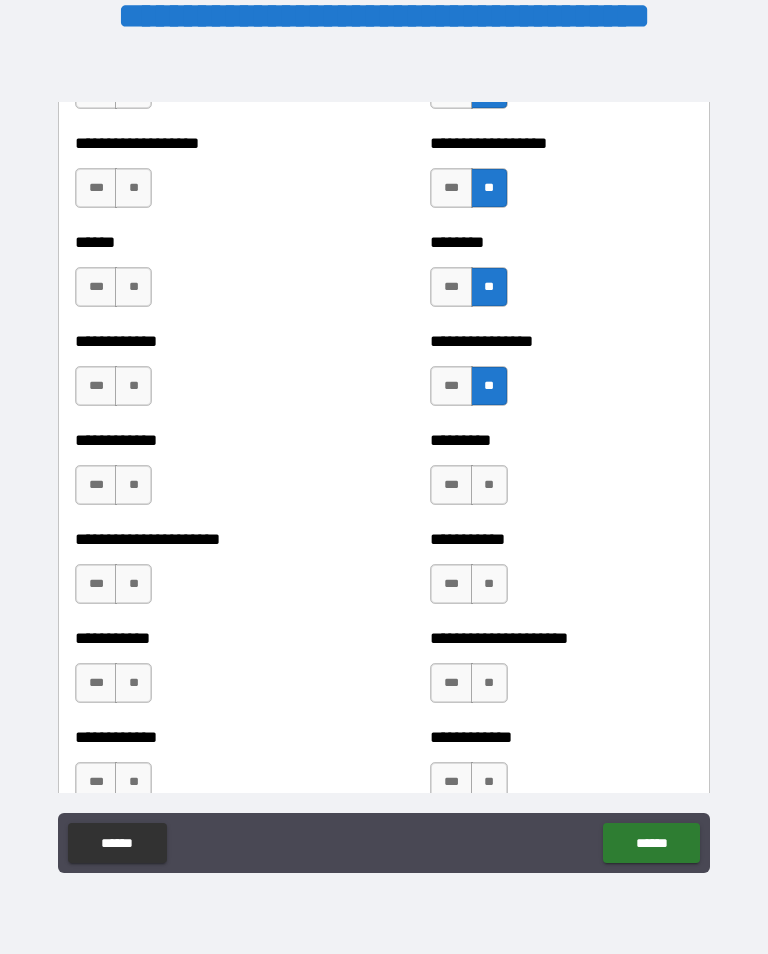 click on "*** **" at bounding box center [468, 485] 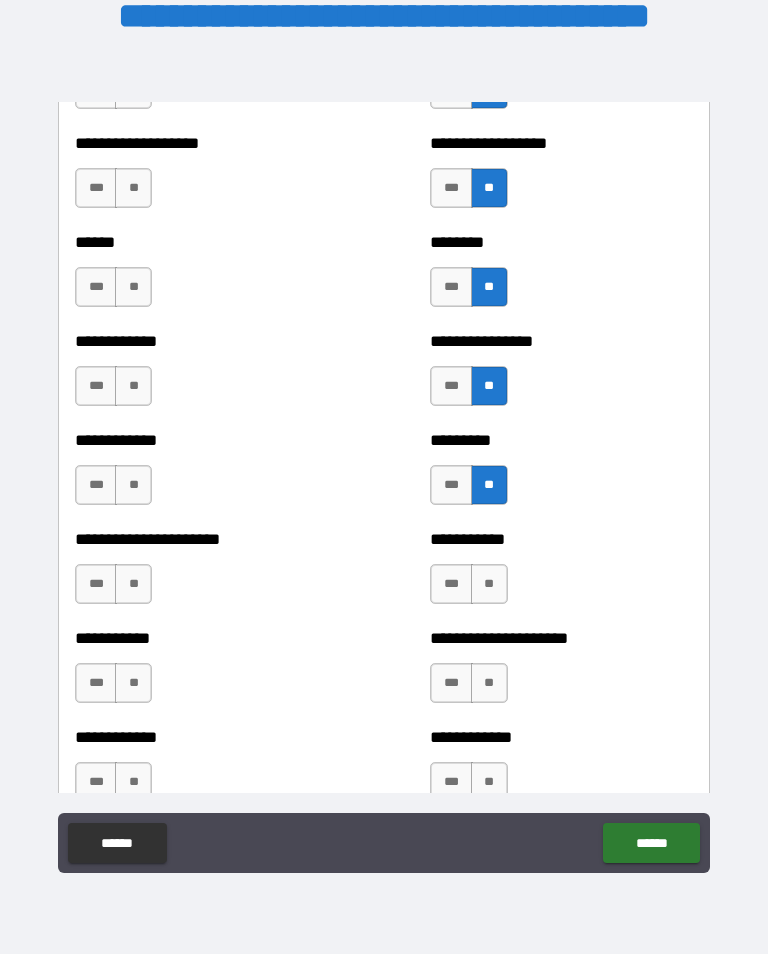 click on "**" at bounding box center [489, 584] 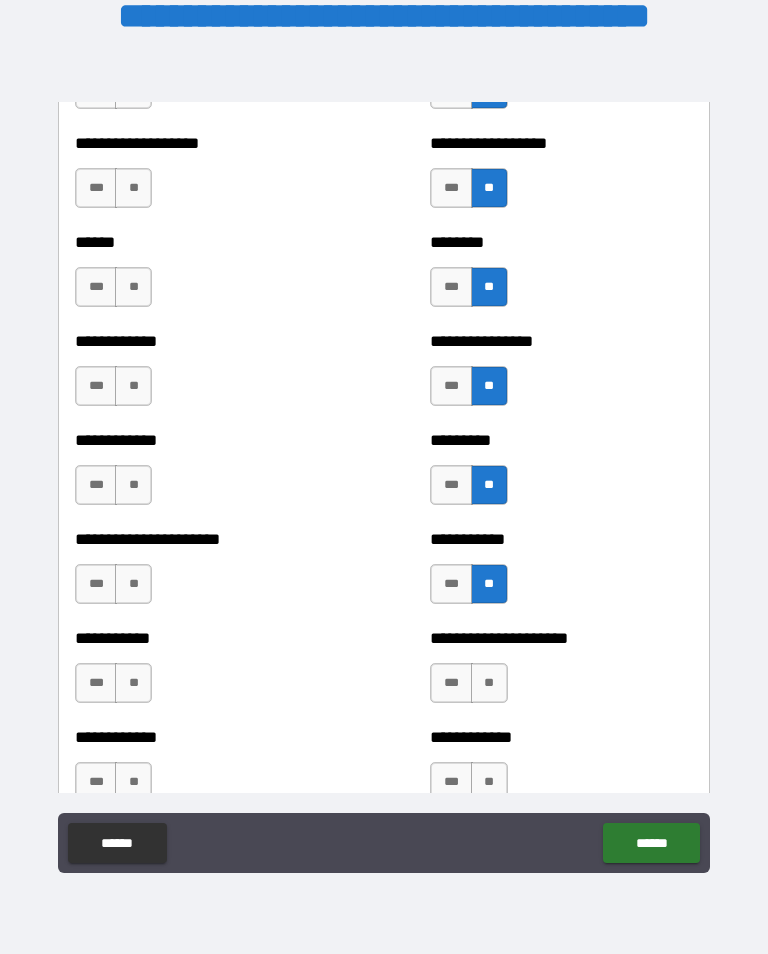 click on "**" at bounding box center (489, 683) 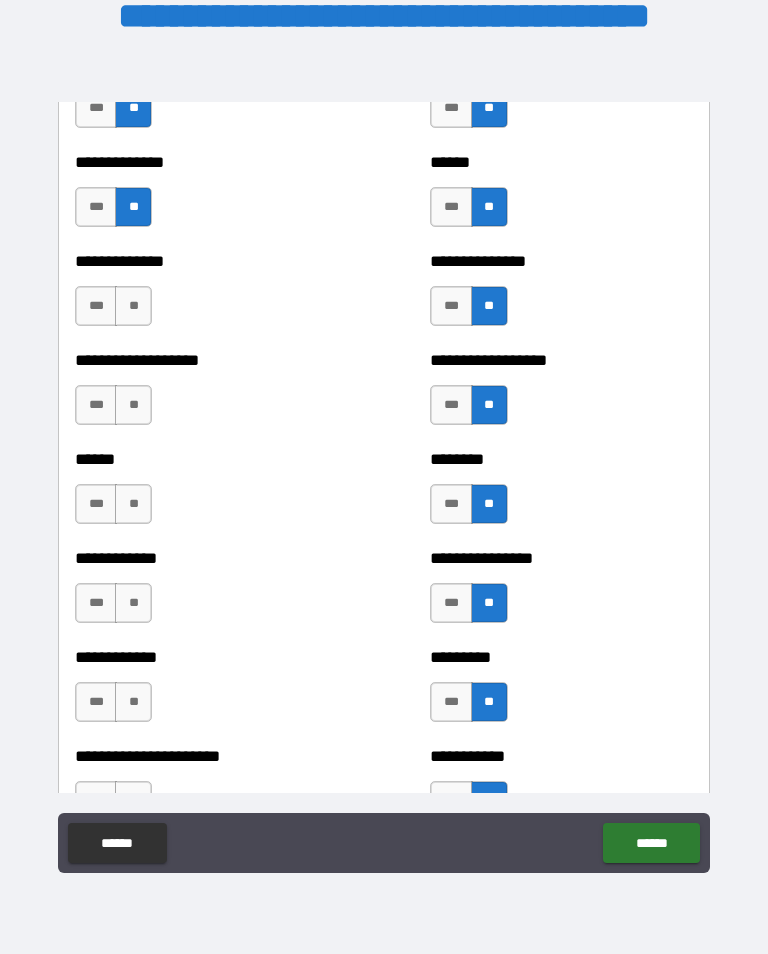 scroll, scrollTop: 4759, scrollLeft: 0, axis: vertical 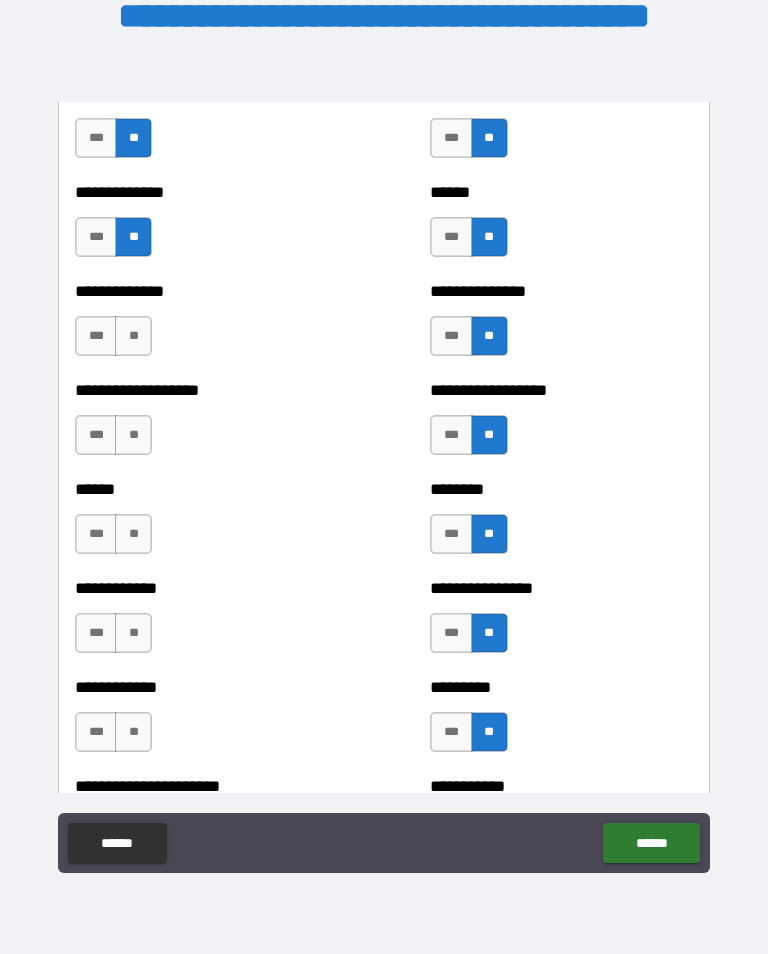 click on "**" at bounding box center (133, 336) 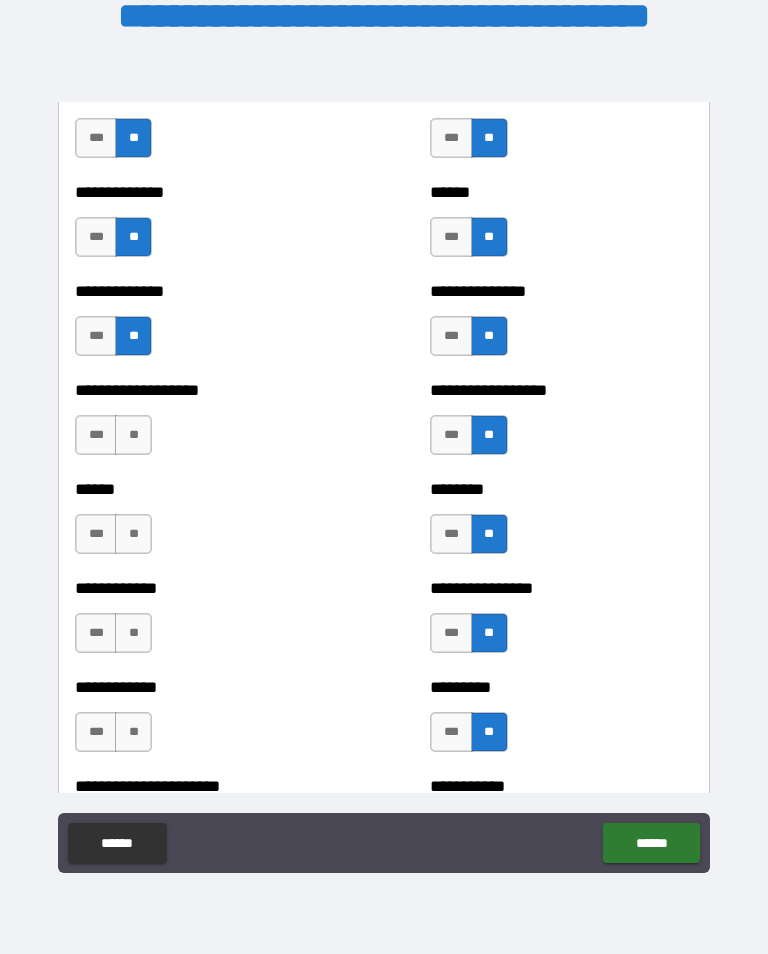click on "**" at bounding box center [133, 435] 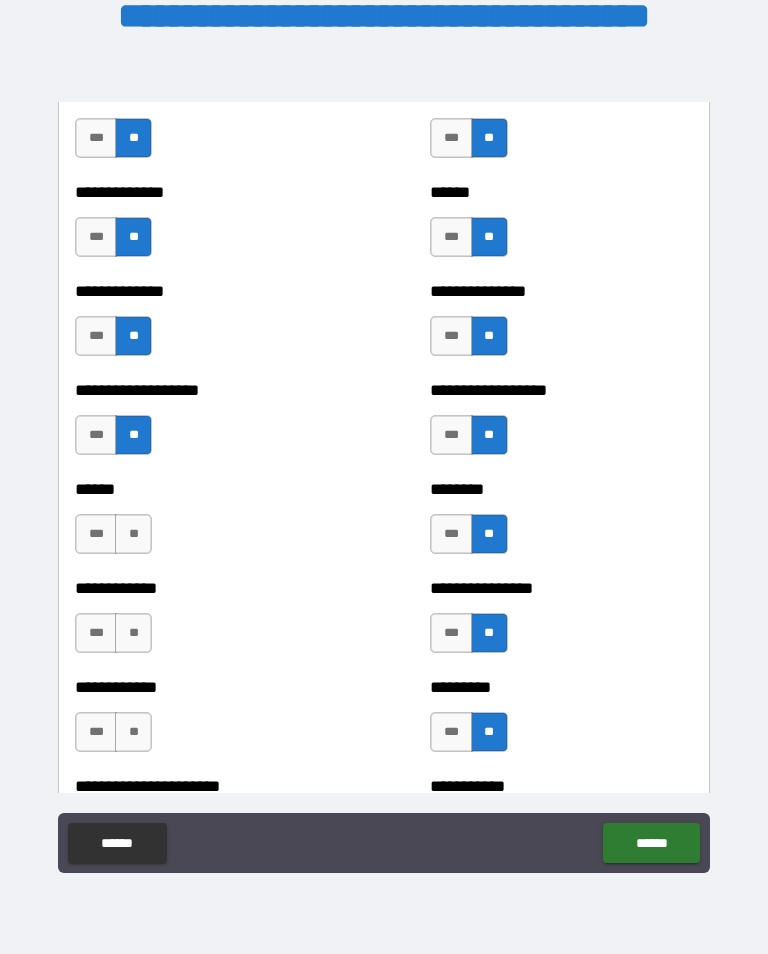 click on "**" at bounding box center [133, 534] 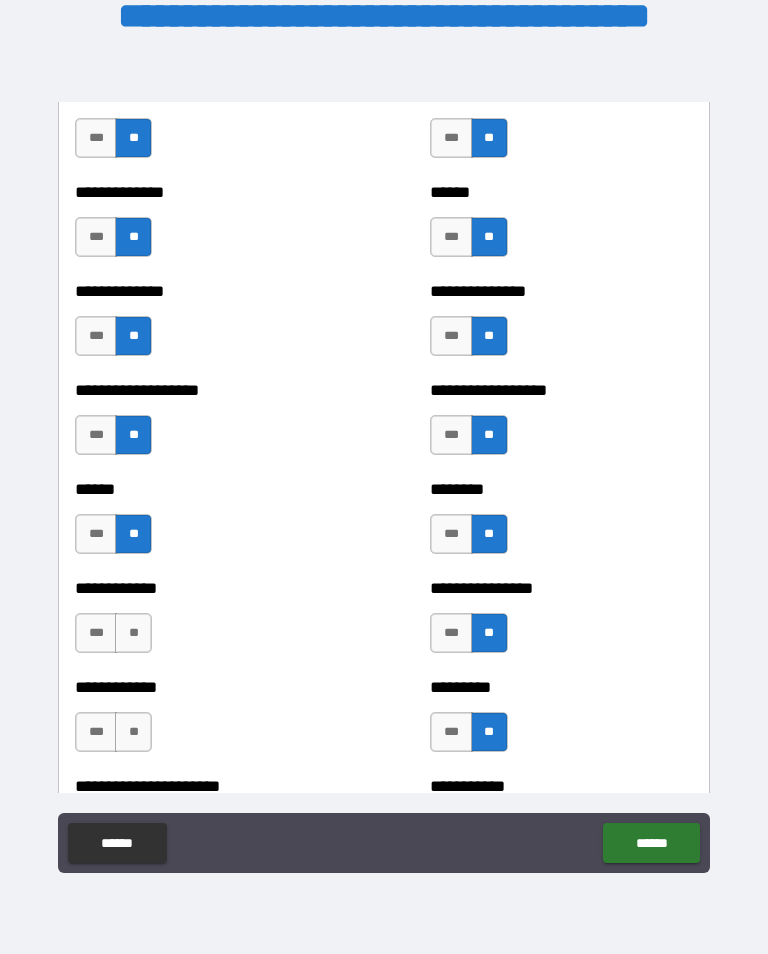 click on "**" at bounding box center (133, 633) 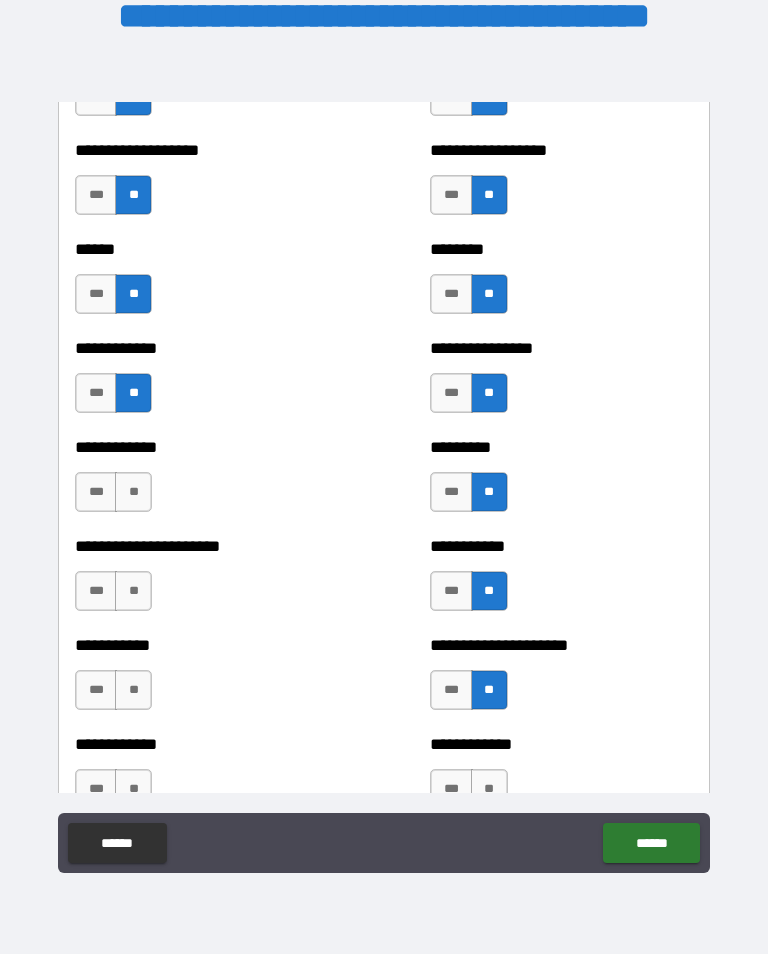 scroll, scrollTop: 5002, scrollLeft: 0, axis: vertical 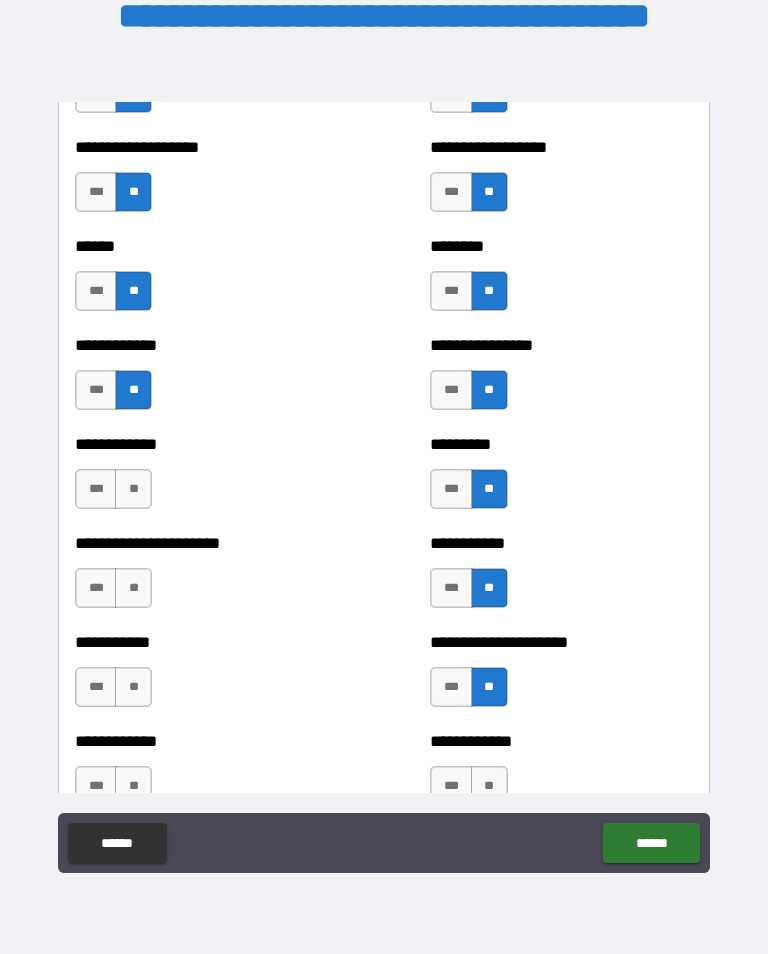 click on "**" at bounding box center [133, 489] 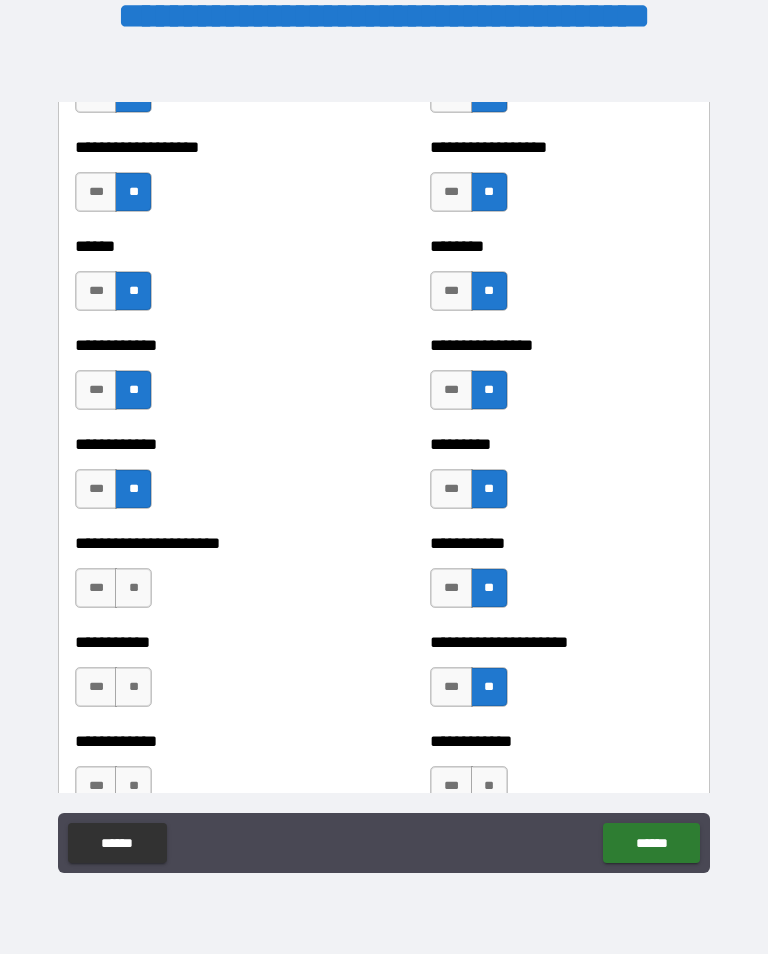 click on "**" at bounding box center (133, 588) 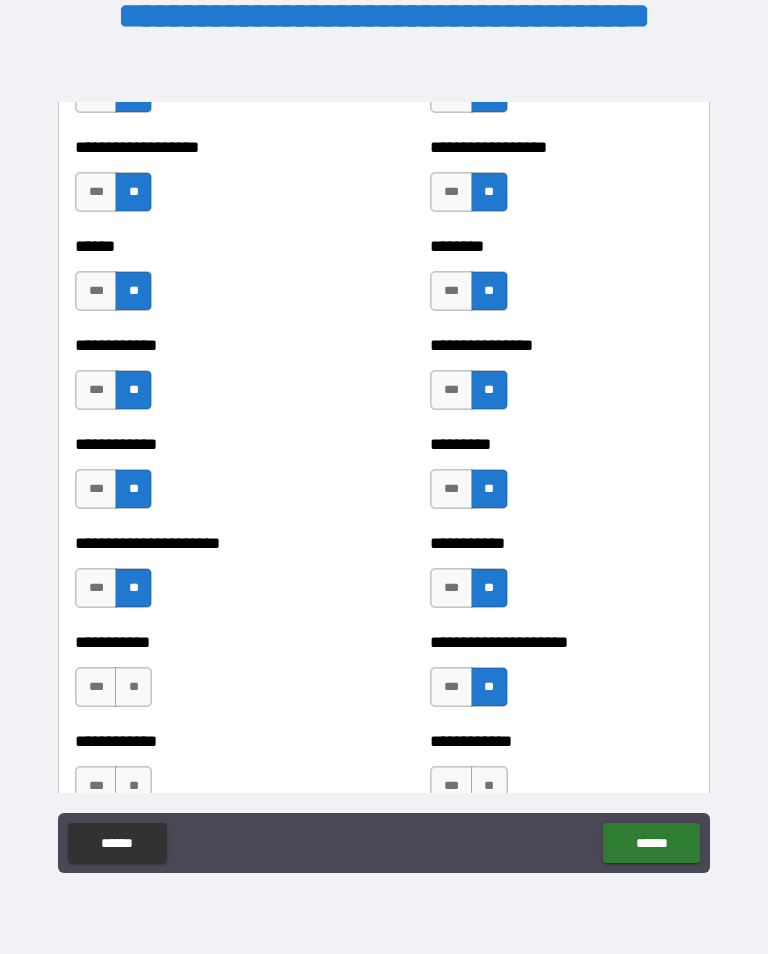 click on "**" at bounding box center (133, 687) 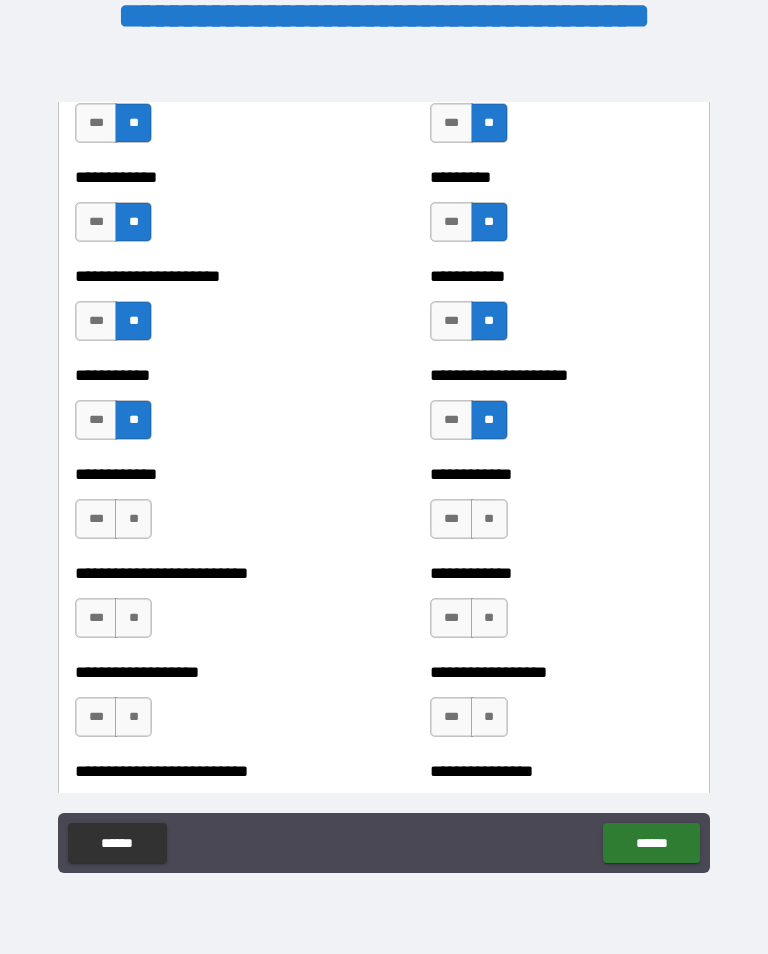 scroll, scrollTop: 5270, scrollLeft: 0, axis: vertical 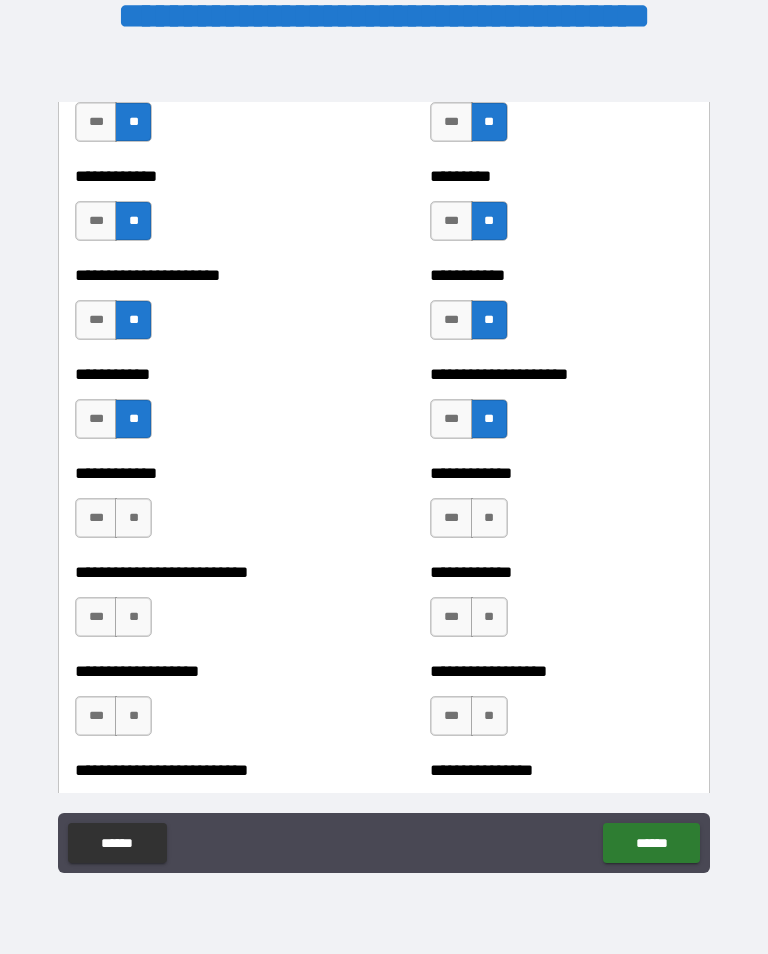 click on "**" at bounding box center [133, 518] 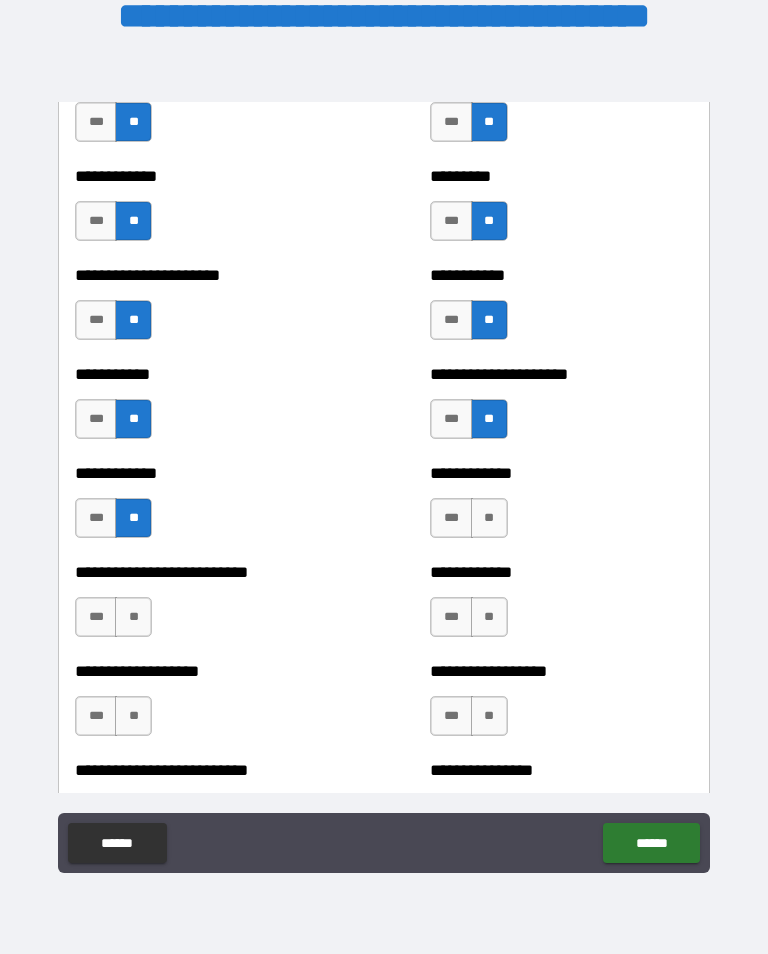 click on "**" at bounding box center (133, 617) 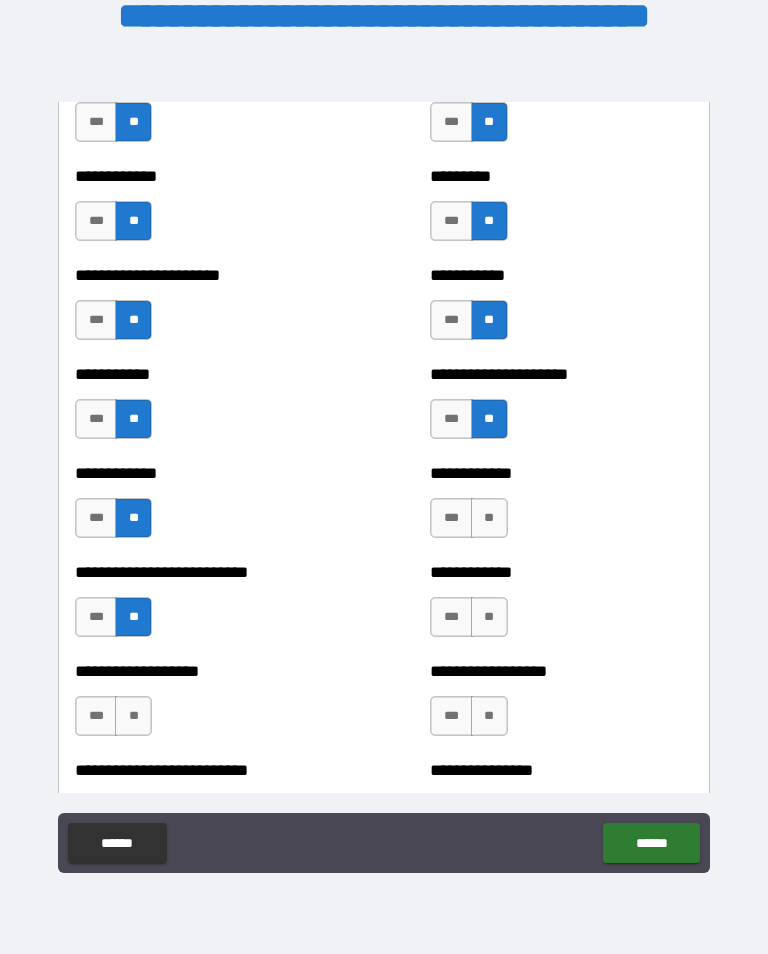 click on "**" at bounding box center [489, 518] 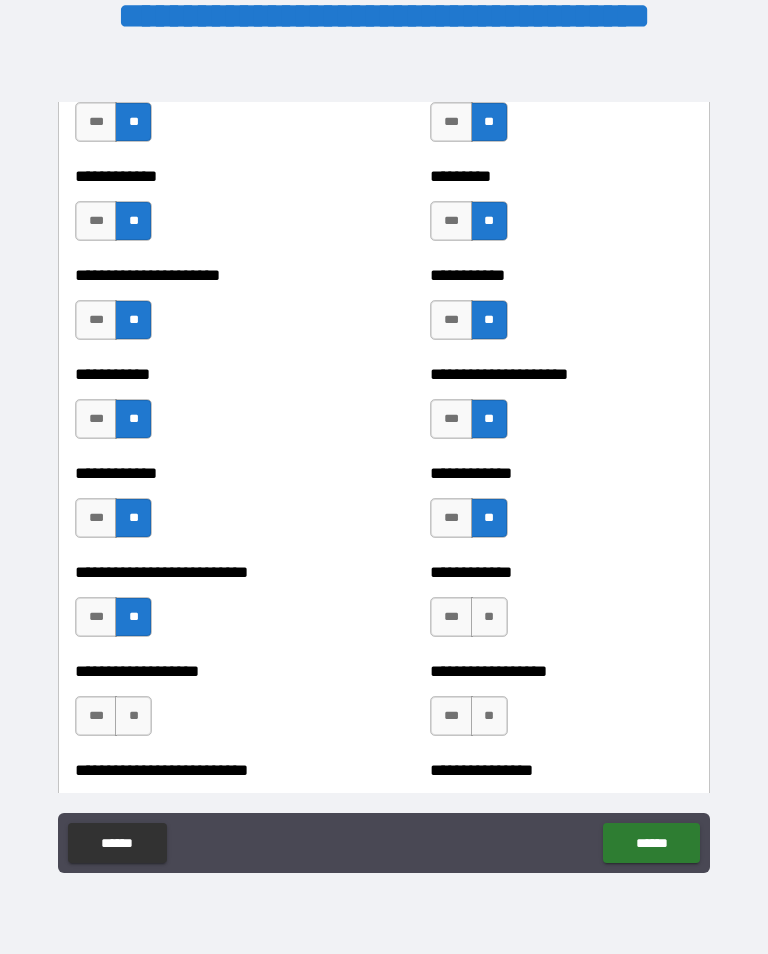 click on "**" at bounding box center [489, 617] 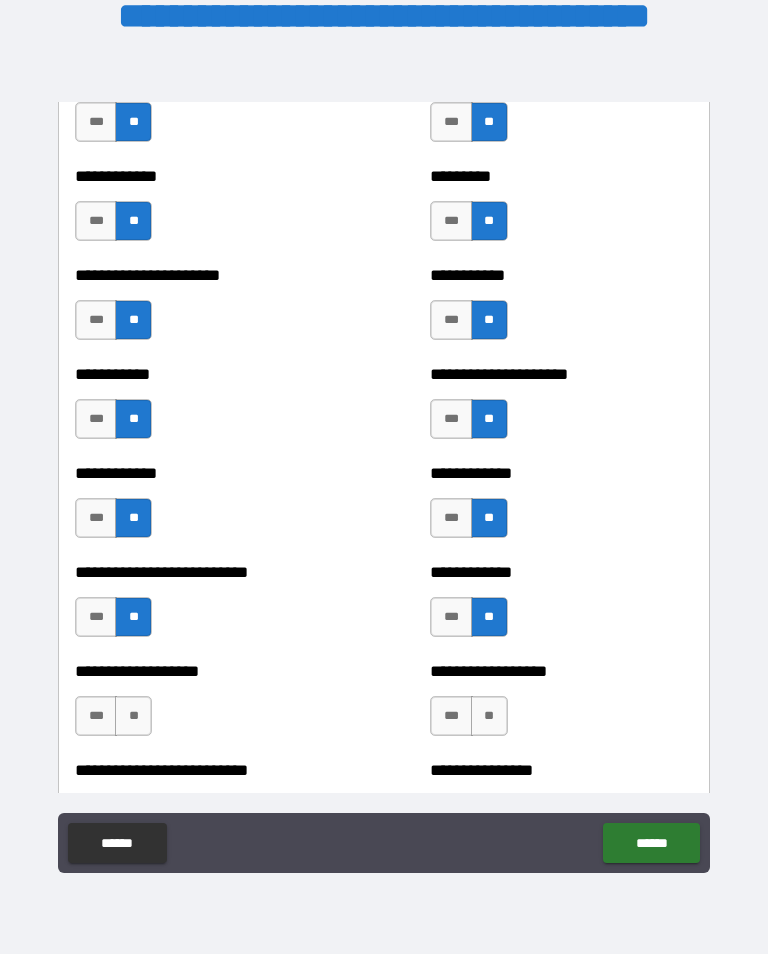 click on "**" at bounding box center (489, 716) 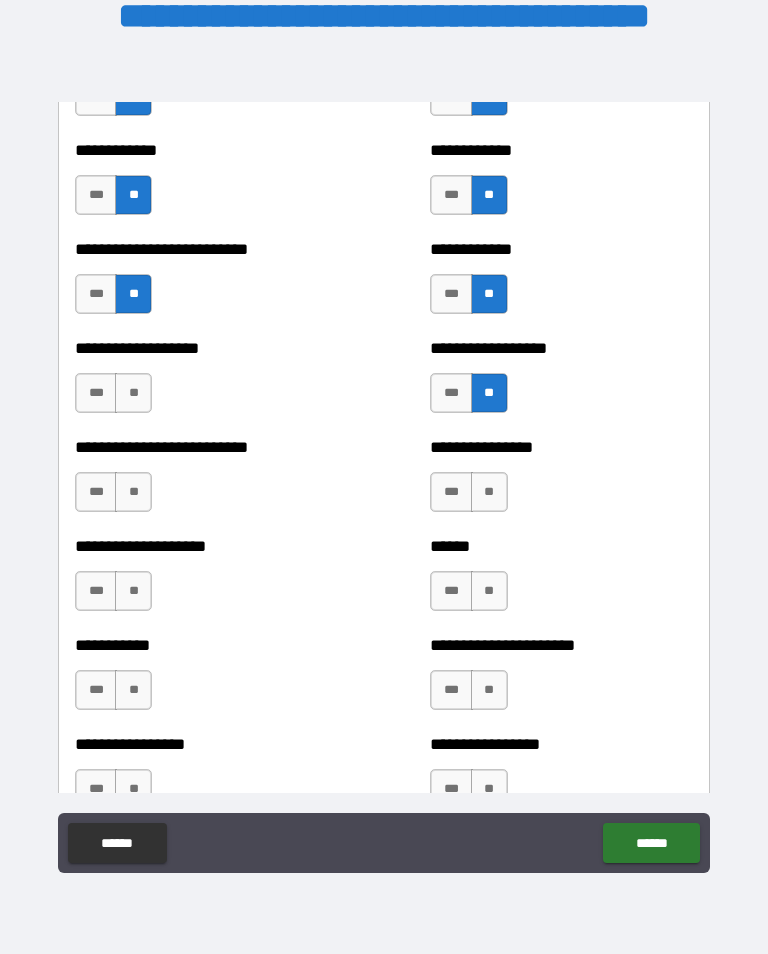 scroll, scrollTop: 5594, scrollLeft: 0, axis: vertical 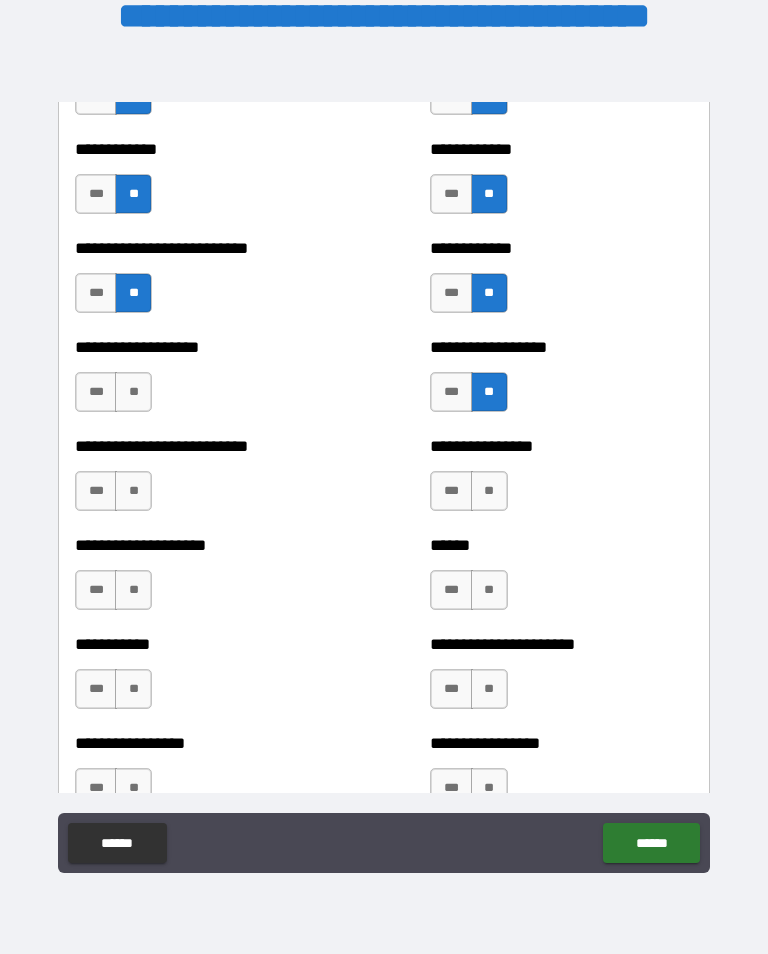 click on "**" at bounding box center (133, 392) 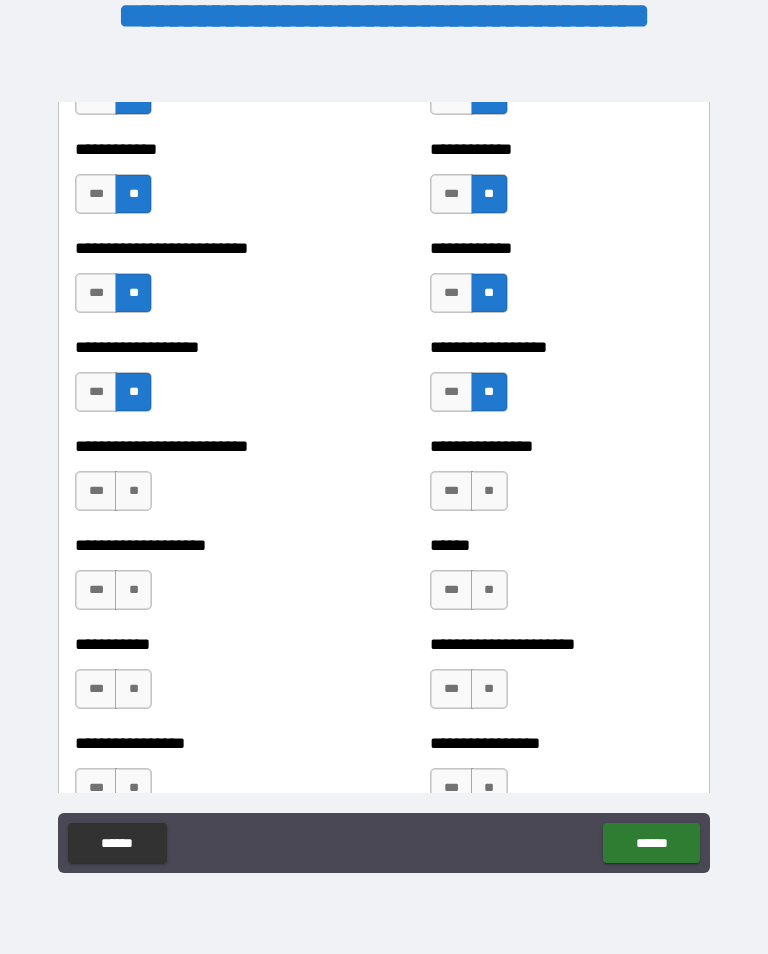 click on "**" at bounding box center (133, 491) 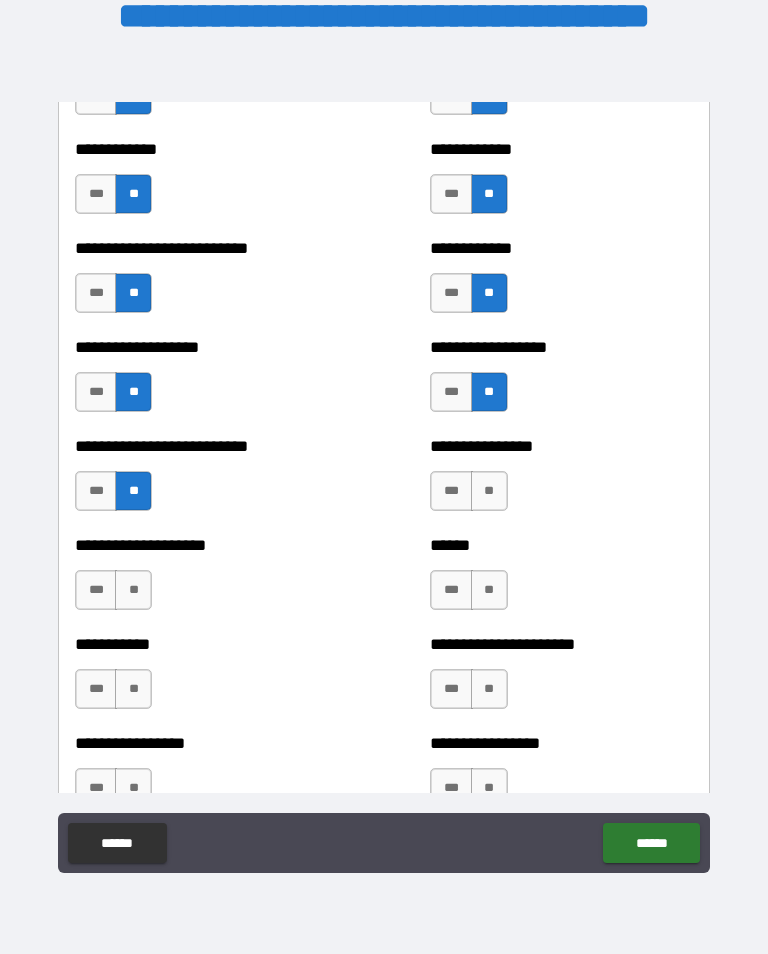 click on "**" at bounding box center [489, 491] 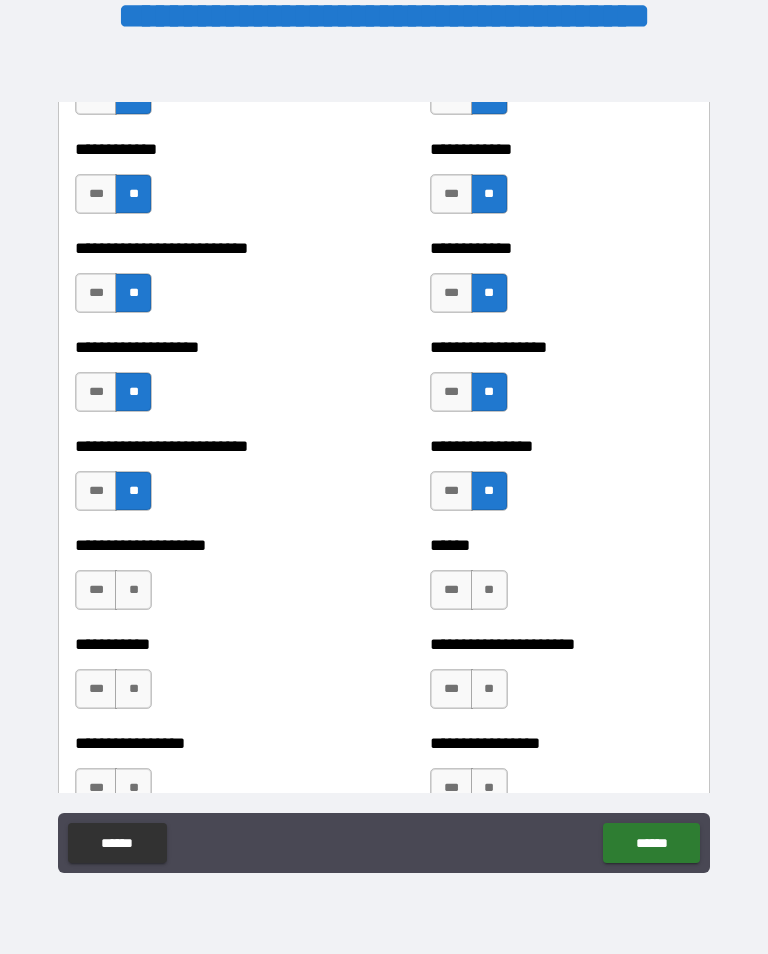 click on "**" at bounding box center [489, 590] 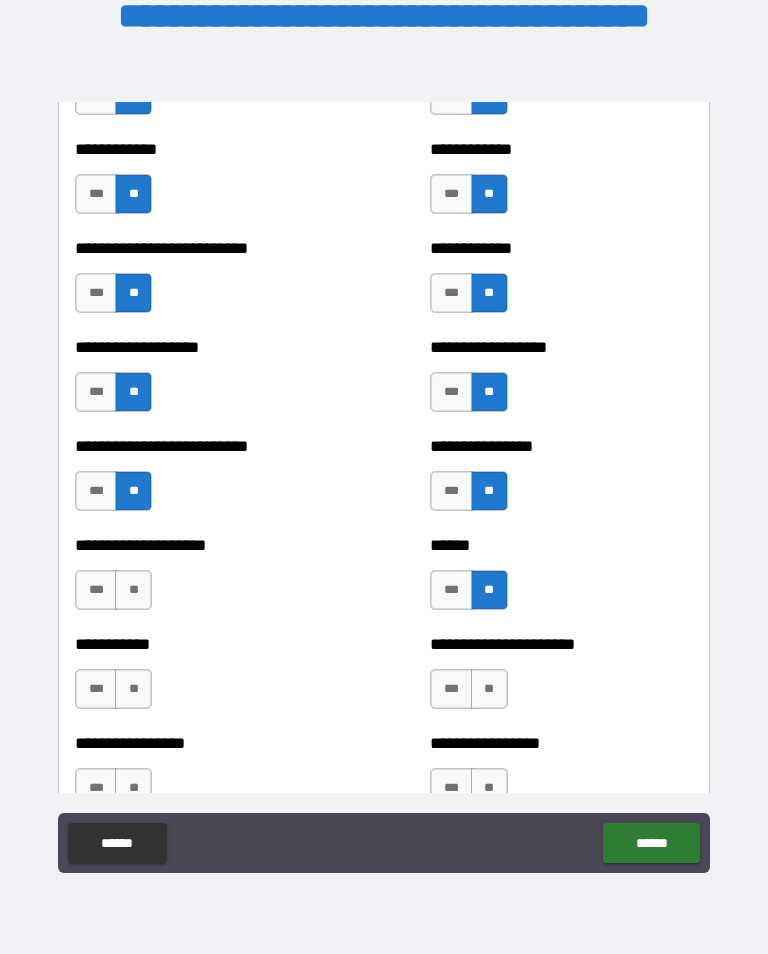 click on "**" at bounding box center [133, 590] 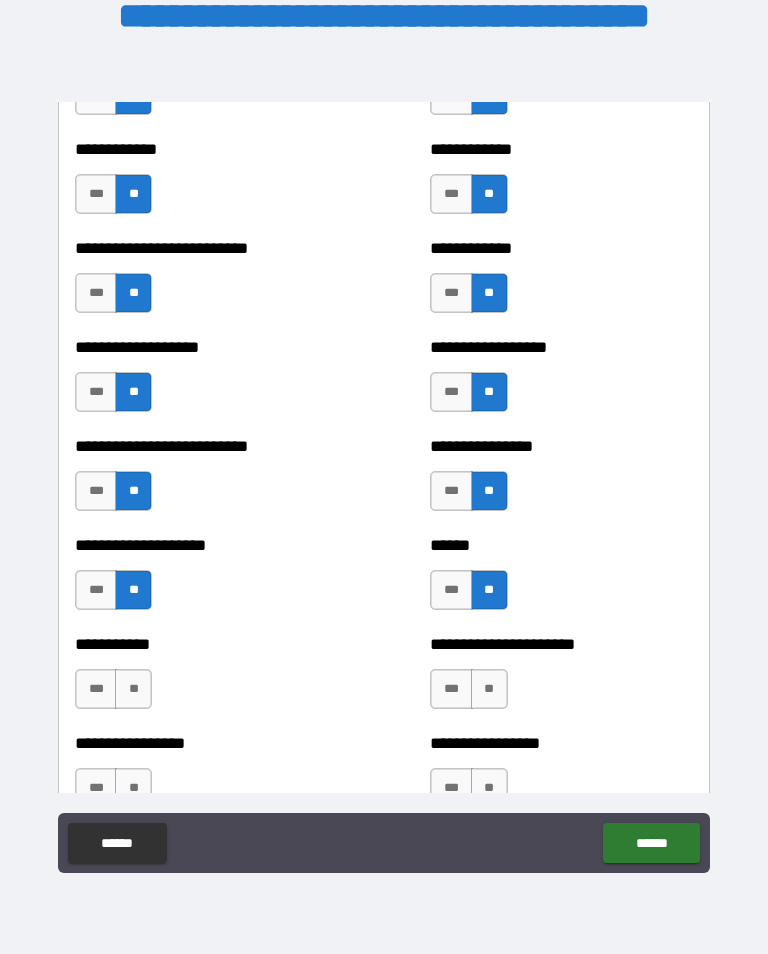 click on "**" at bounding box center (133, 689) 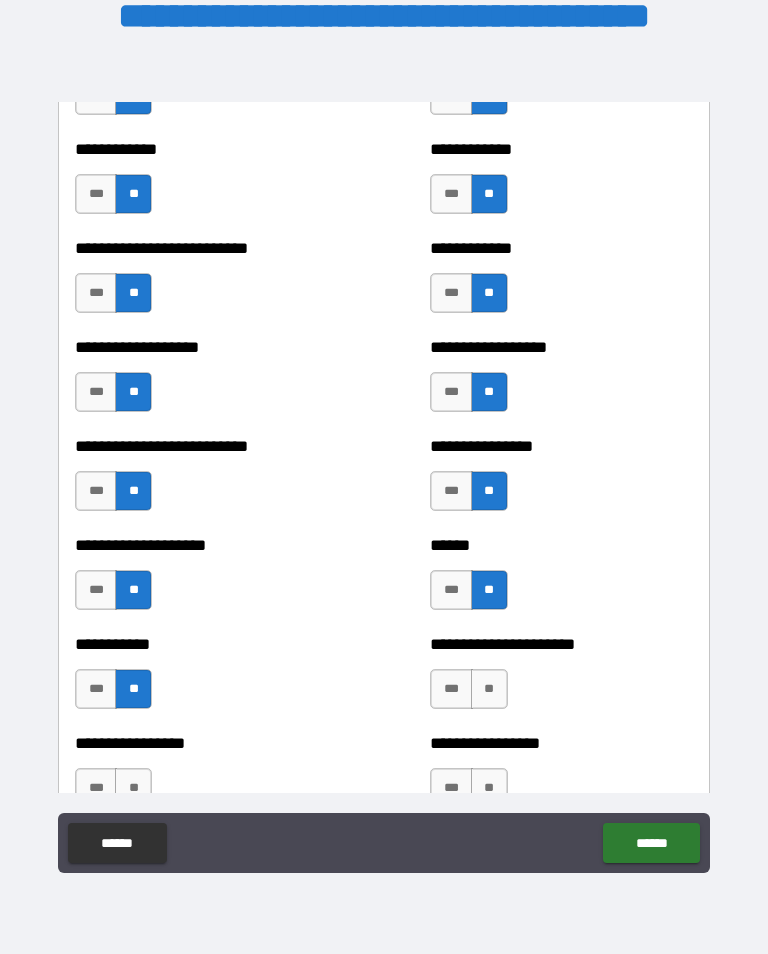 click on "**" at bounding box center [489, 689] 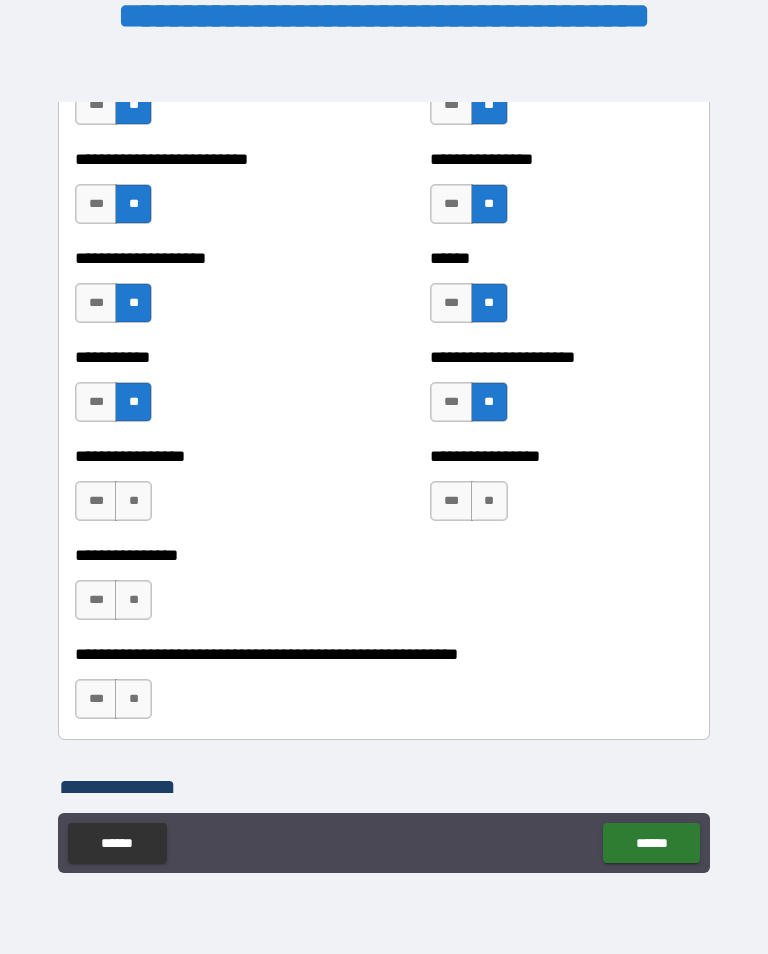 scroll, scrollTop: 5882, scrollLeft: 0, axis: vertical 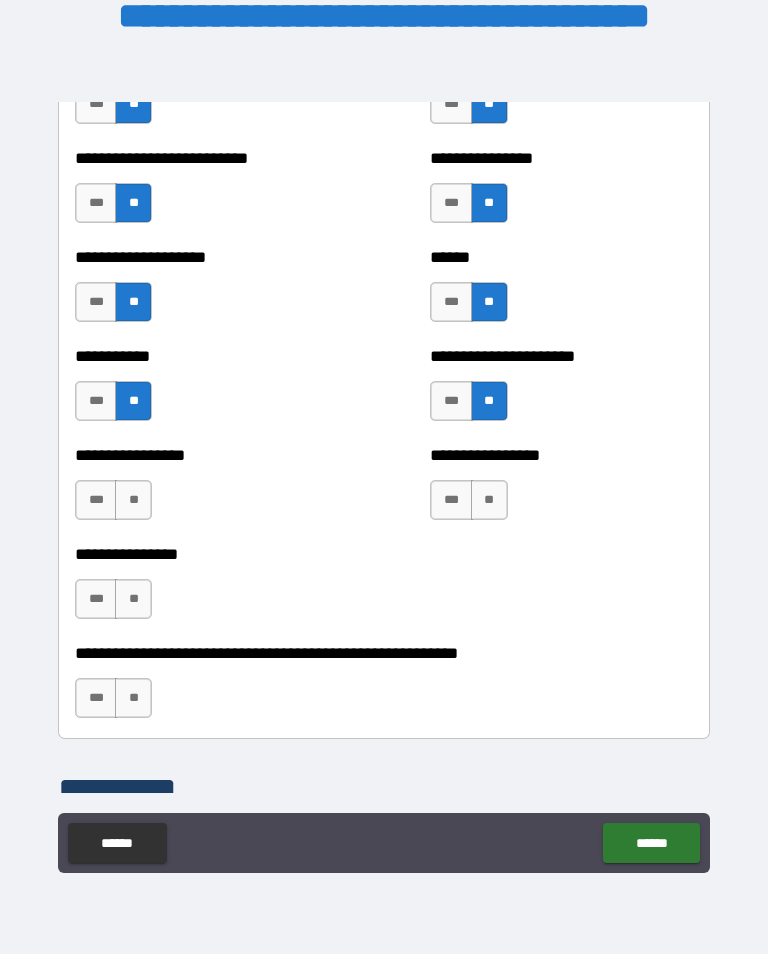 click on "**" at bounding box center [489, 500] 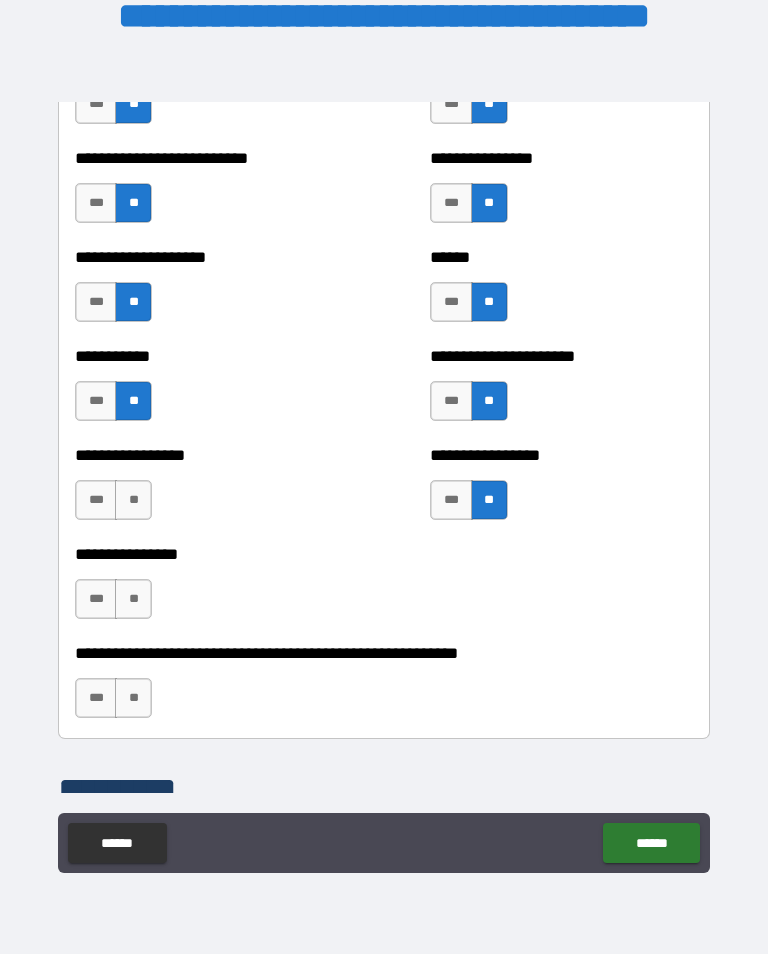 click on "**" at bounding box center (133, 500) 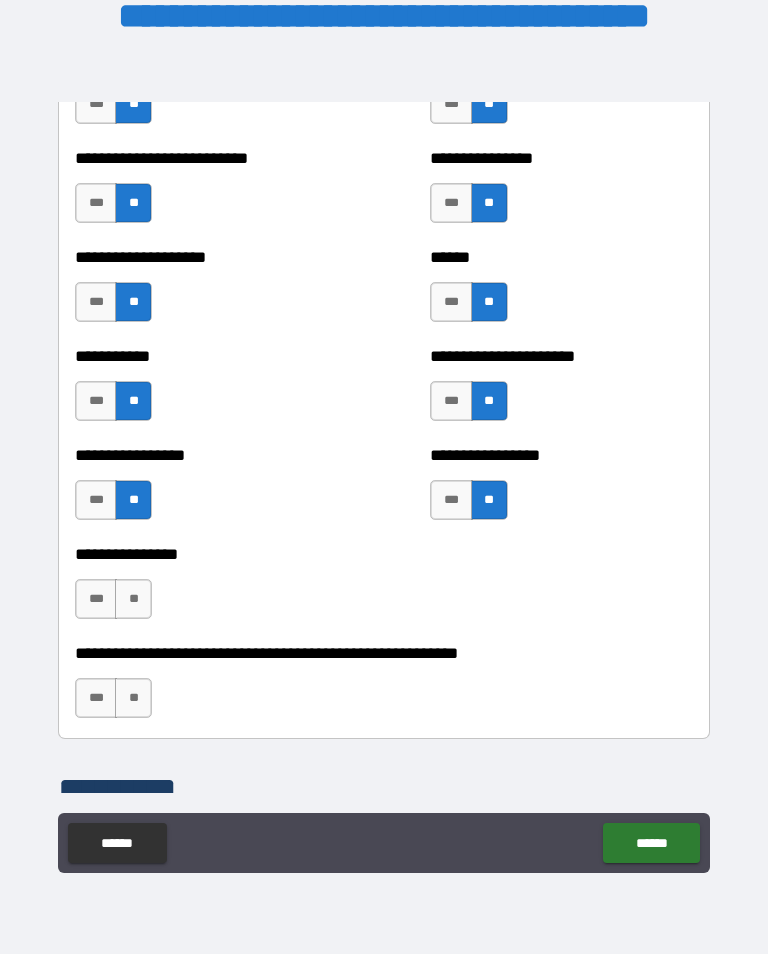 click on "**" at bounding box center [133, 599] 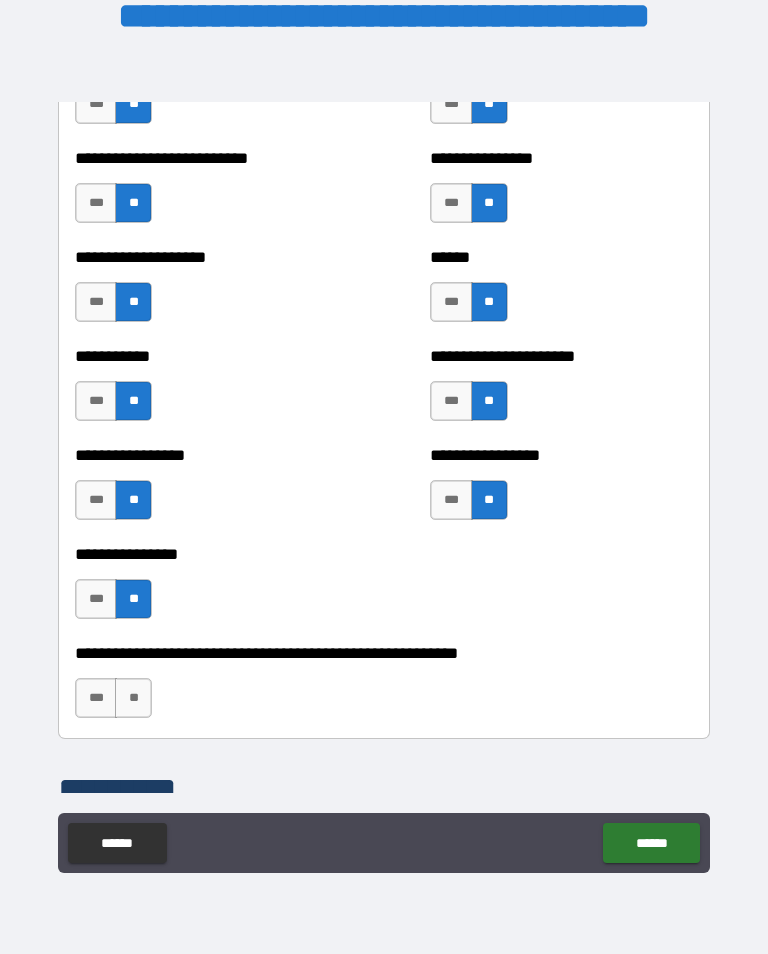 click on "**" at bounding box center (133, 698) 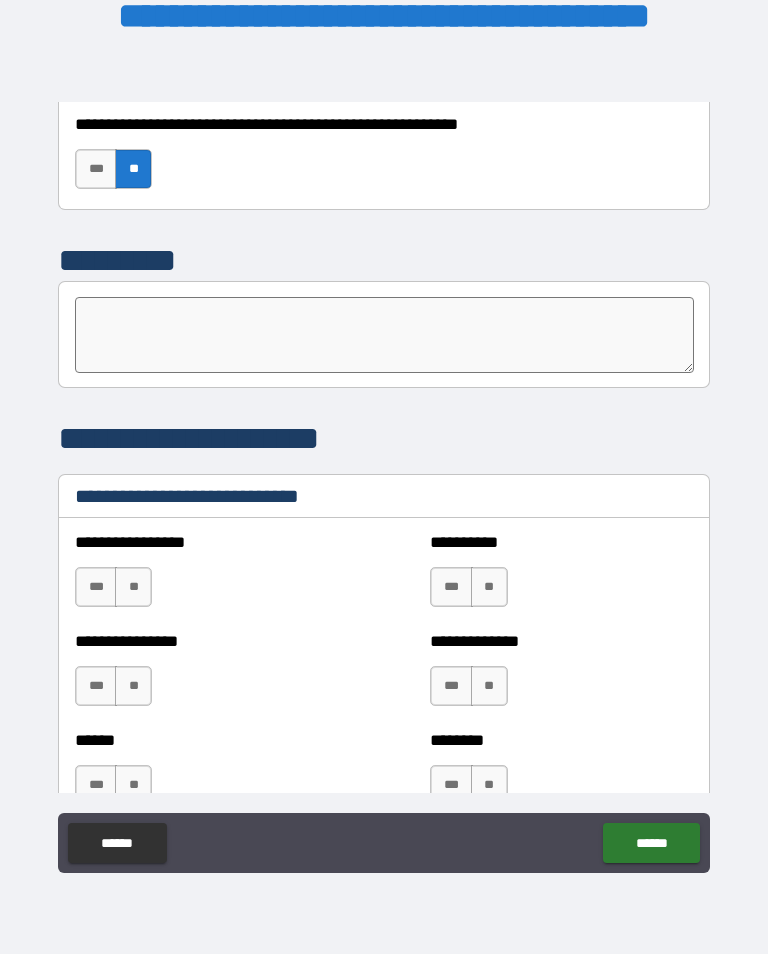 scroll, scrollTop: 6443, scrollLeft: 0, axis: vertical 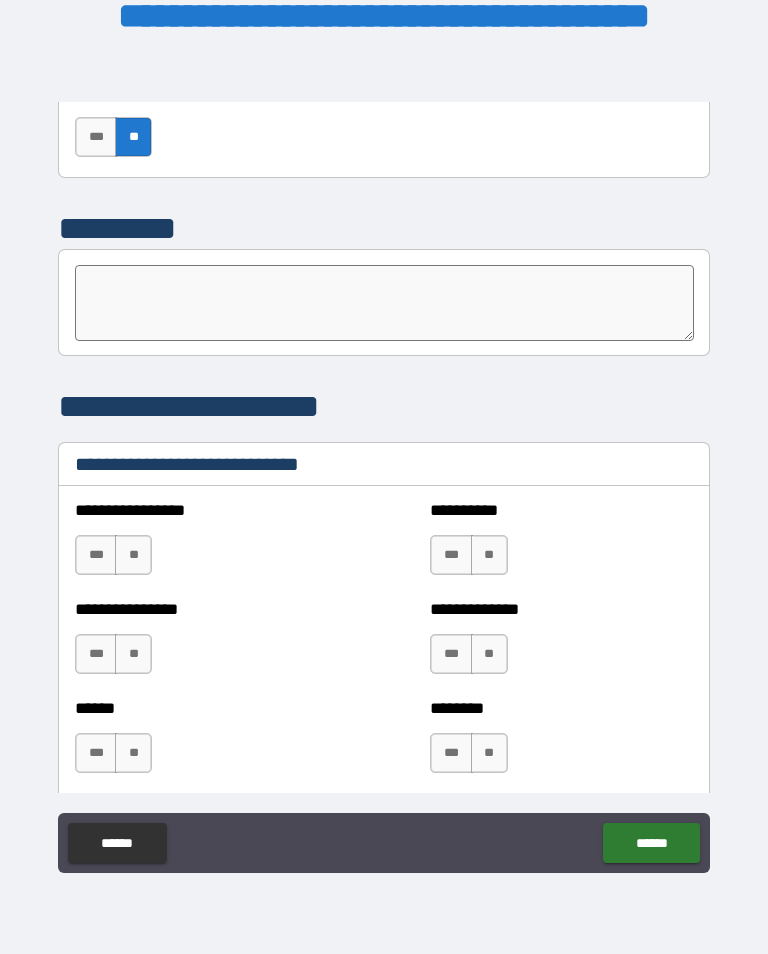 click on "**********" at bounding box center (384, 464) 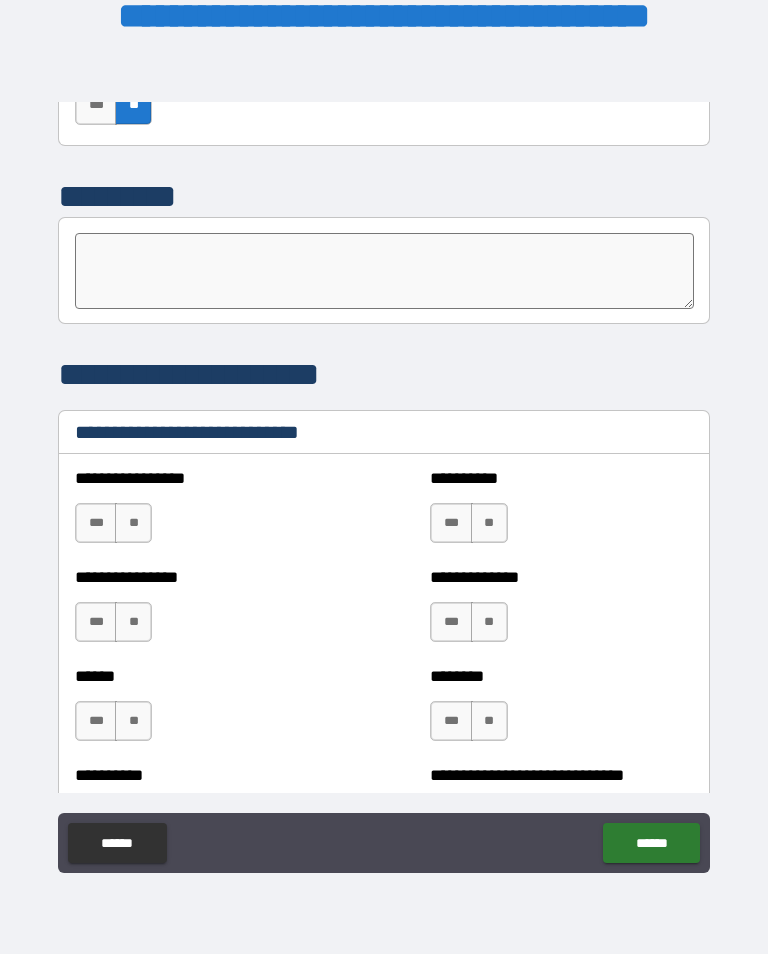 click on "***" at bounding box center (451, 622) 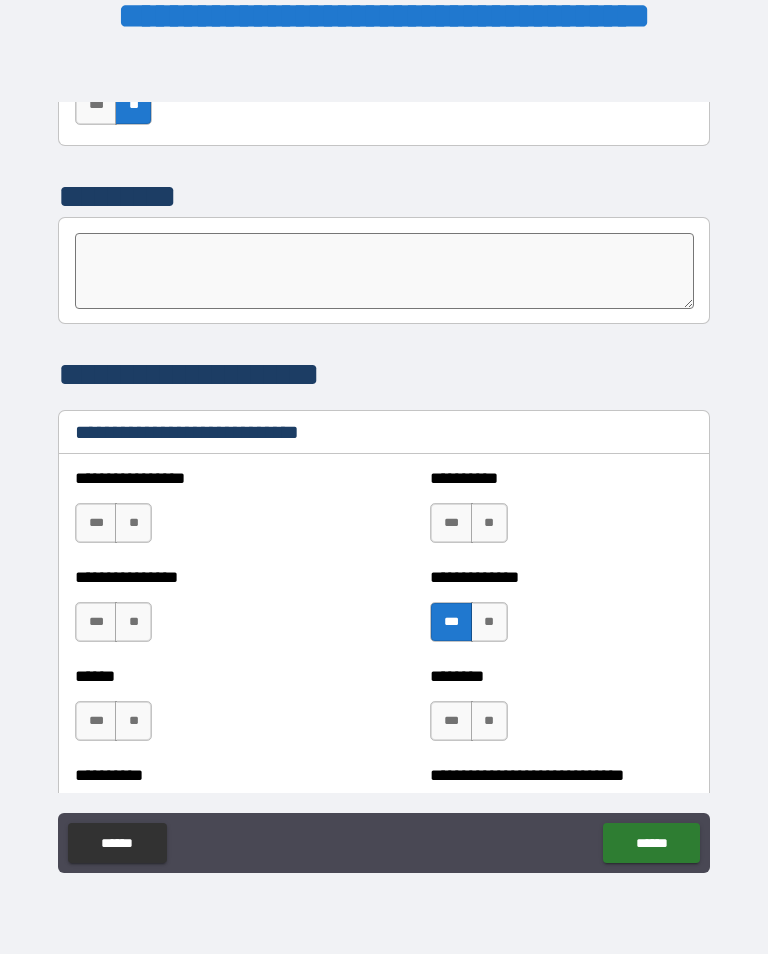 click on "***" at bounding box center (451, 721) 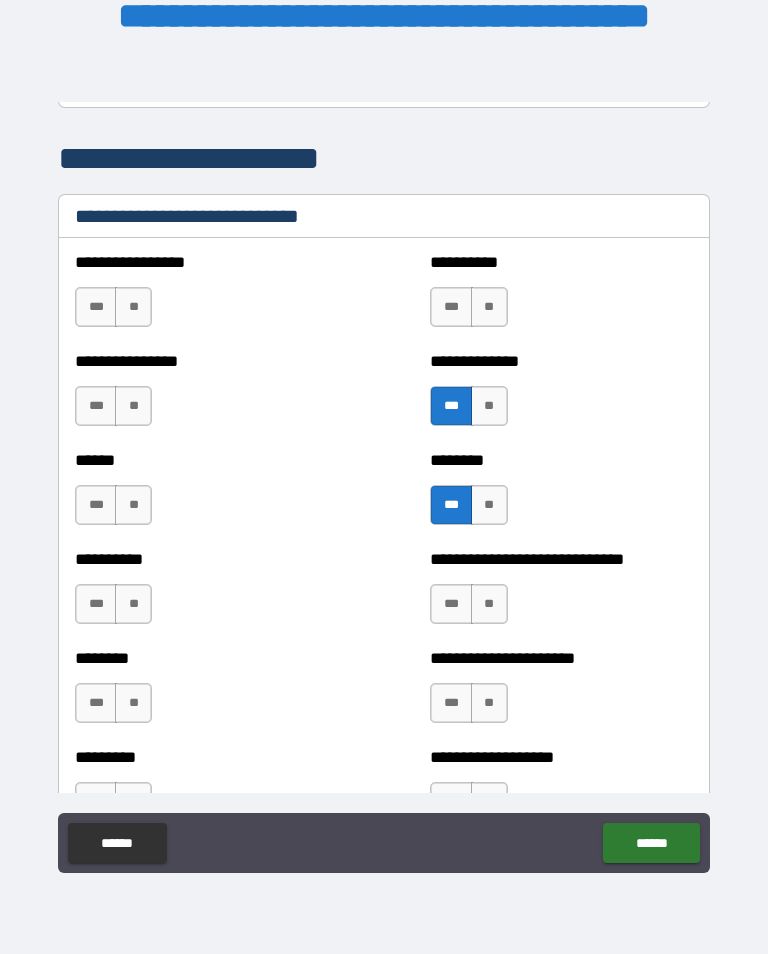 scroll, scrollTop: 6695, scrollLeft: 0, axis: vertical 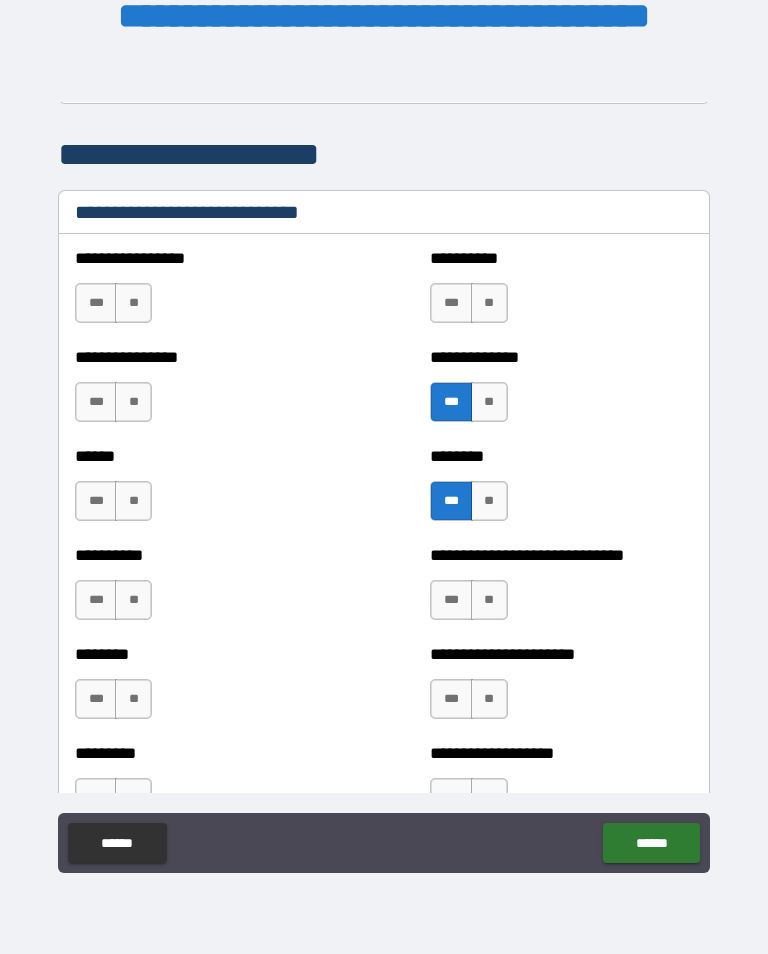 click on "***" at bounding box center [451, 600] 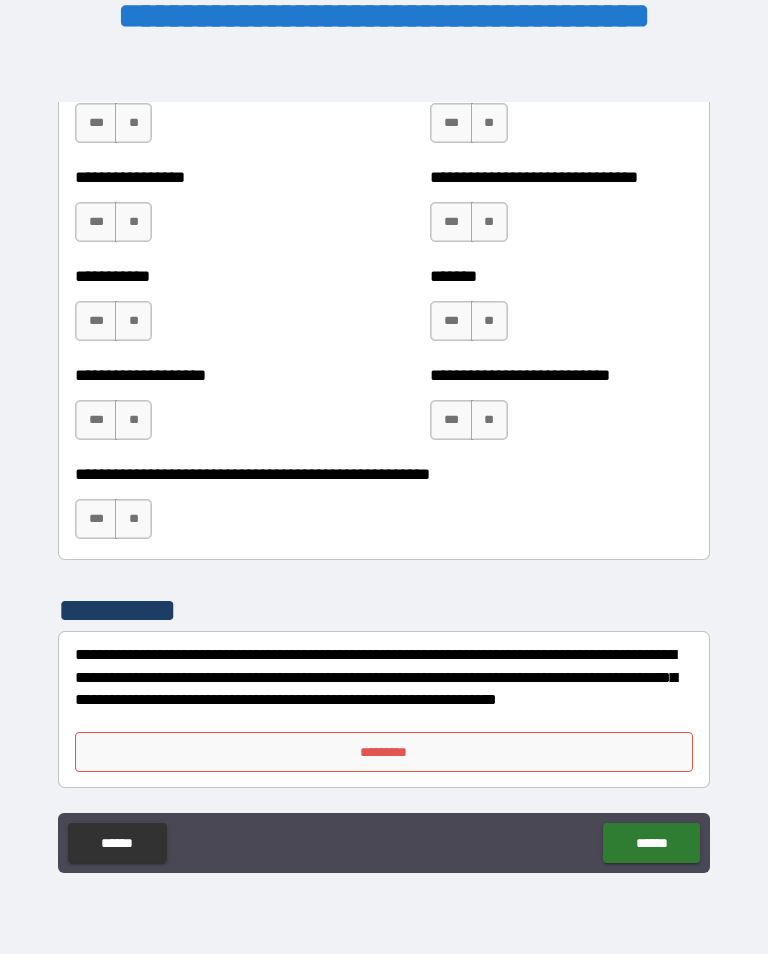 scroll, scrollTop: 7964, scrollLeft: 0, axis: vertical 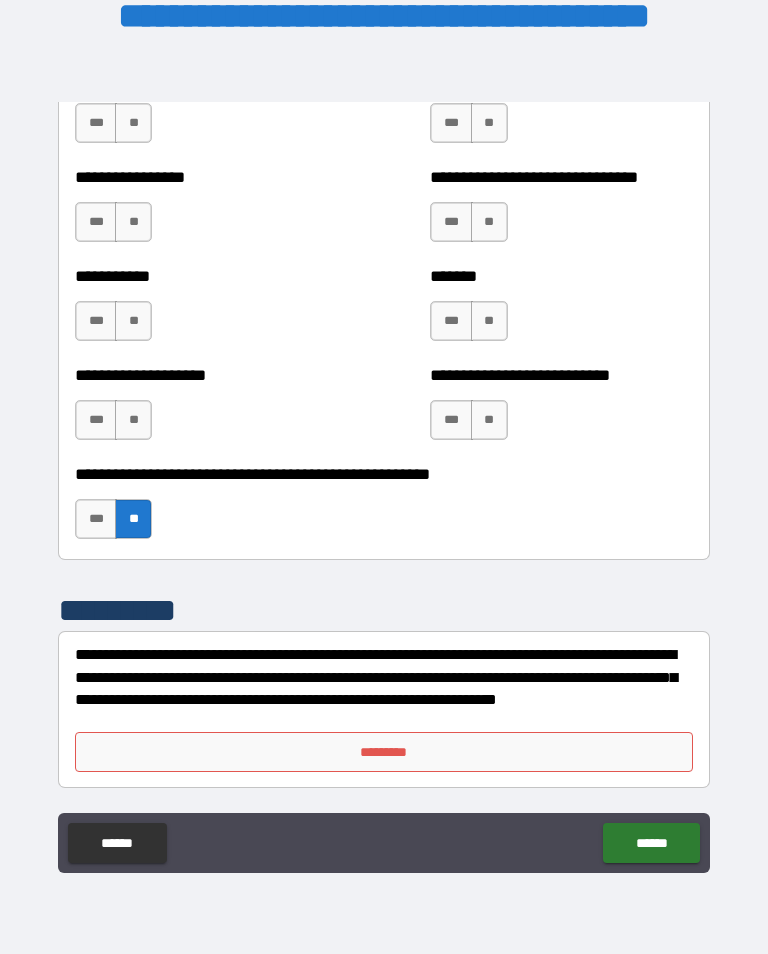 click on "**" at bounding box center [489, 420] 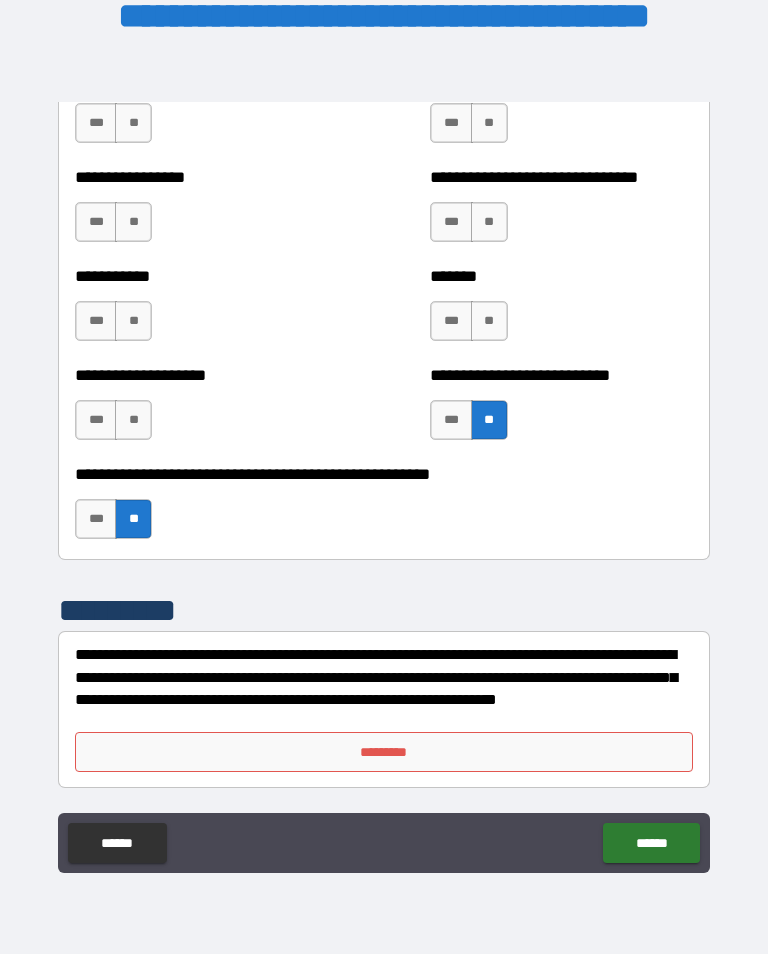 click on "**" at bounding box center (489, 321) 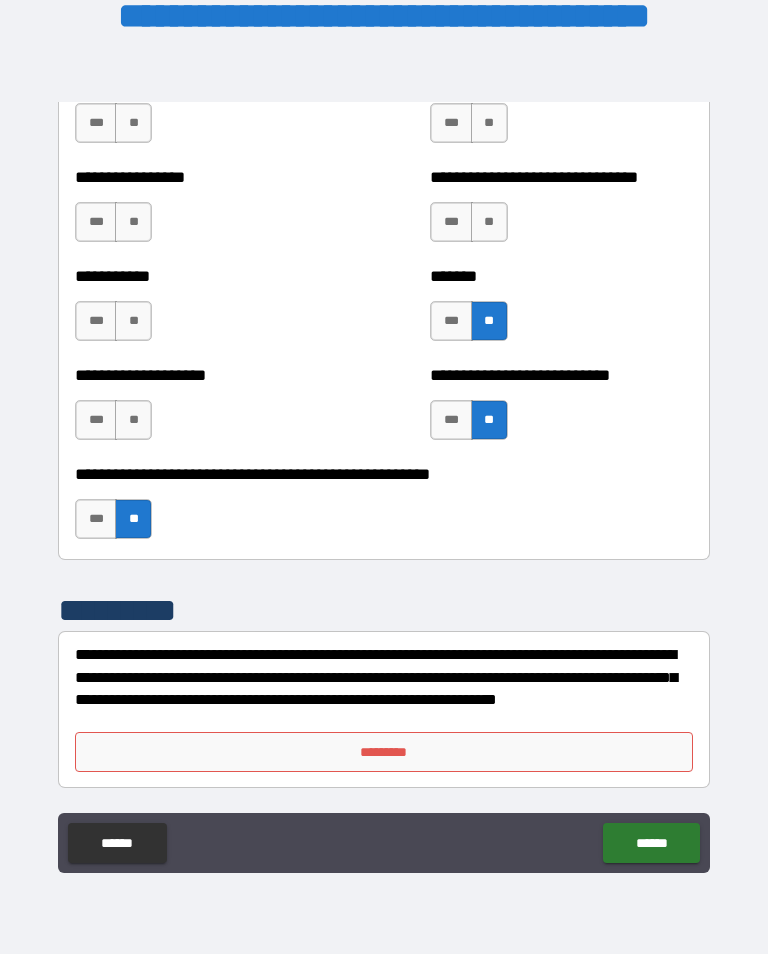 scroll, scrollTop: 7947, scrollLeft: 0, axis: vertical 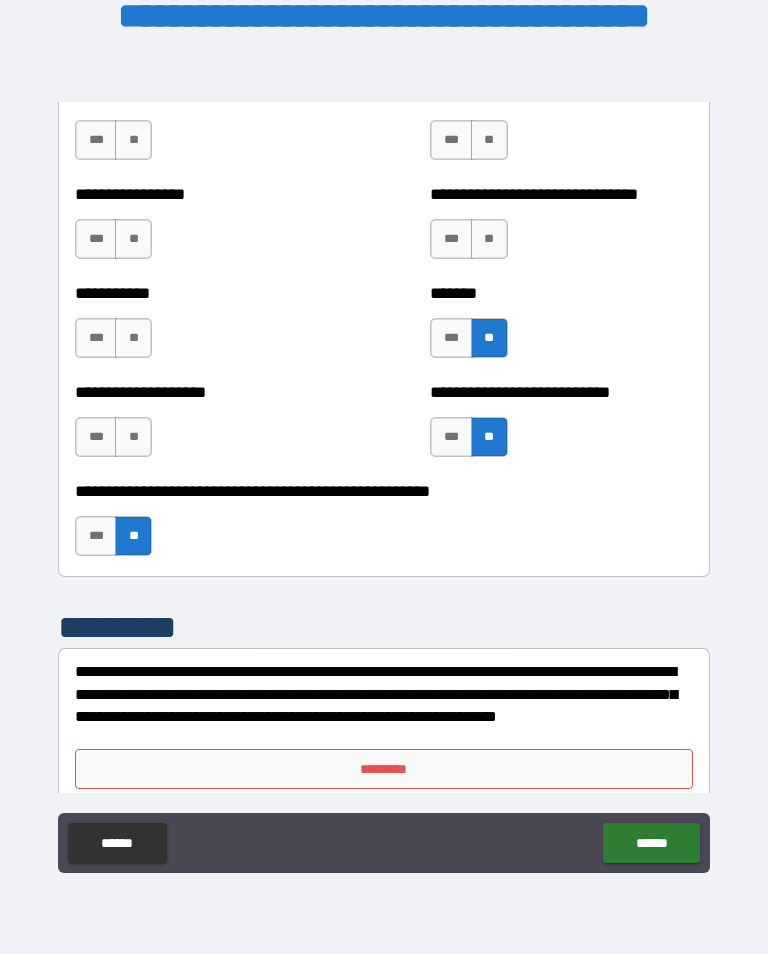 click on "***" at bounding box center (451, 239) 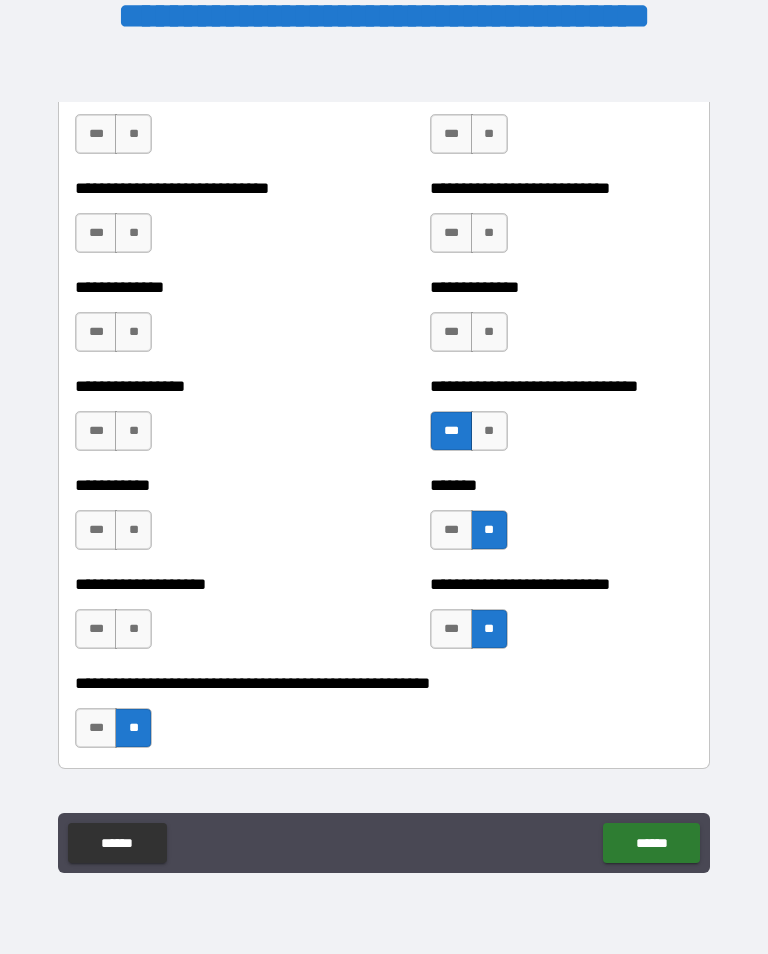 scroll, scrollTop: 7753, scrollLeft: 0, axis: vertical 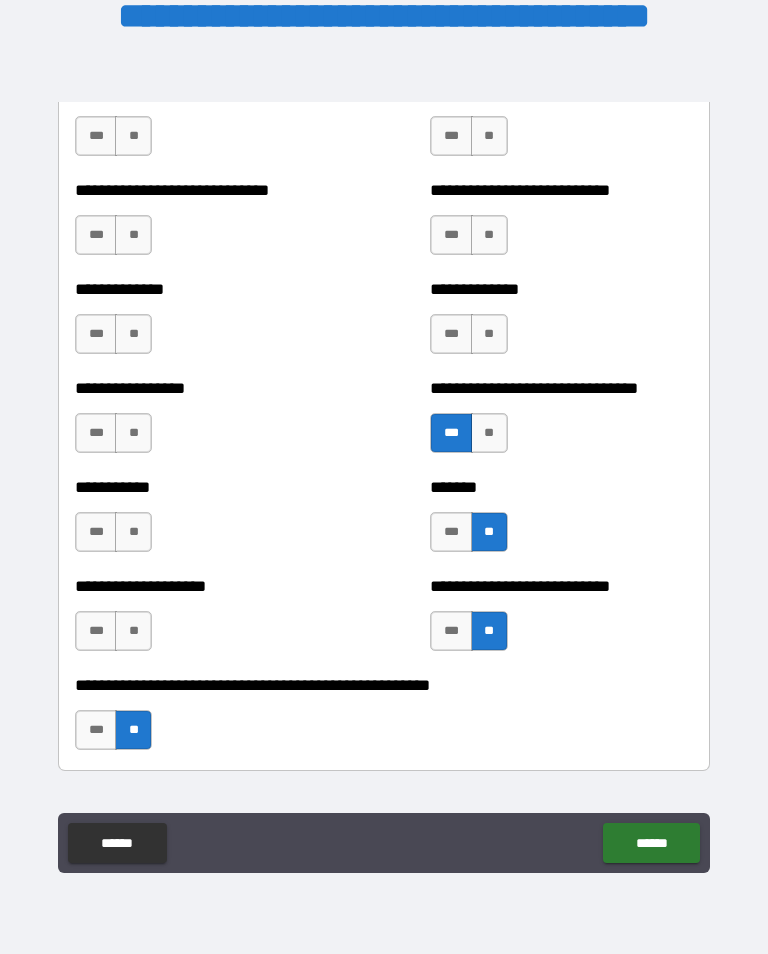 click on "***" at bounding box center (451, 334) 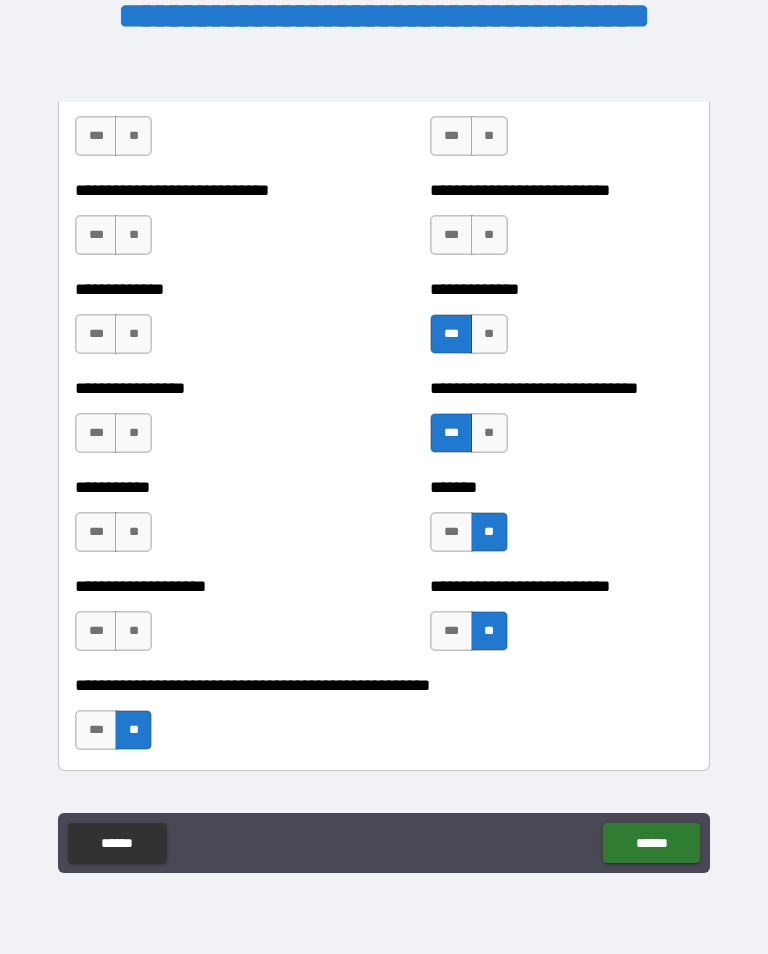 click on "**" at bounding box center [489, 334] 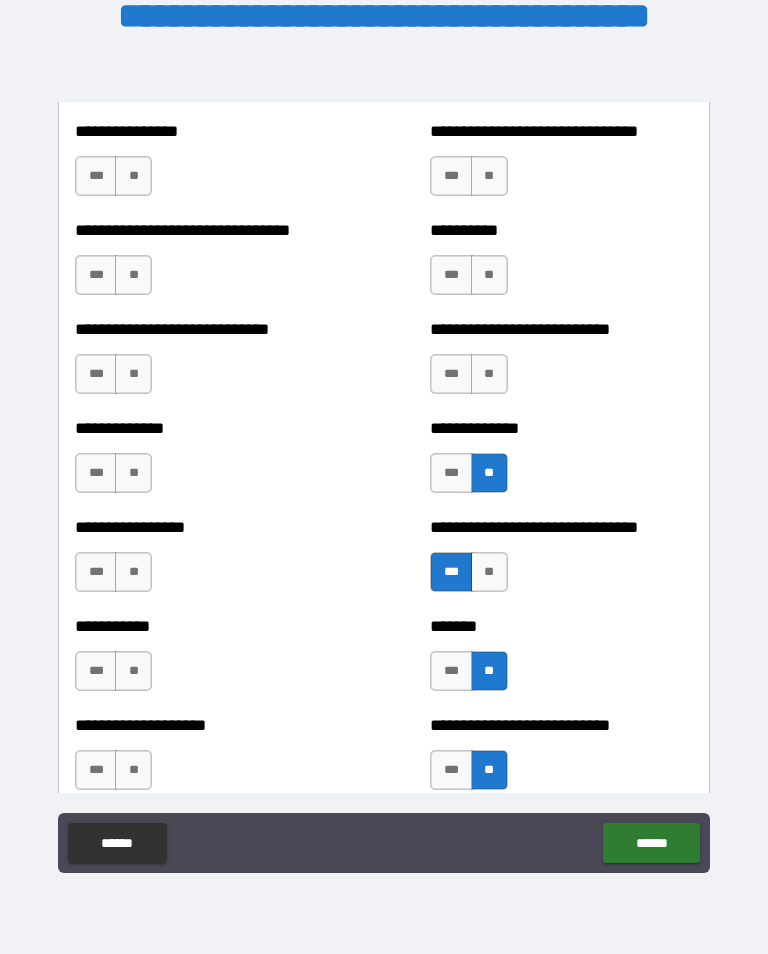 scroll, scrollTop: 7613, scrollLeft: 0, axis: vertical 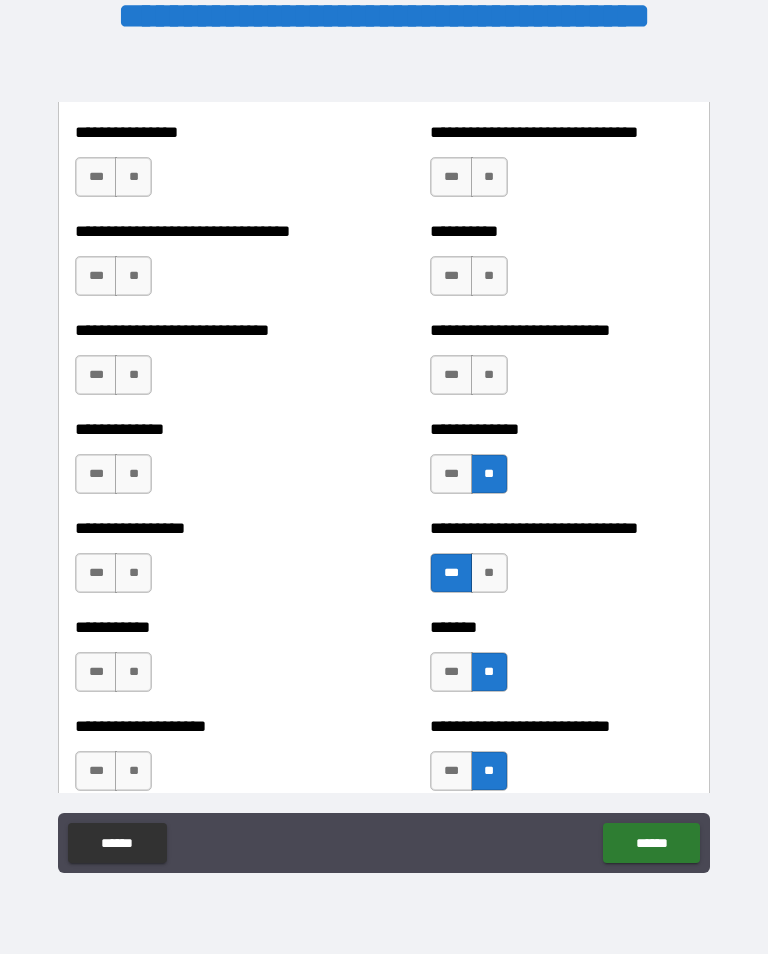 click on "***" at bounding box center (451, 474) 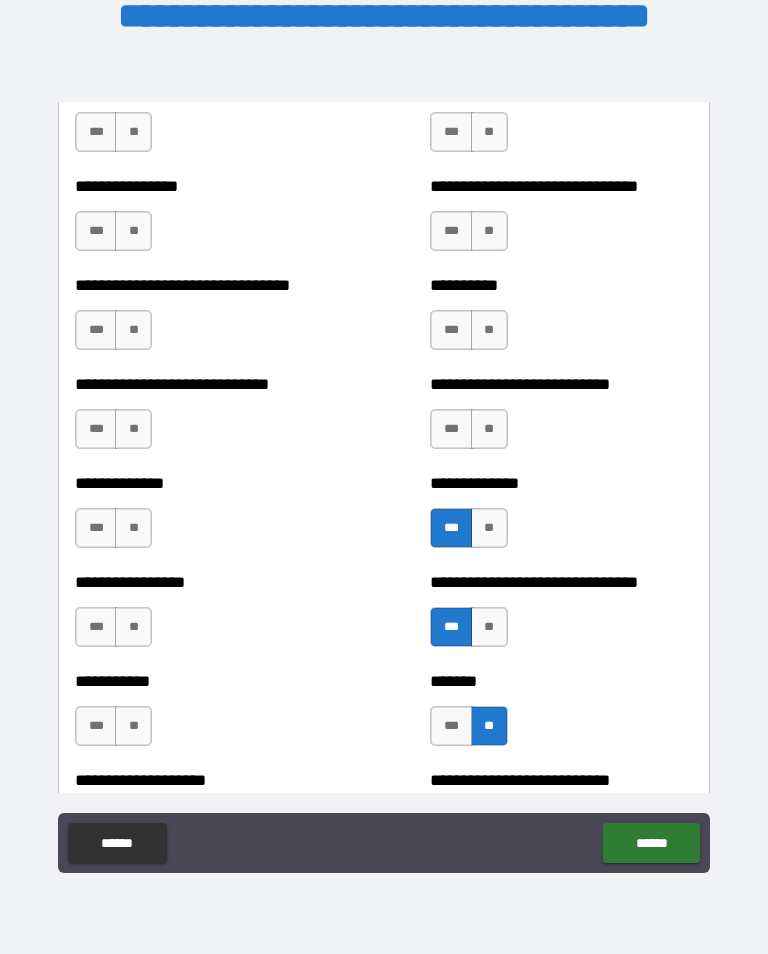 scroll, scrollTop: 7553, scrollLeft: 0, axis: vertical 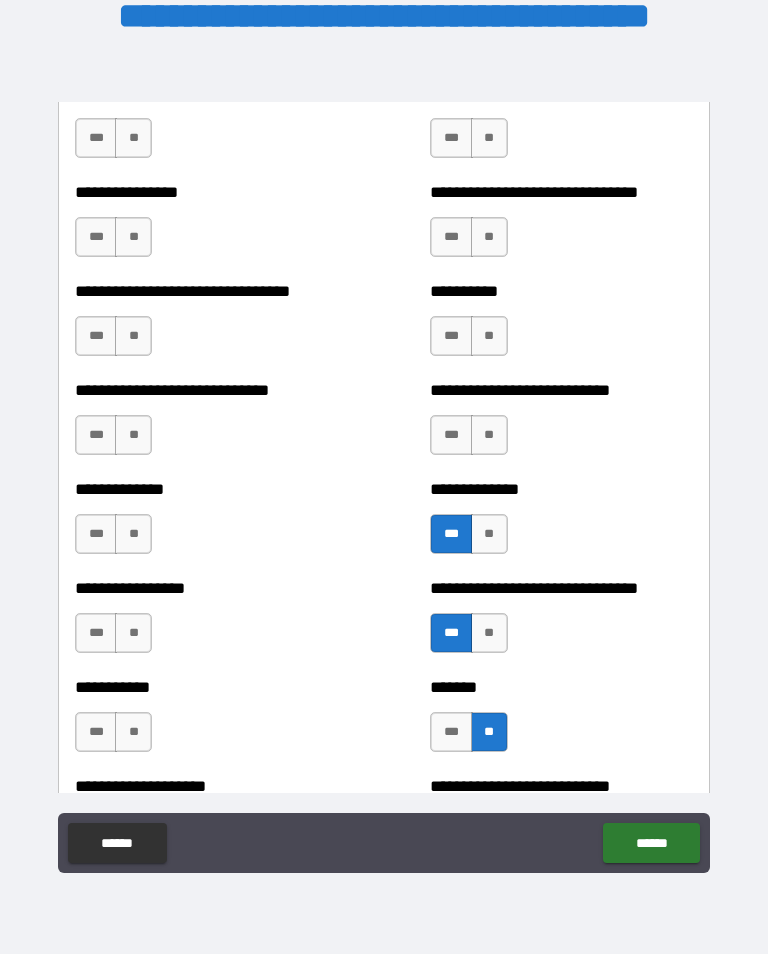 click on "**" at bounding box center (489, 435) 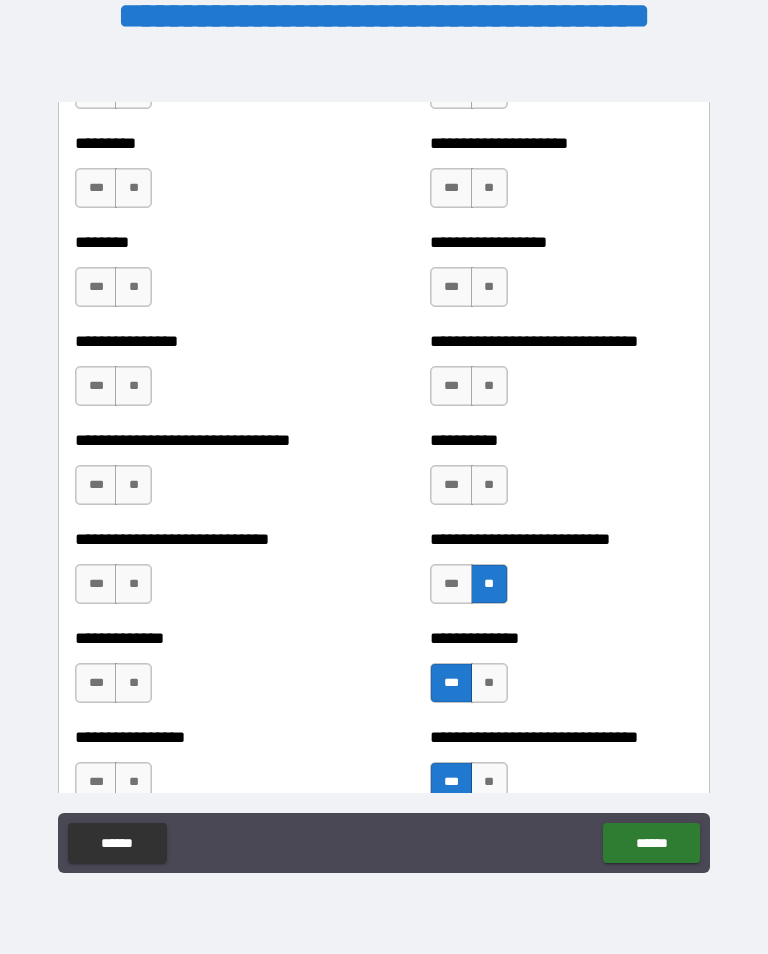 scroll, scrollTop: 7402, scrollLeft: 0, axis: vertical 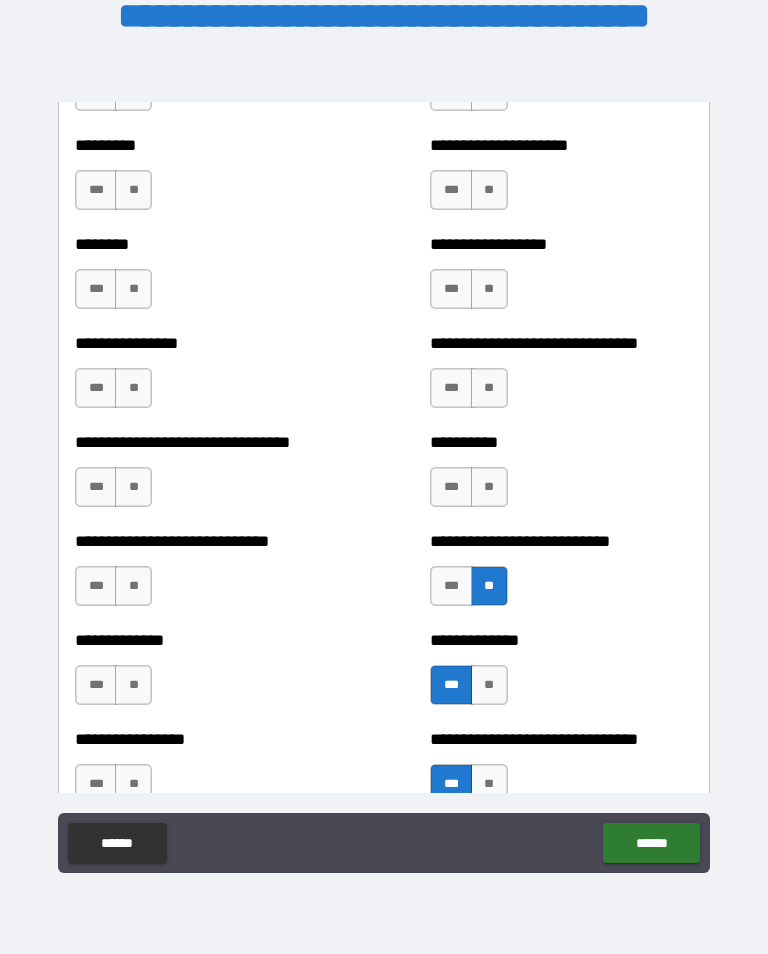 click on "***" at bounding box center [451, 487] 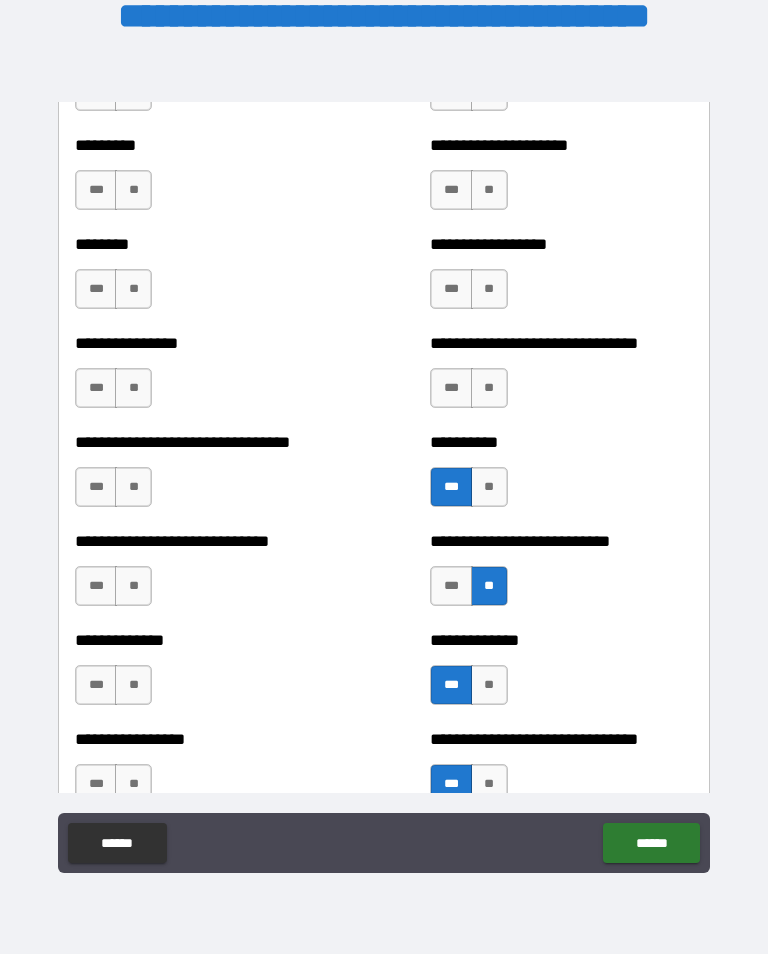 scroll, scrollTop: 7370, scrollLeft: 0, axis: vertical 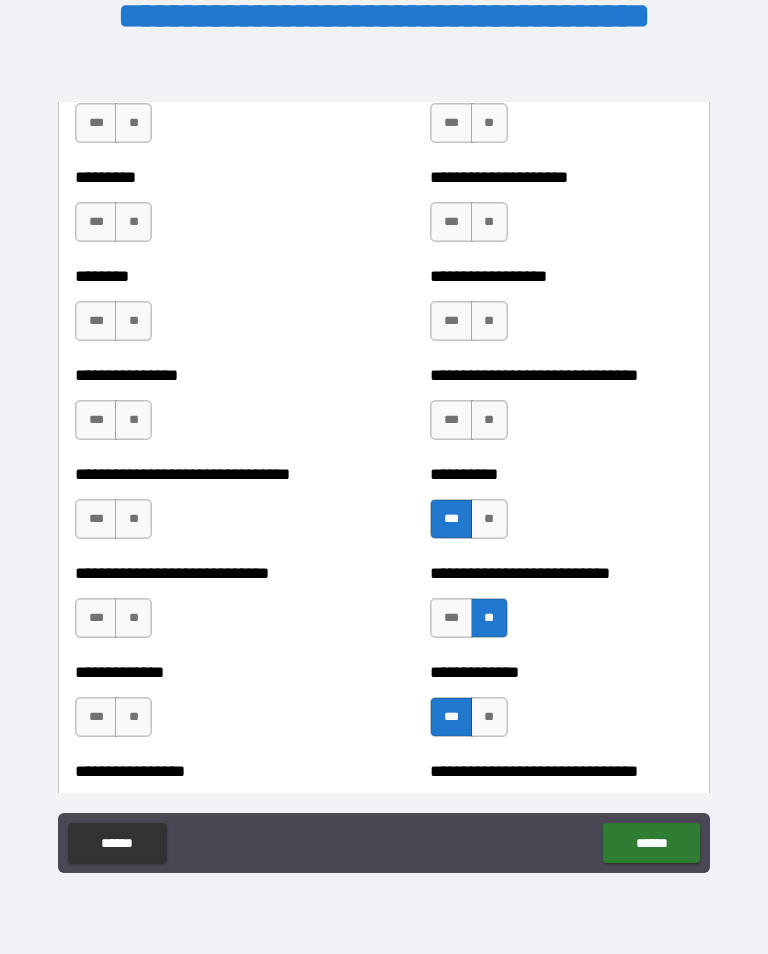 click on "**" at bounding box center [489, 420] 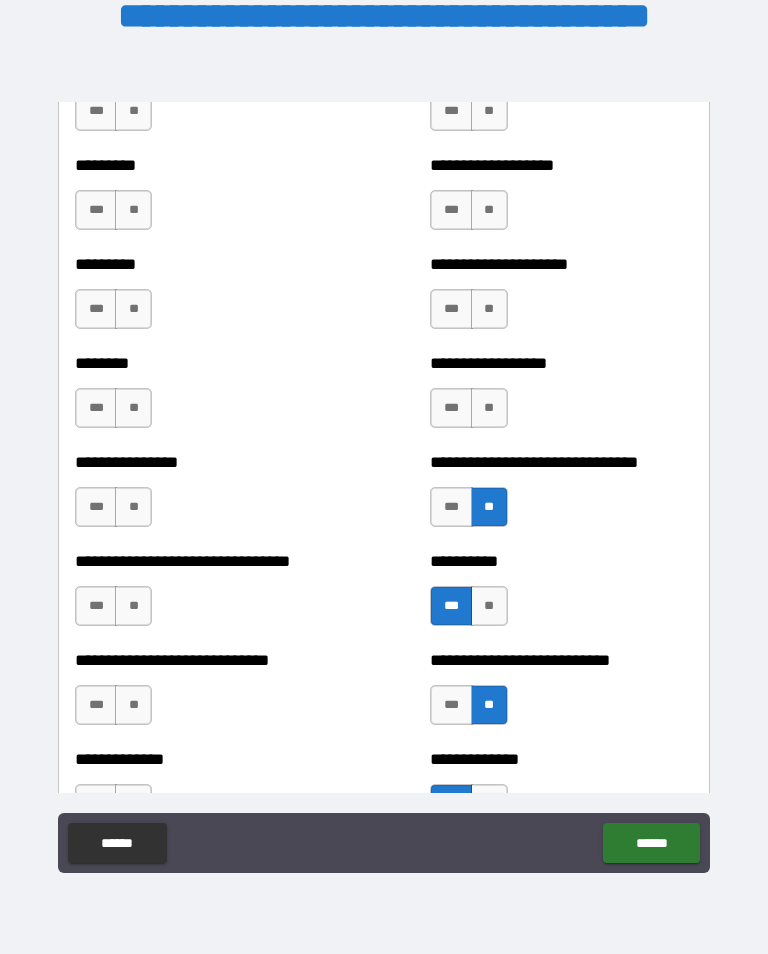 click on "**" at bounding box center (489, 408) 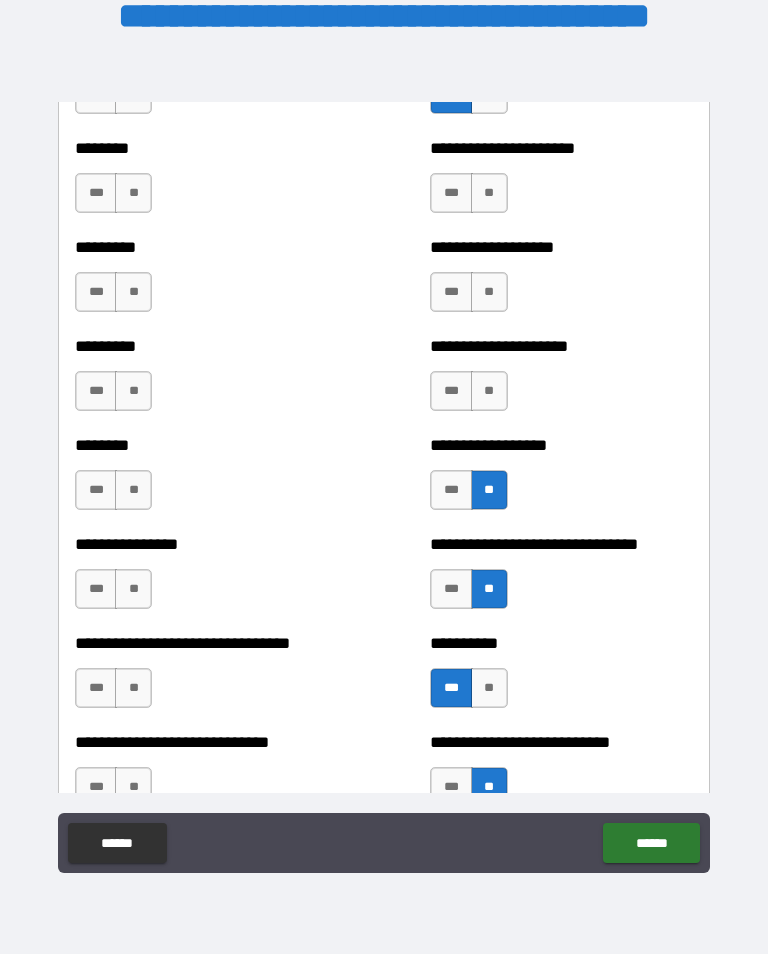 click on "**" at bounding box center [489, 391] 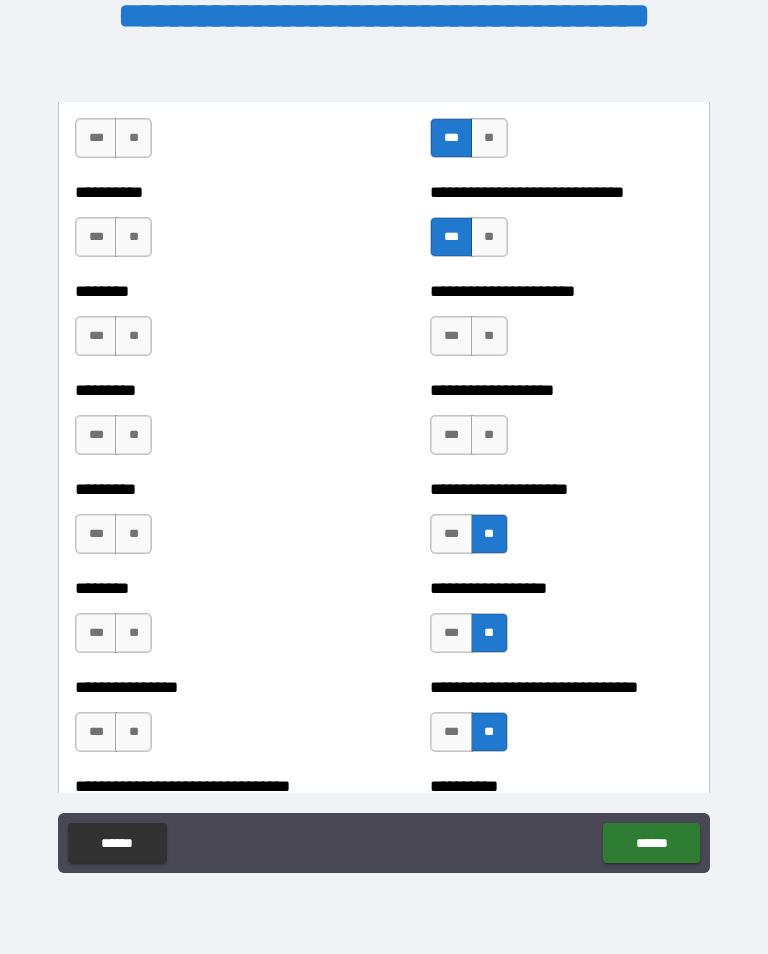 click on "**" at bounding box center (489, 435) 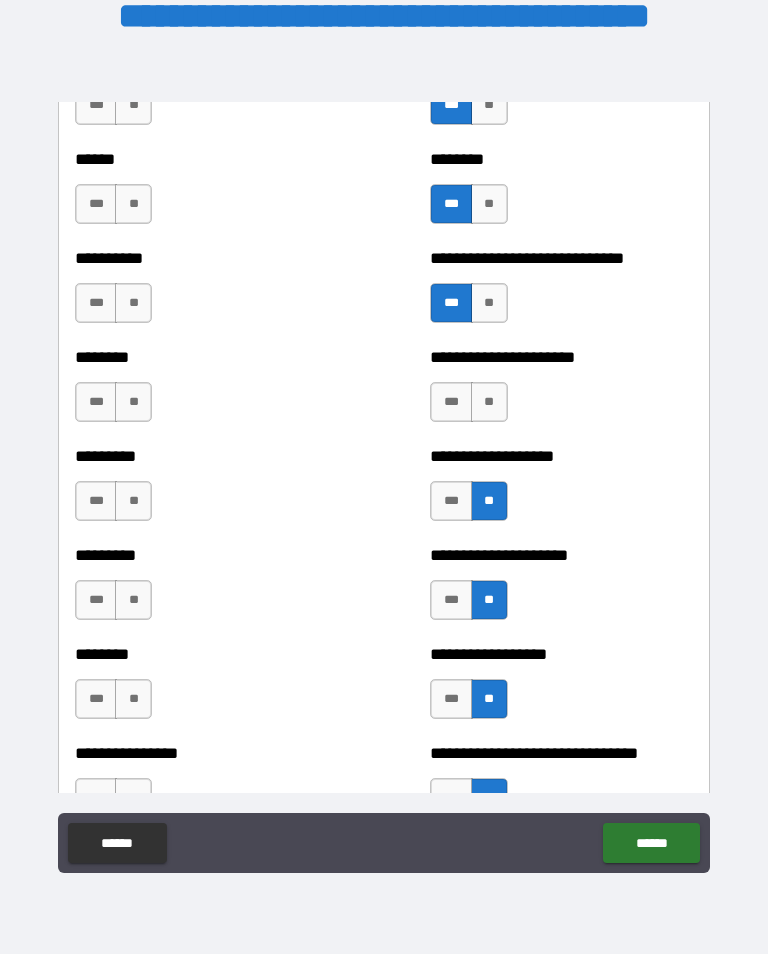 scroll, scrollTop: 6992, scrollLeft: 0, axis: vertical 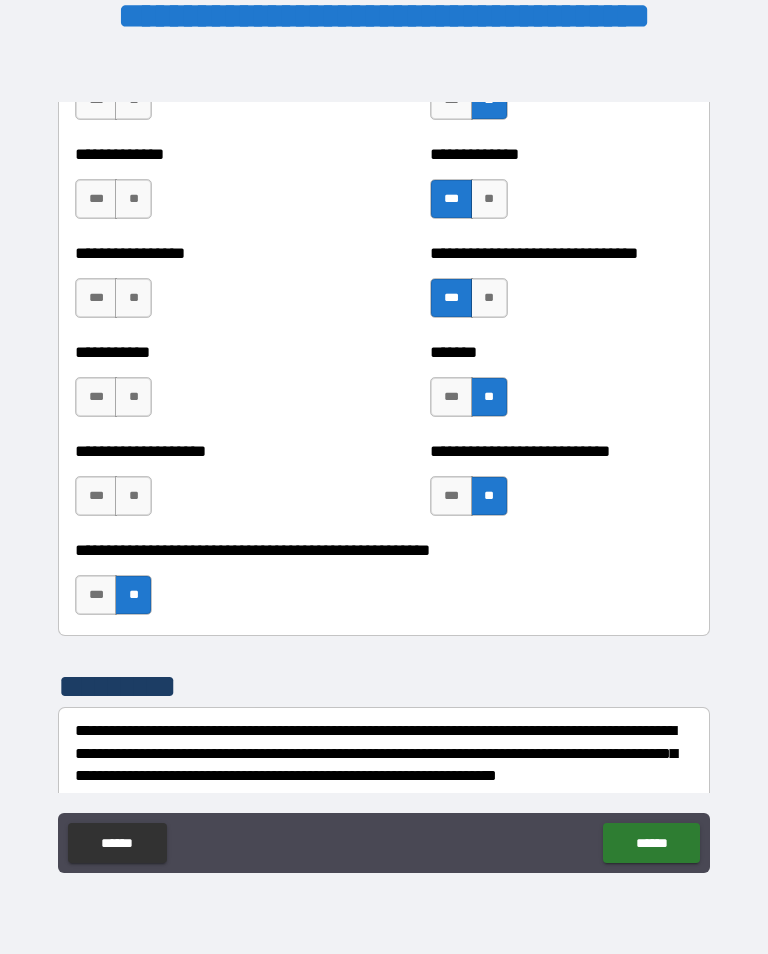 click on "**" at bounding box center (133, 496) 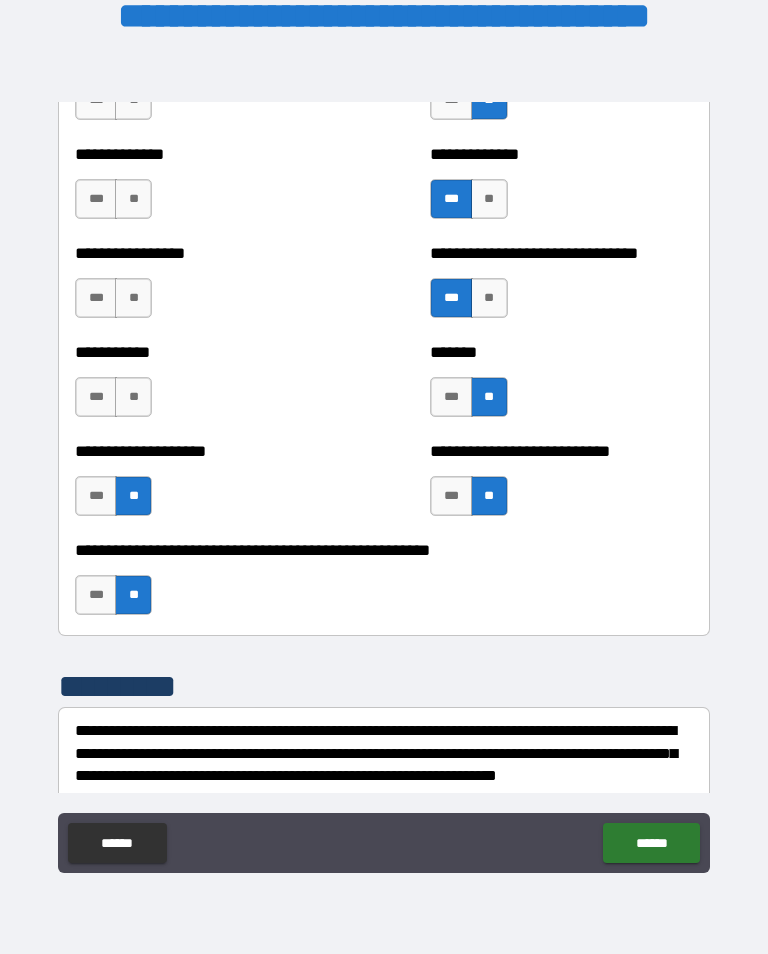 click on "***" at bounding box center [96, 298] 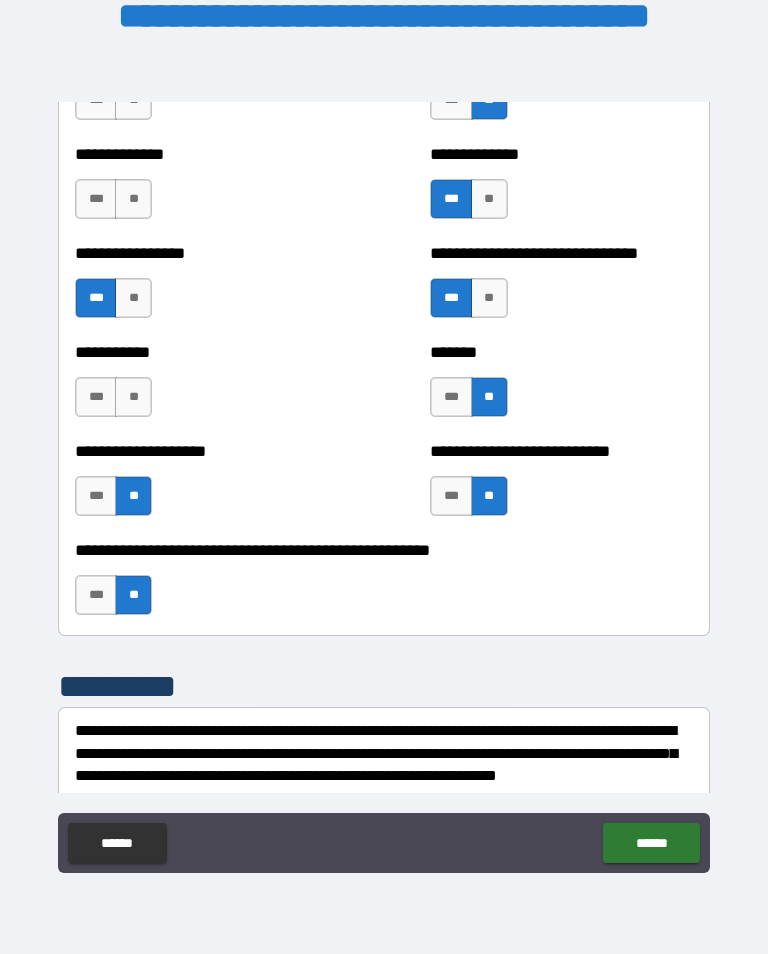 click on "**" at bounding box center [133, 397] 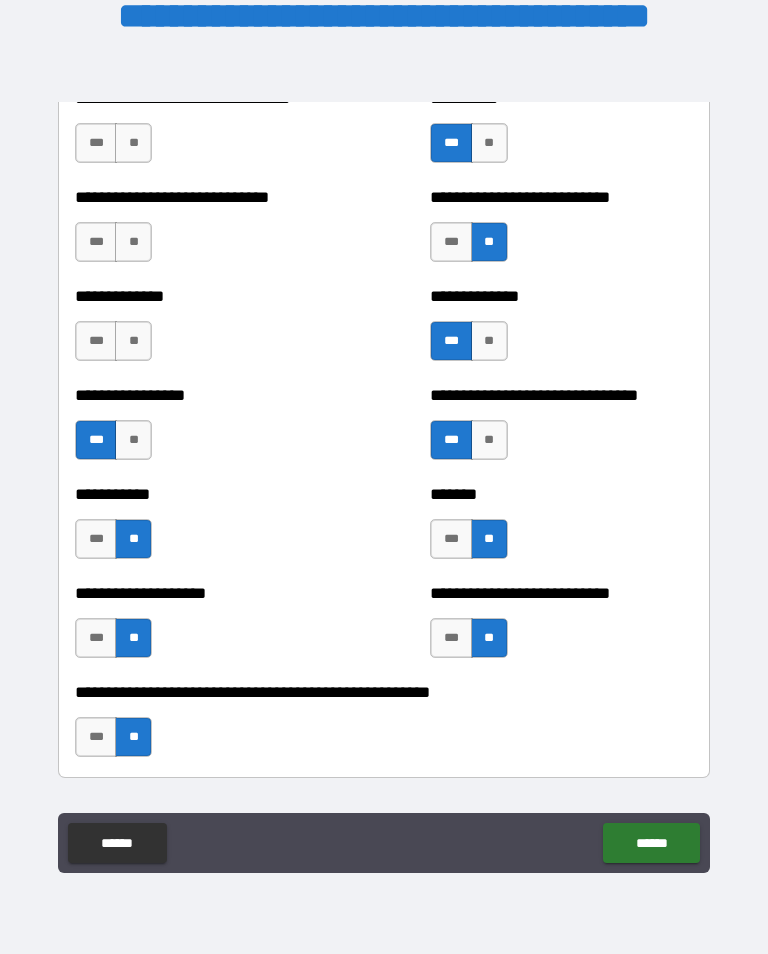 click on "**" at bounding box center [133, 341] 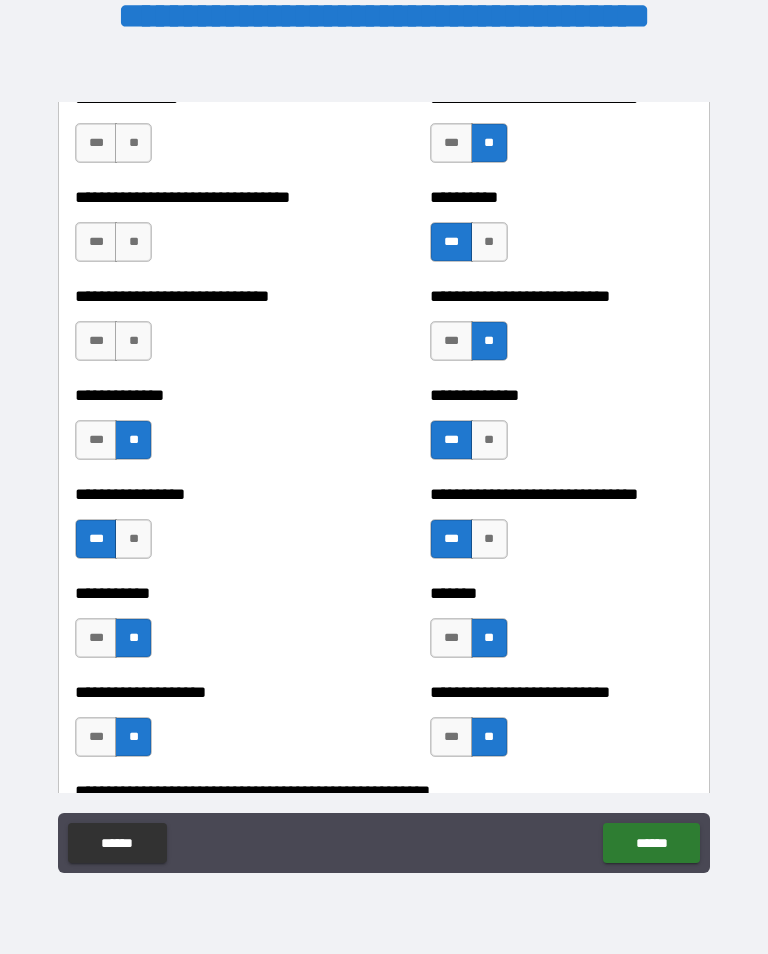 scroll, scrollTop: 7646, scrollLeft: 0, axis: vertical 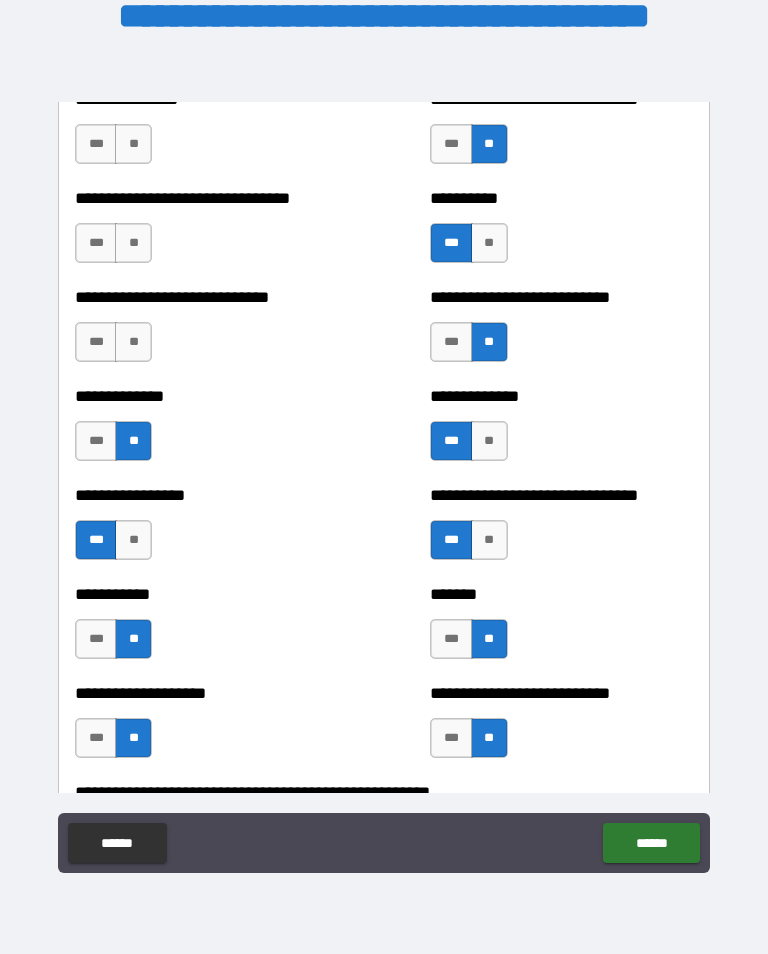 click on "**" at bounding box center [133, 342] 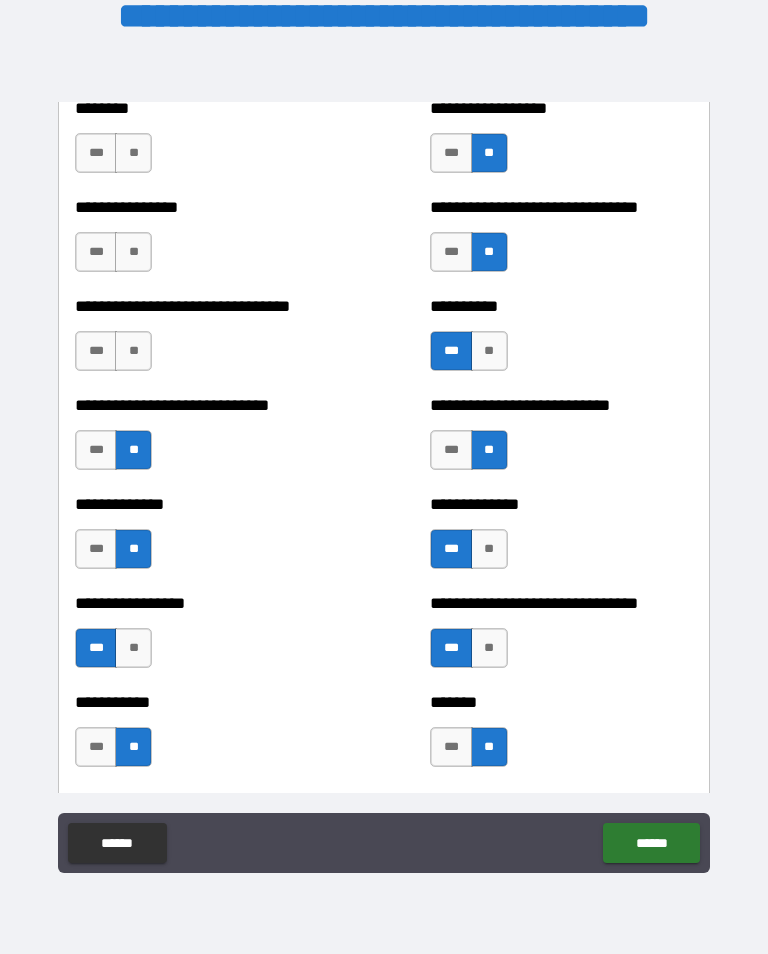 scroll, scrollTop: 7536, scrollLeft: 0, axis: vertical 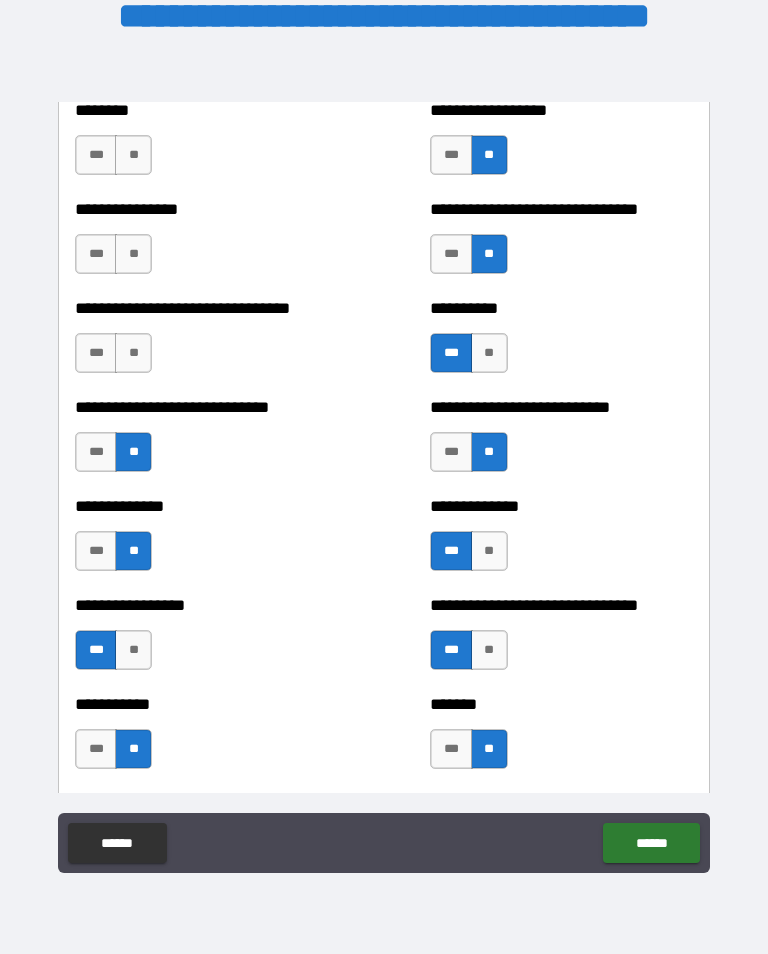 click on "**" at bounding box center (133, 353) 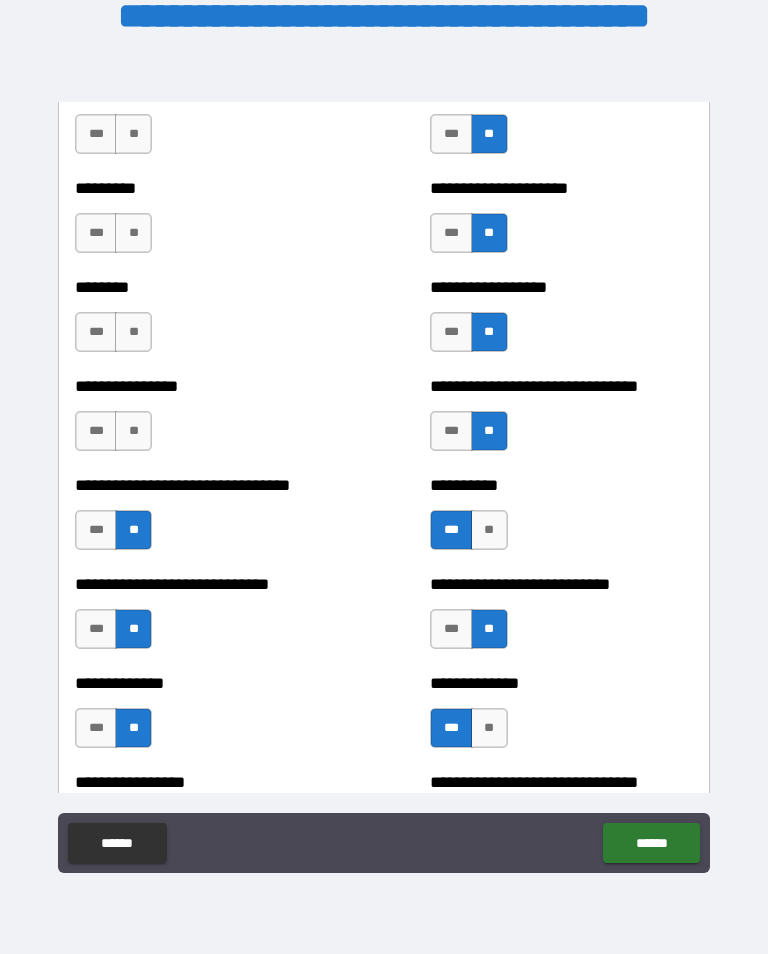 scroll, scrollTop: 7357, scrollLeft: 0, axis: vertical 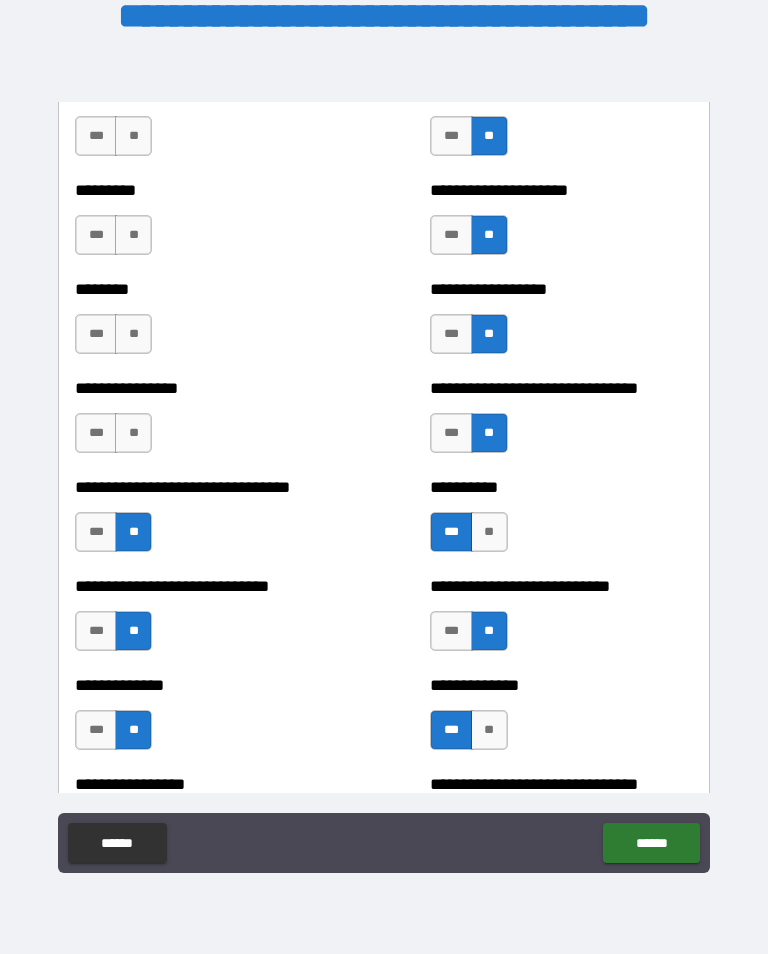 click on "**" at bounding box center (133, 235) 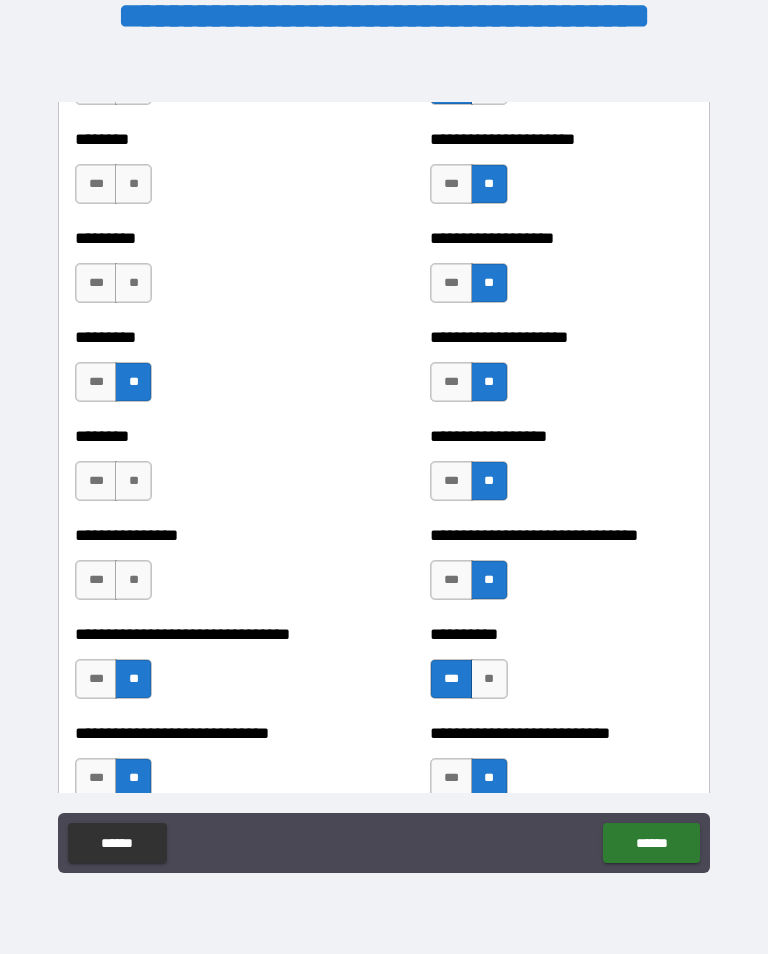 scroll, scrollTop: 7201, scrollLeft: 0, axis: vertical 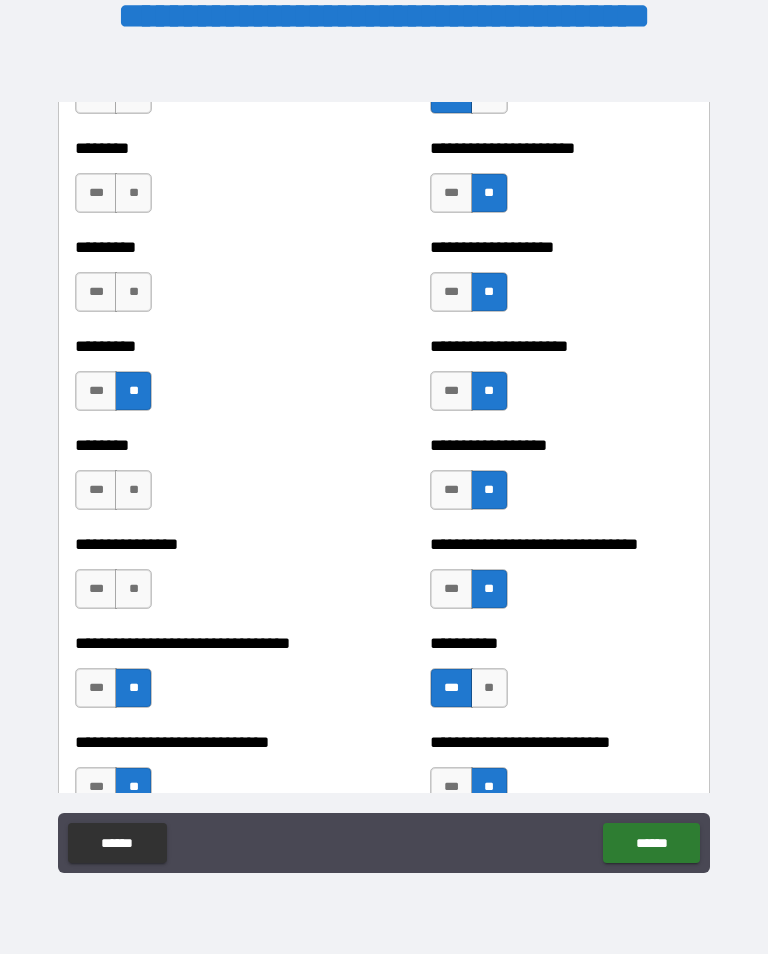 click on "***" at bounding box center [96, 589] 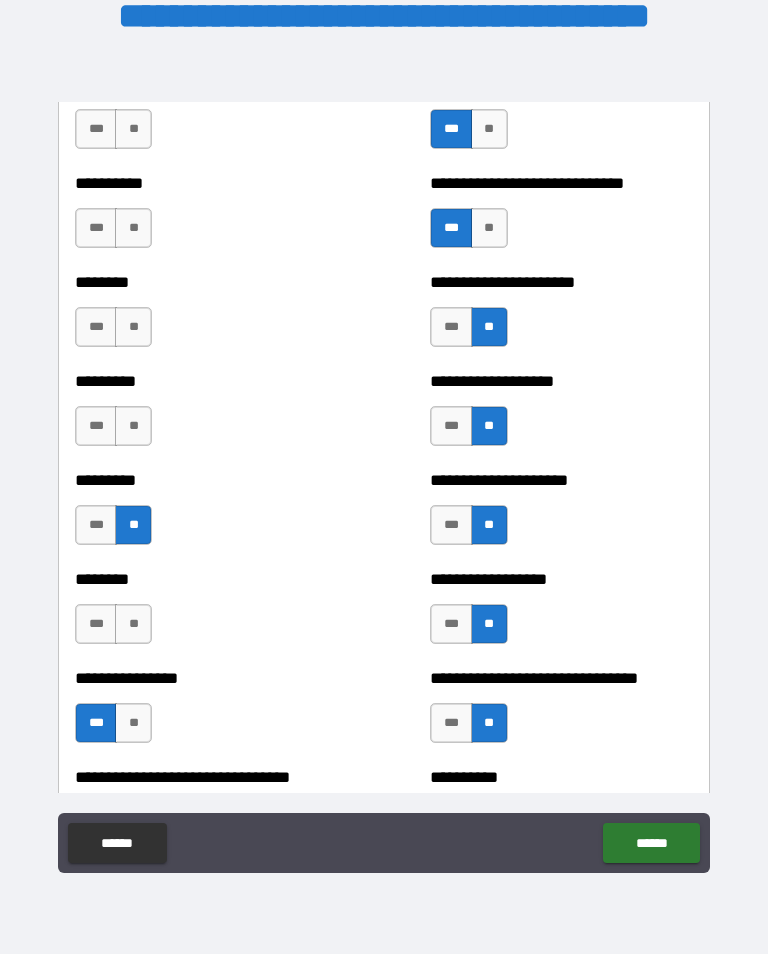 scroll, scrollTop: 7065, scrollLeft: 0, axis: vertical 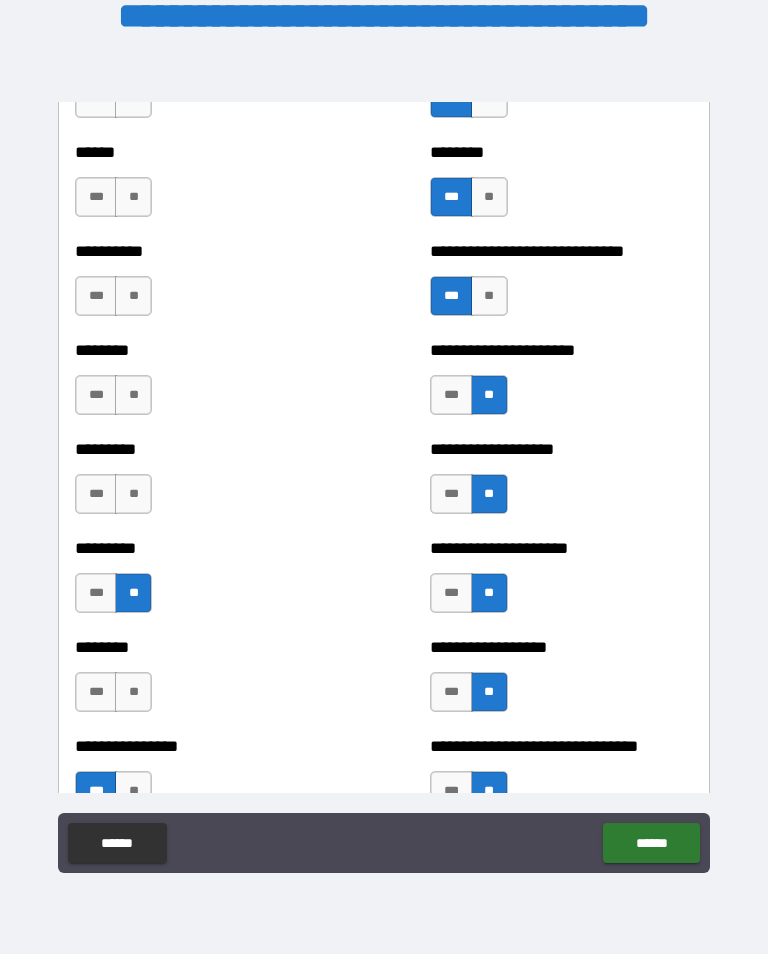 click on "**" at bounding box center [133, 494] 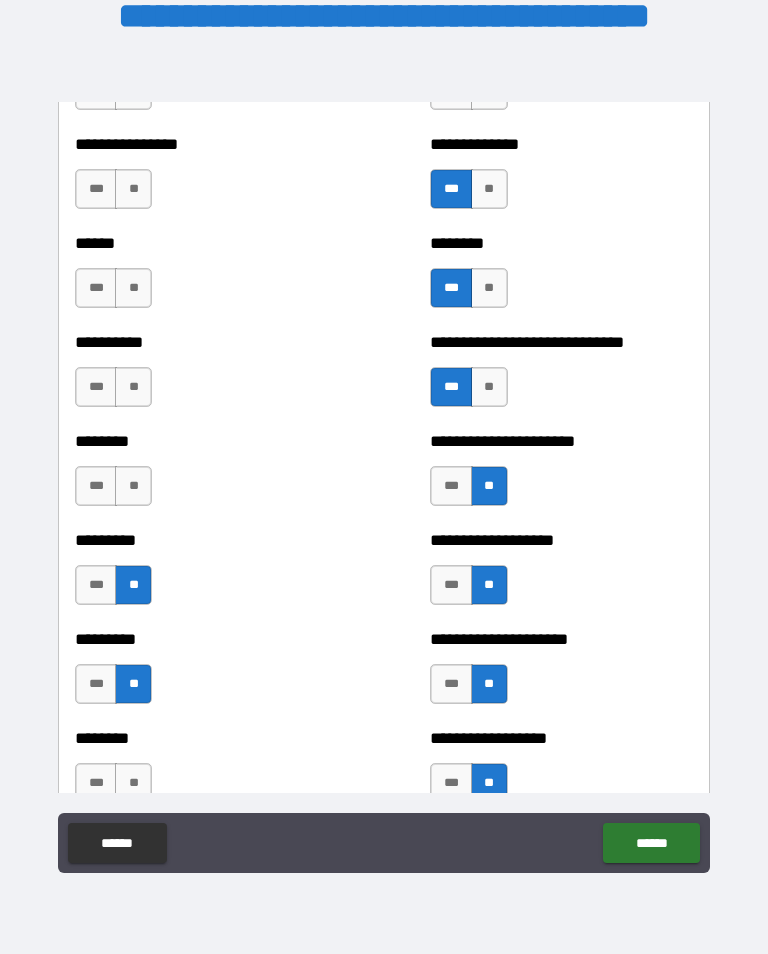 scroll, scrollTop: 6907, scrollLeft: 0, axis: vertical 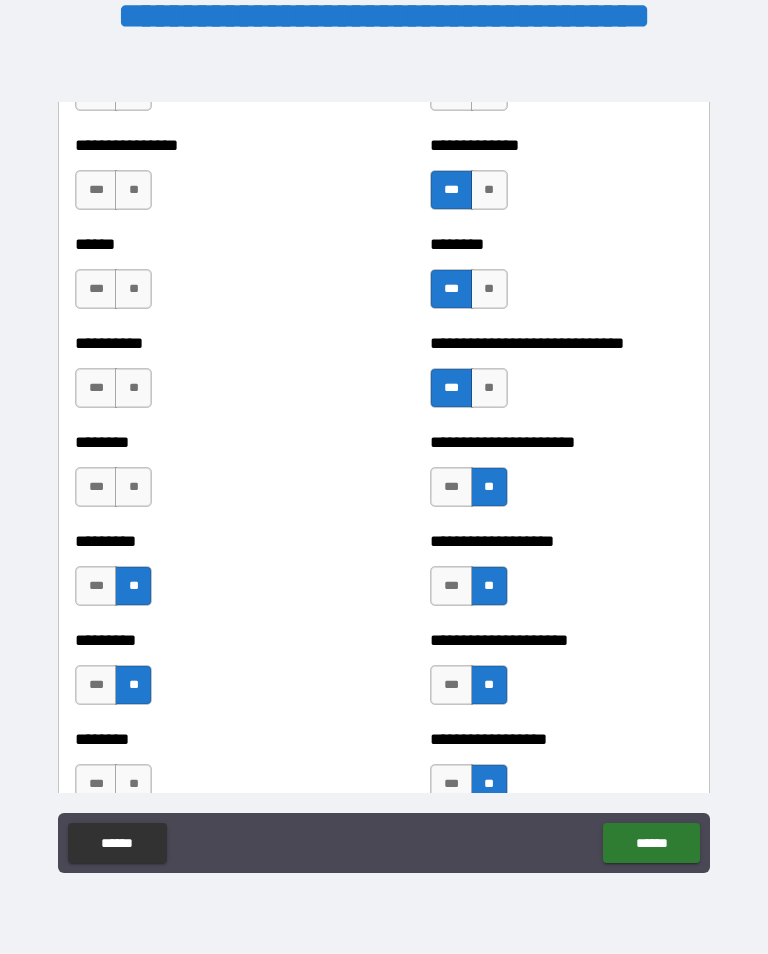click on "**" at bounding box center (133, 487) 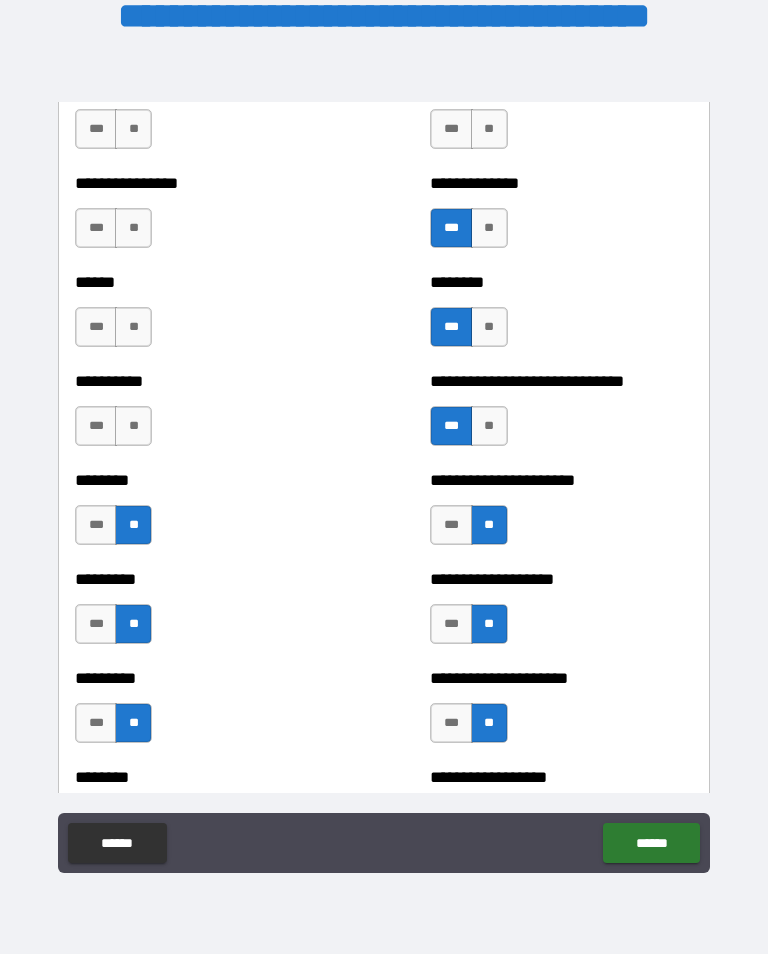 scroll, scrollTop: 6866, scrollLeft: 0, axis: vertical 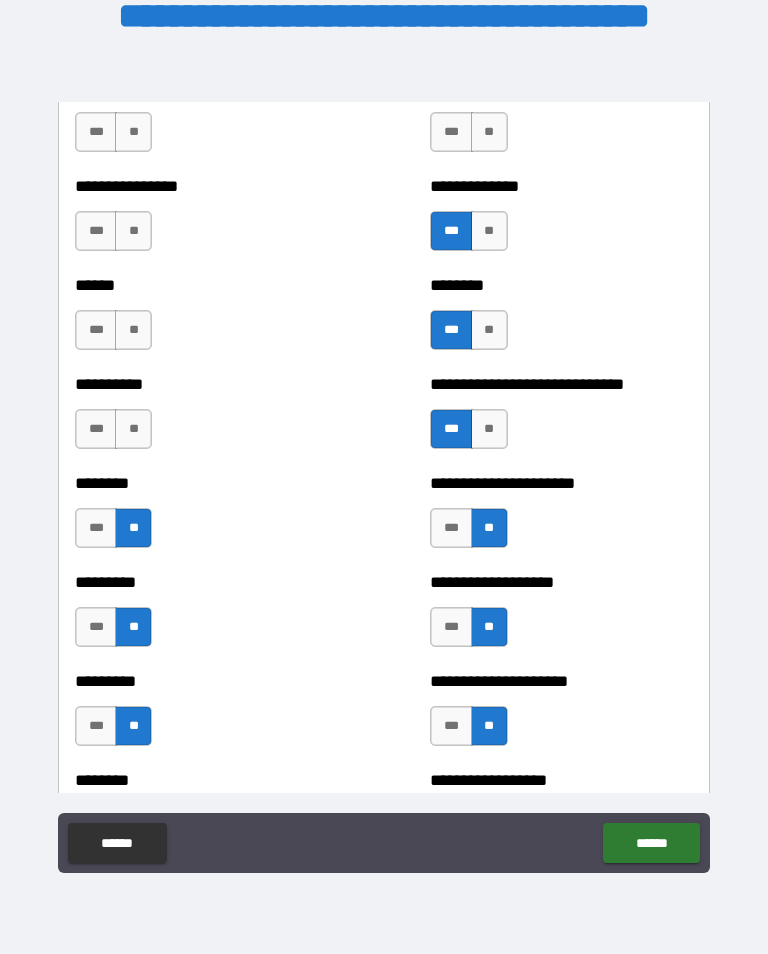 click on "**" at bounding box center (133, 429) 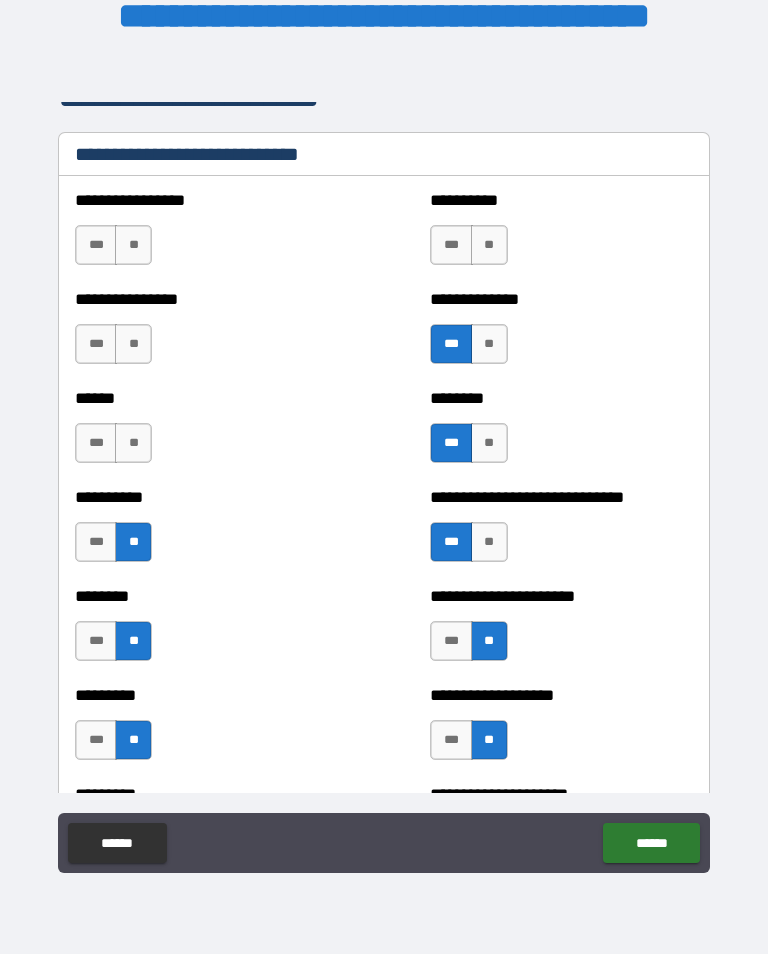 click on "**" at bounding box center (133, 443) 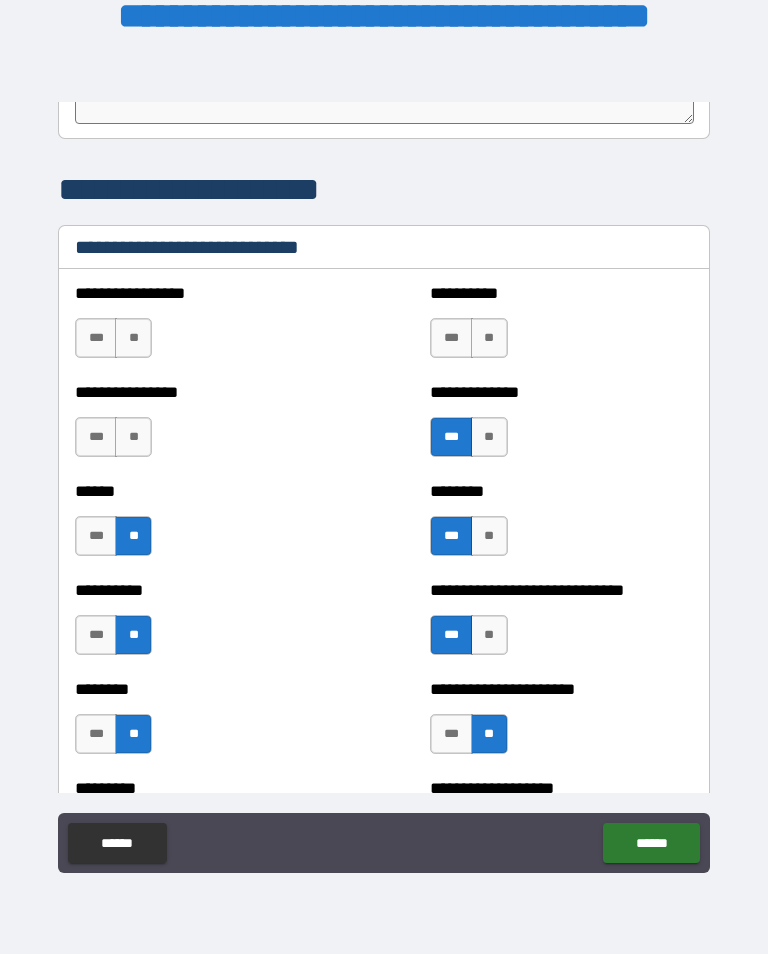 scroll, scrollTop: 6659, scrollLeft: 0, axis: vertical 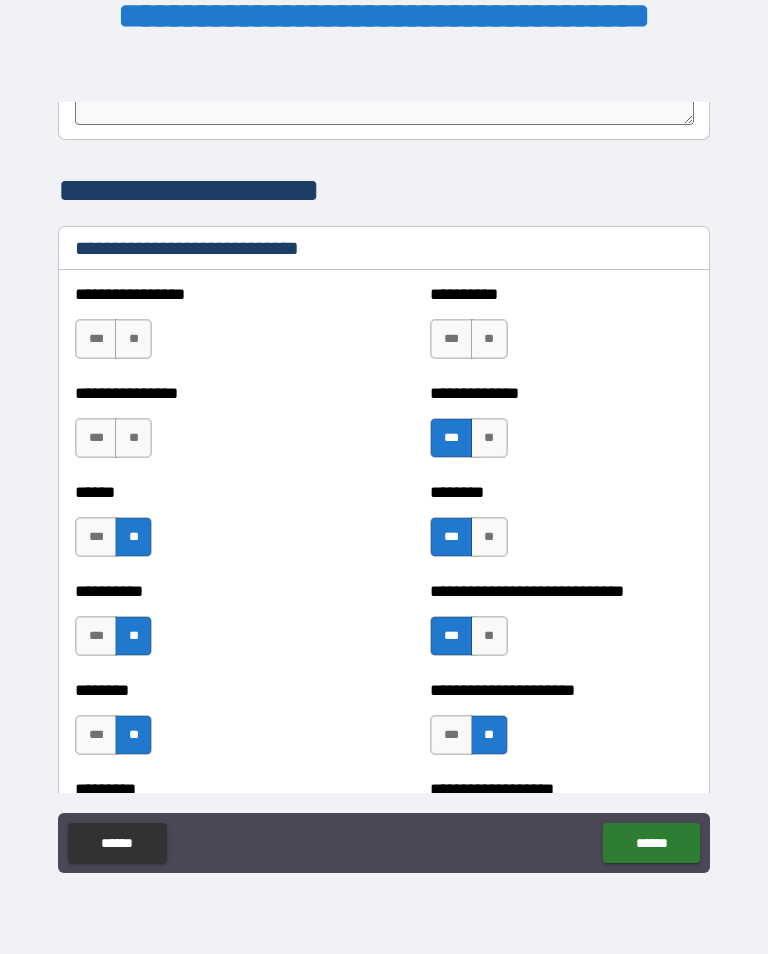 click on "***" at bounding box center [96, 438] 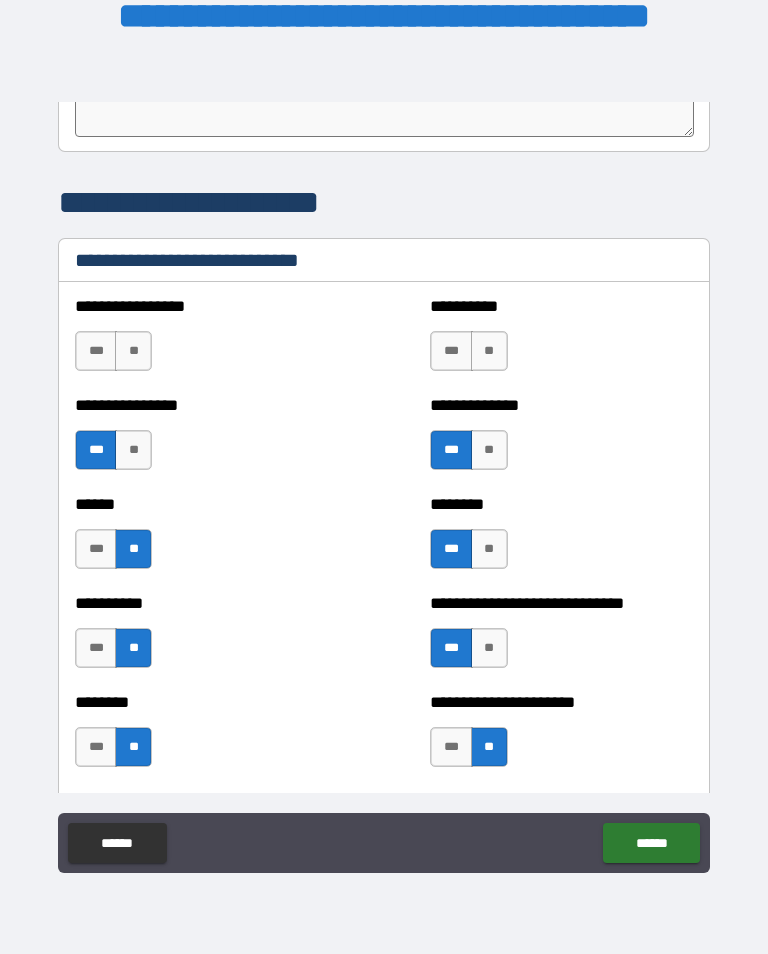 scroll, scrollTop: 6648, scrollLeft: 0, axis: vertical 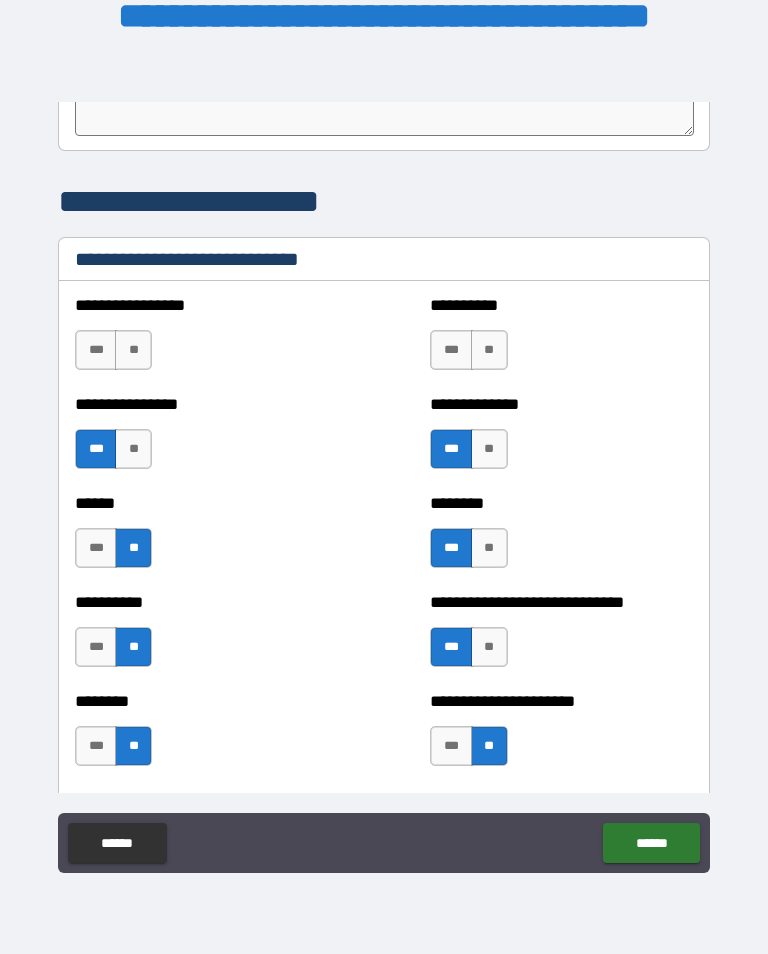 click on "**" at bounding box center [133, 350] 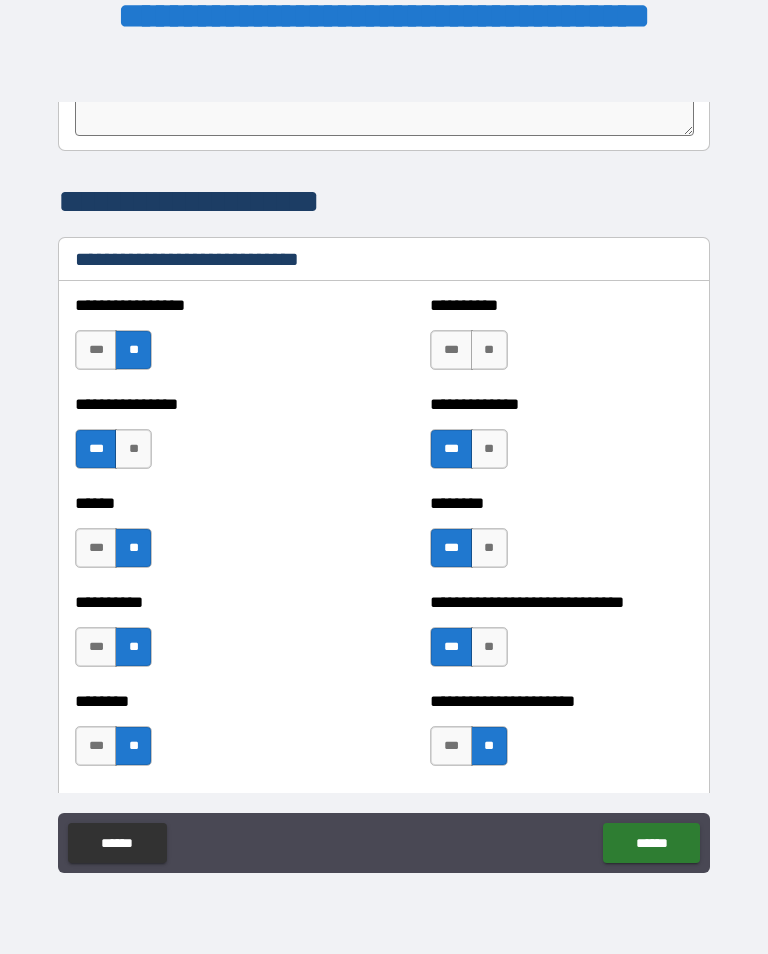 click on "**" at bounding box center [489, 350] 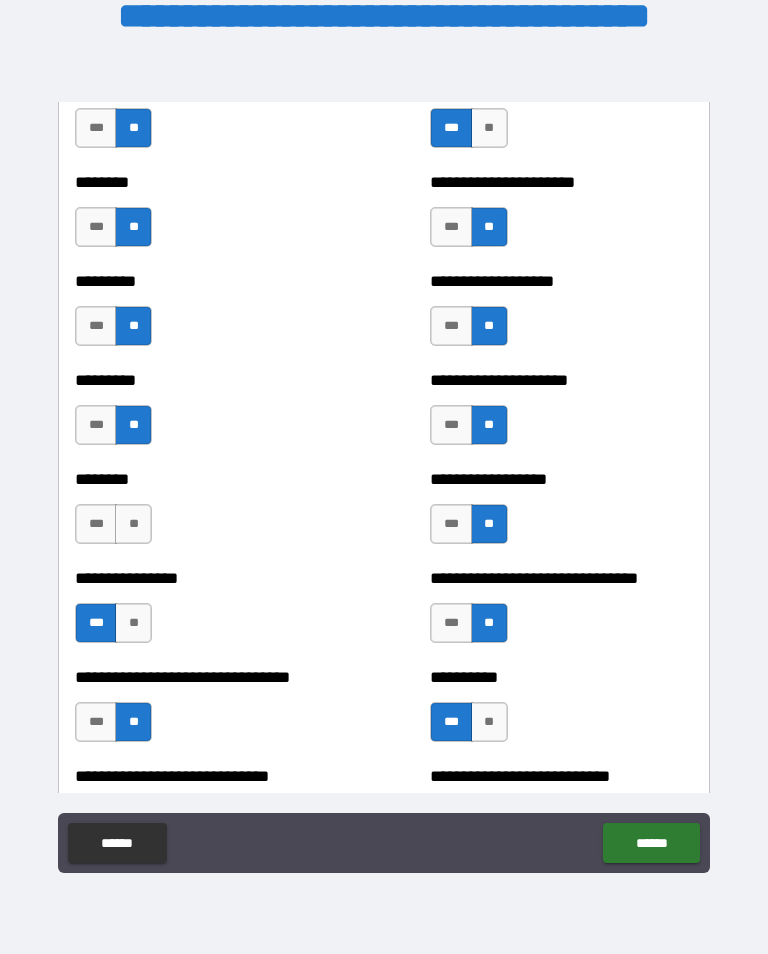 scroll, scrollTop: 7170, scrollLeft: 0, axis: vertical 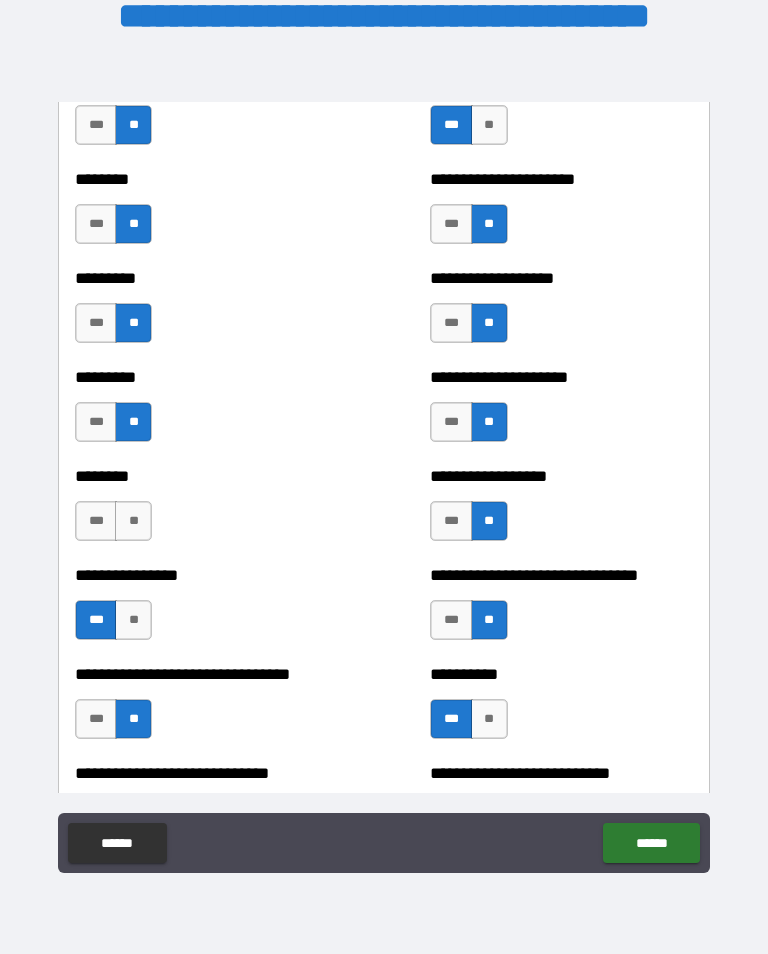 click on "***" at bounding box center [96, 521] 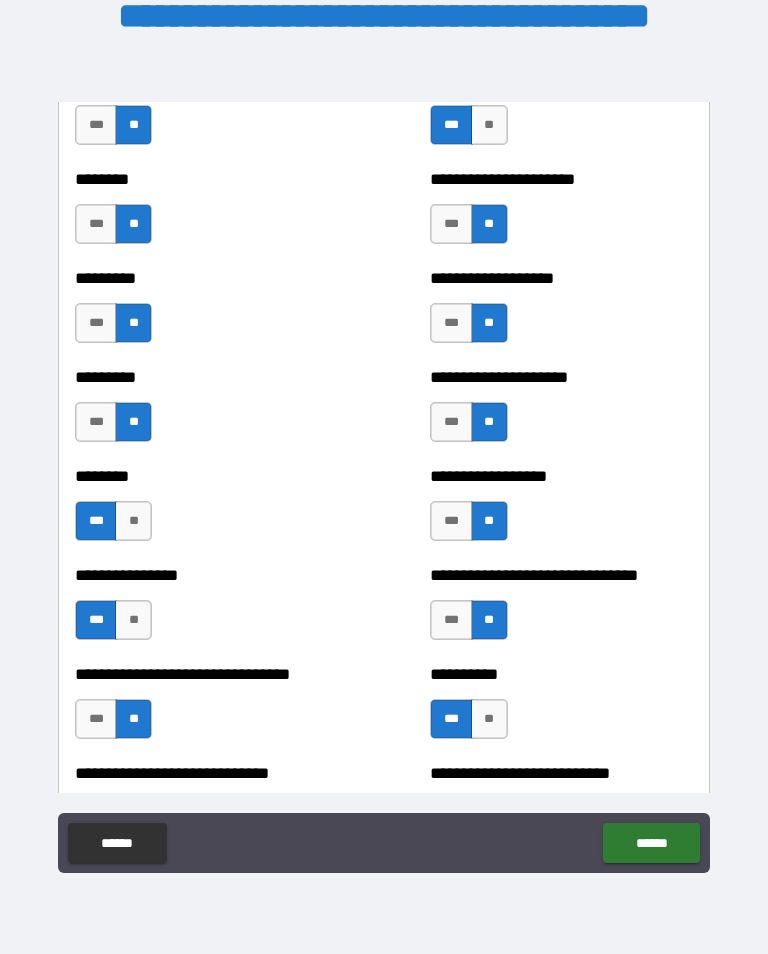 click on "******** *** **" at bounding box center [206, 214] 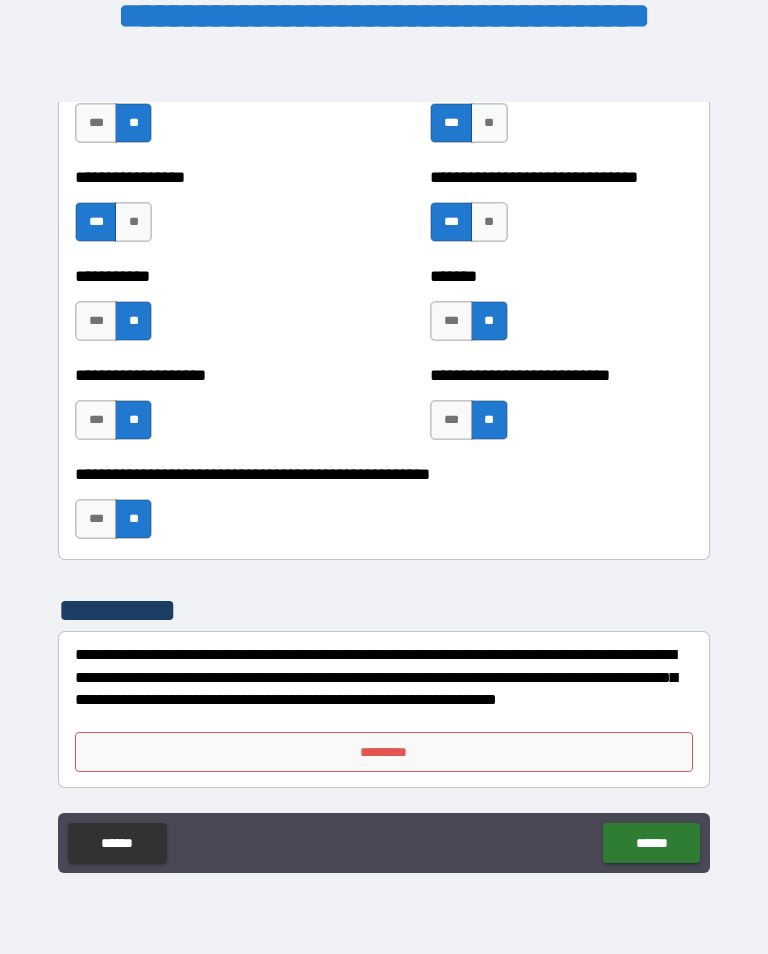 scroll, scrollTop: 7964, scrollLeft: 0, axis: vertical 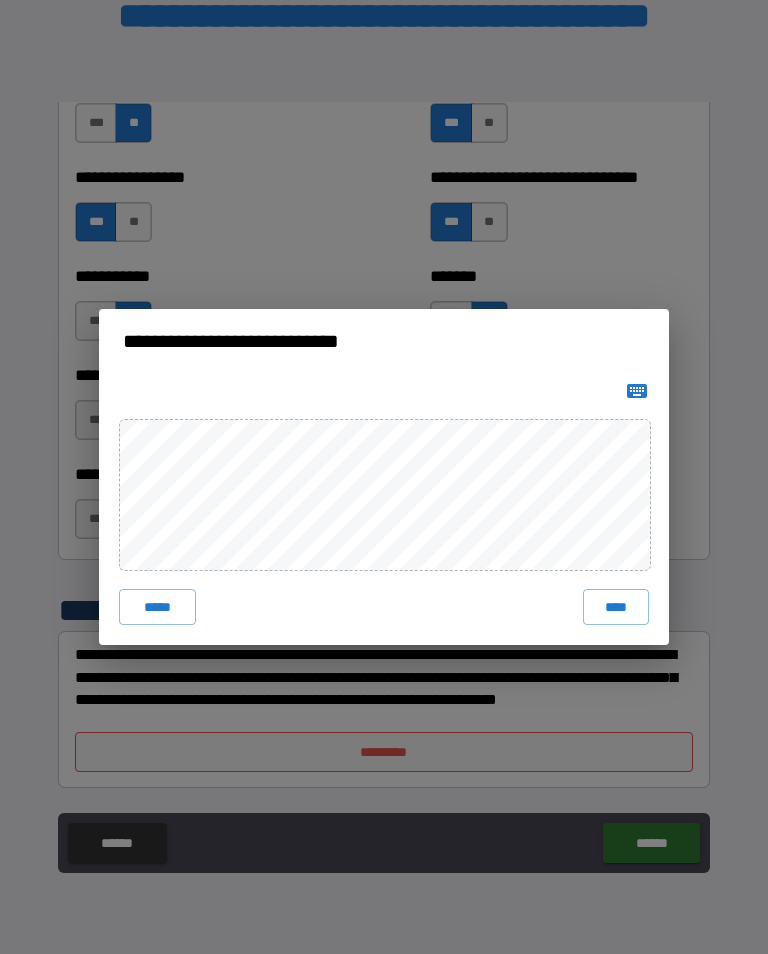 click on "****" at bounding box center (616, 607) 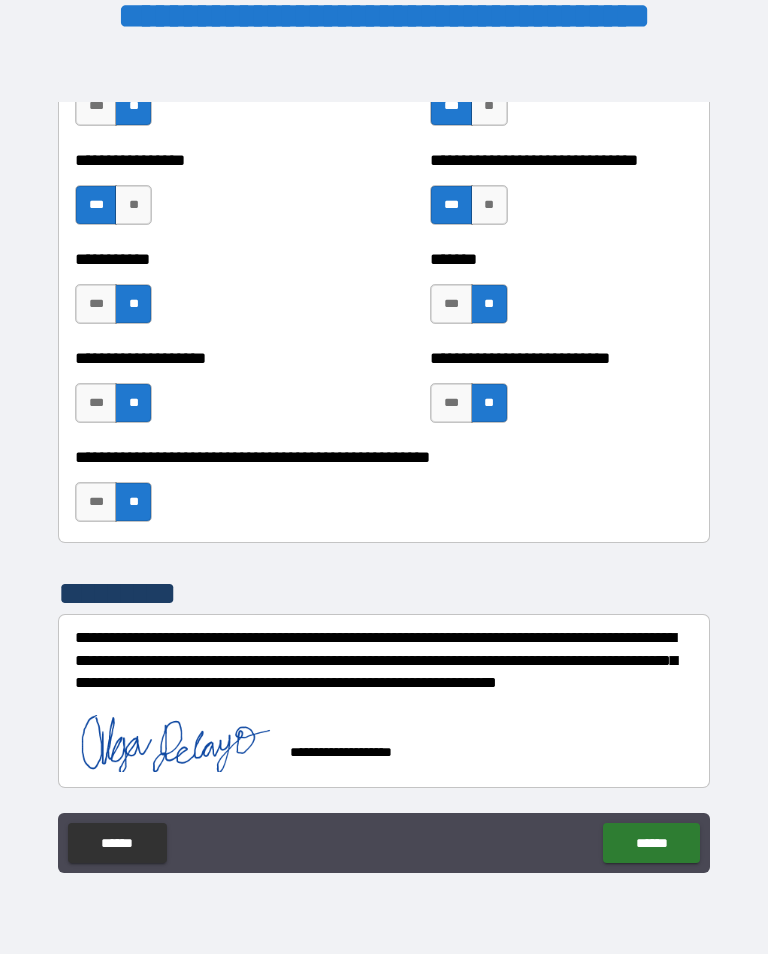 scroll, scrollTop: 7982, scrollLeft: 0, axis: vertical 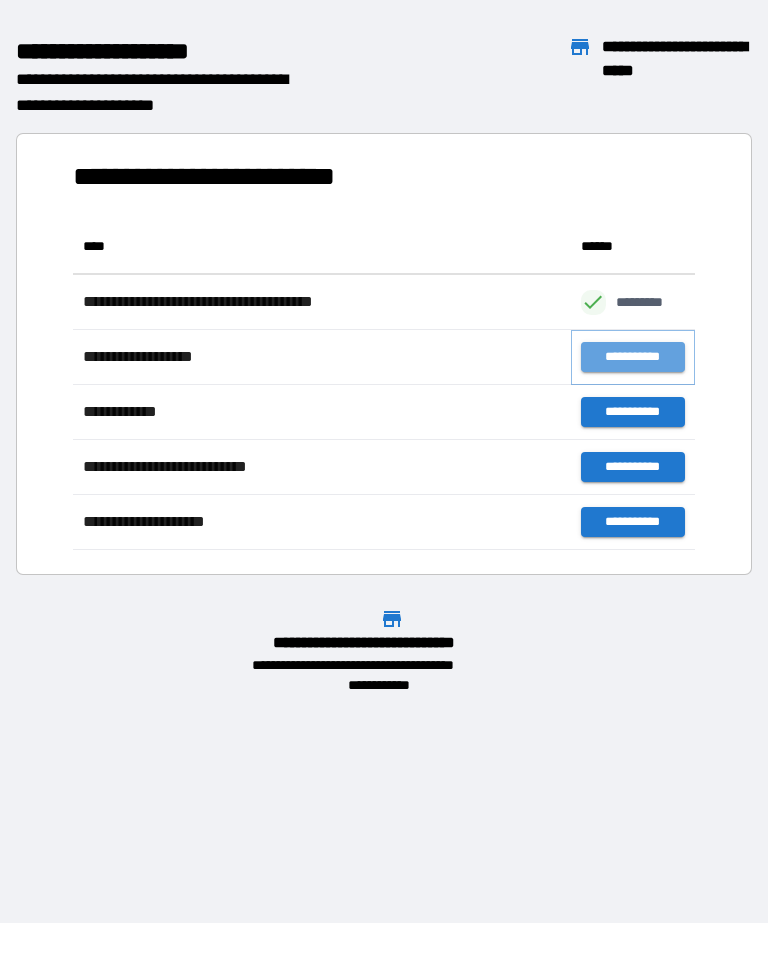 click on "**********" at bounding box center [633, 357] 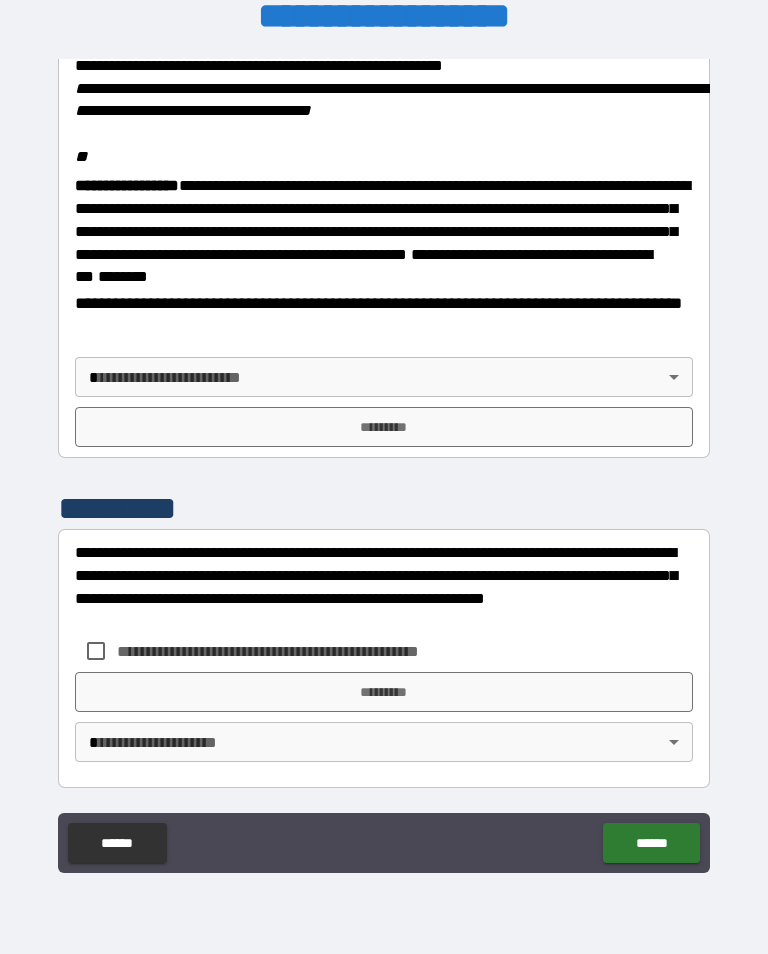 scroll, scrollTop: 2382, scrollLeft: 0, axis: vertical 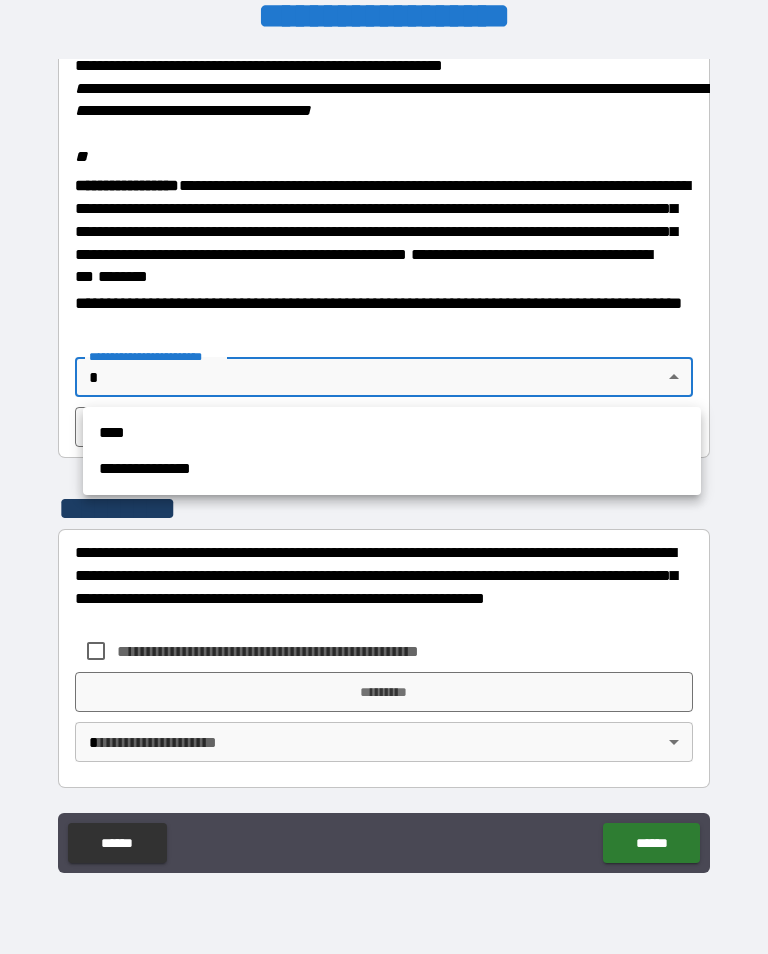 click on "**********" at bounding box center (392, 469) 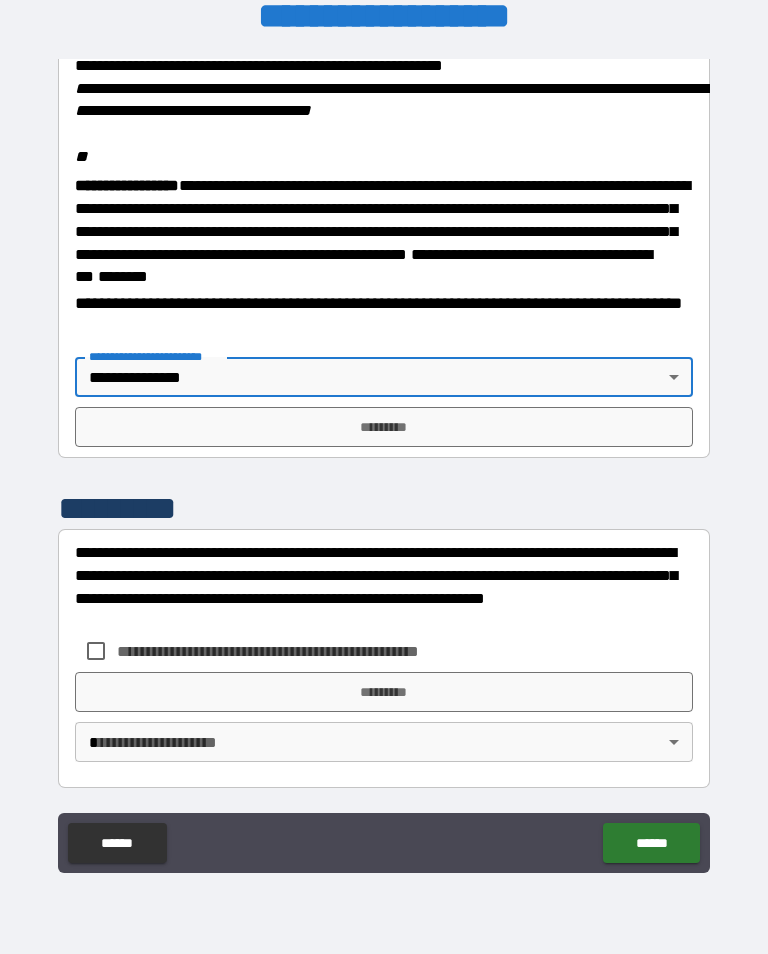 click on "*********" at bounding box center [384, 427] 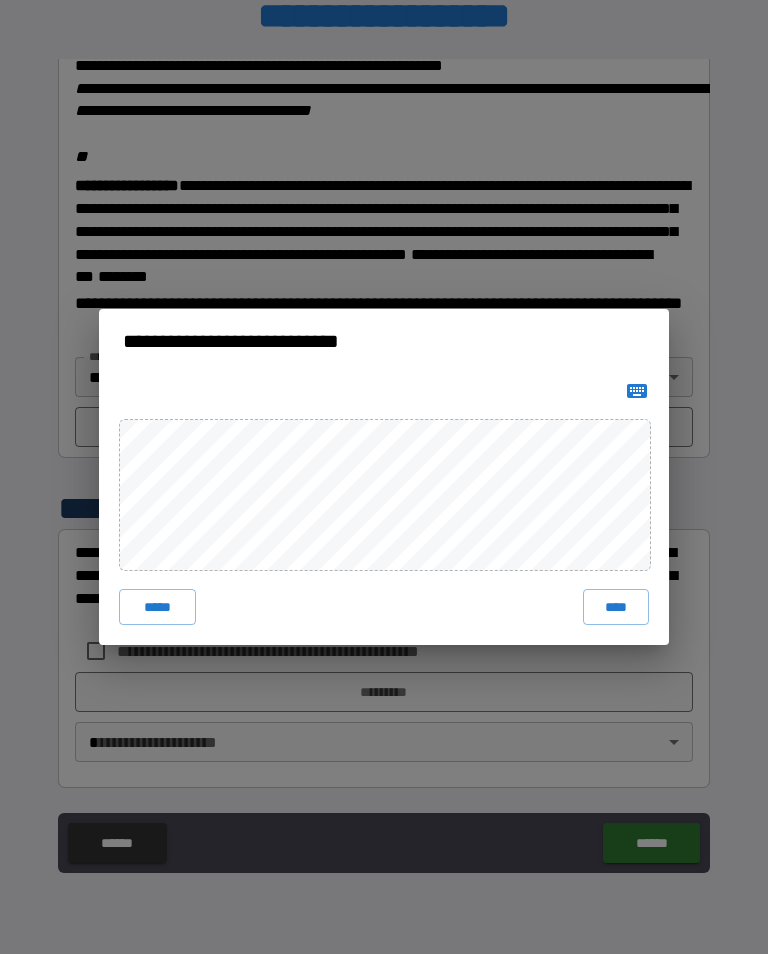 click on "****" at bounding box center [616, 607] 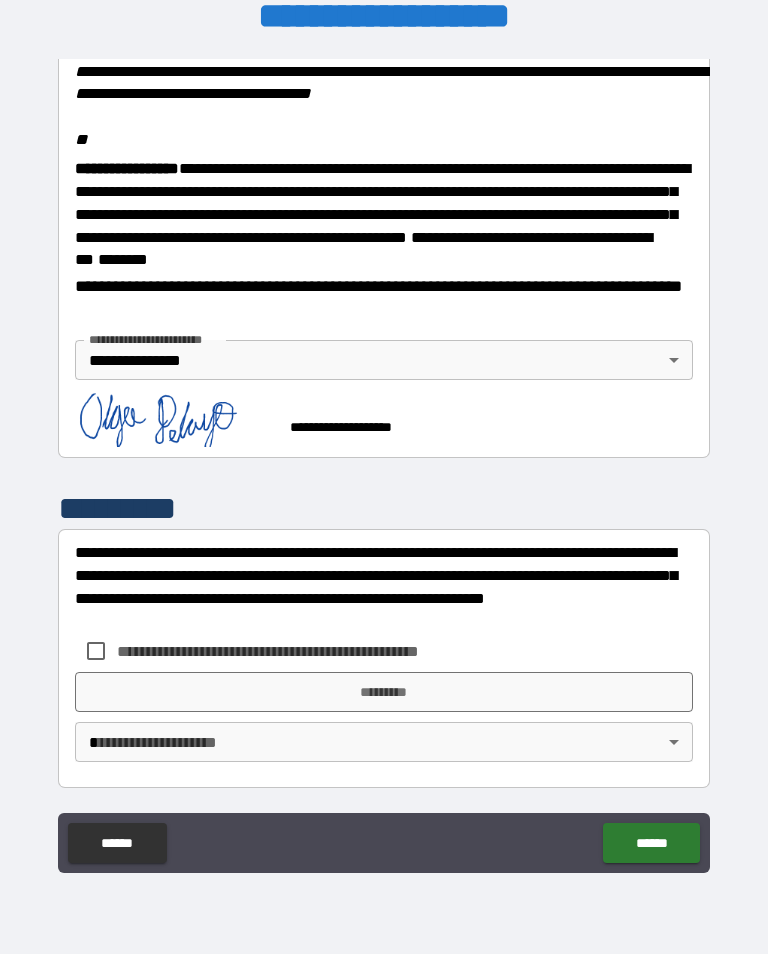 scroll, scrollTop: 2399, scrollLeft: 0, axis: vertical 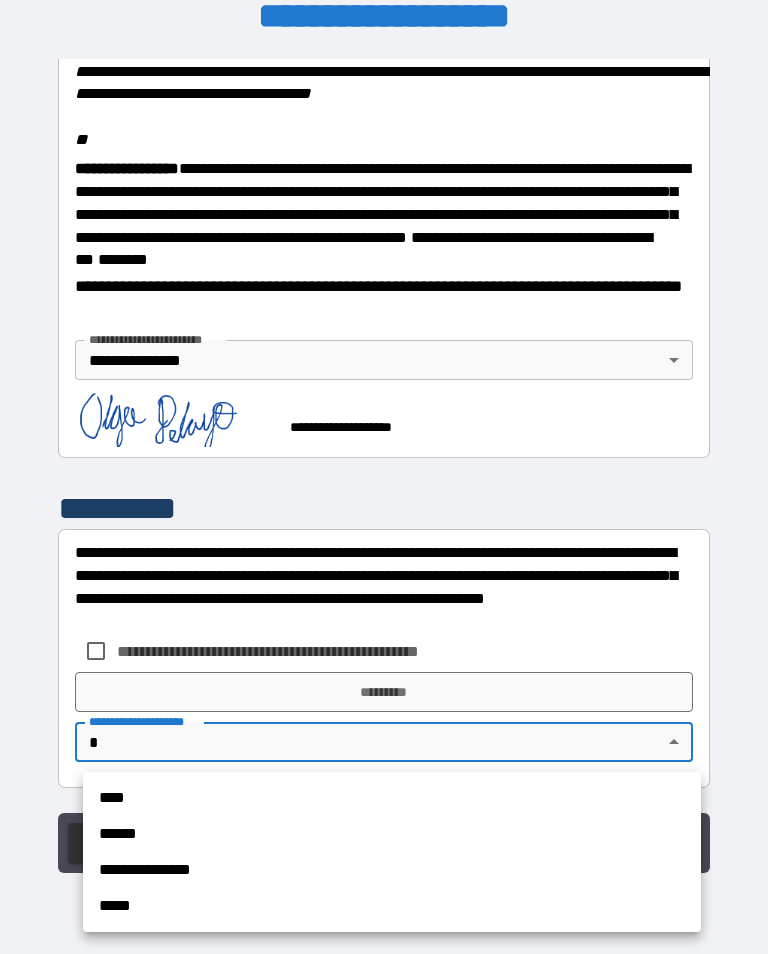 click on "**********" at bounding box center [392, 870] 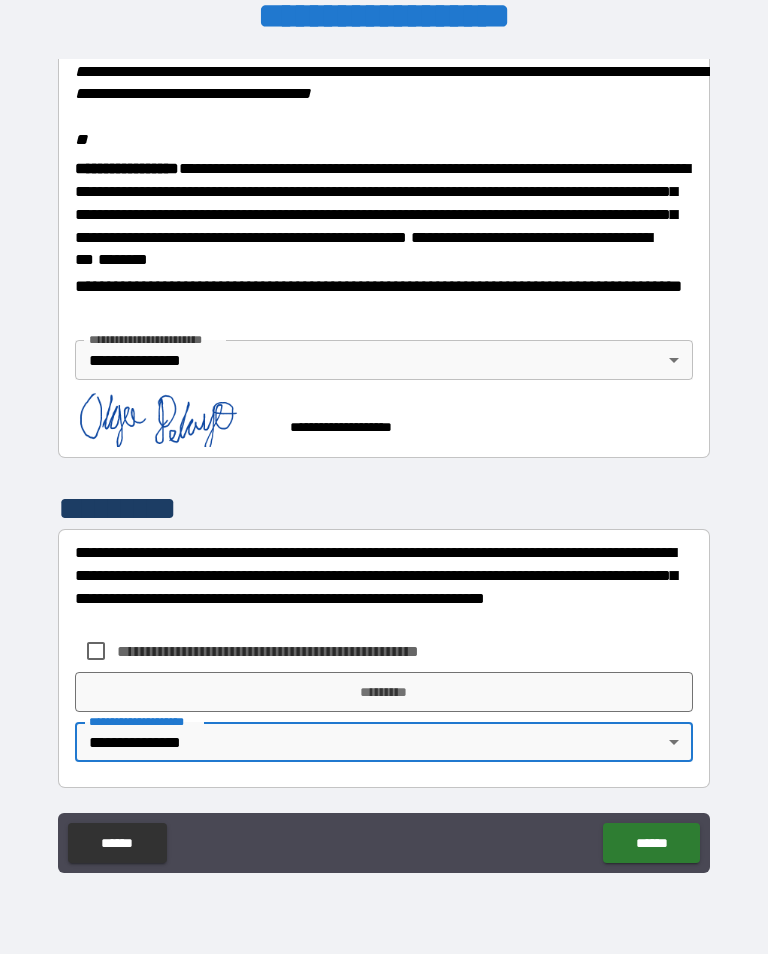 type on "**********" 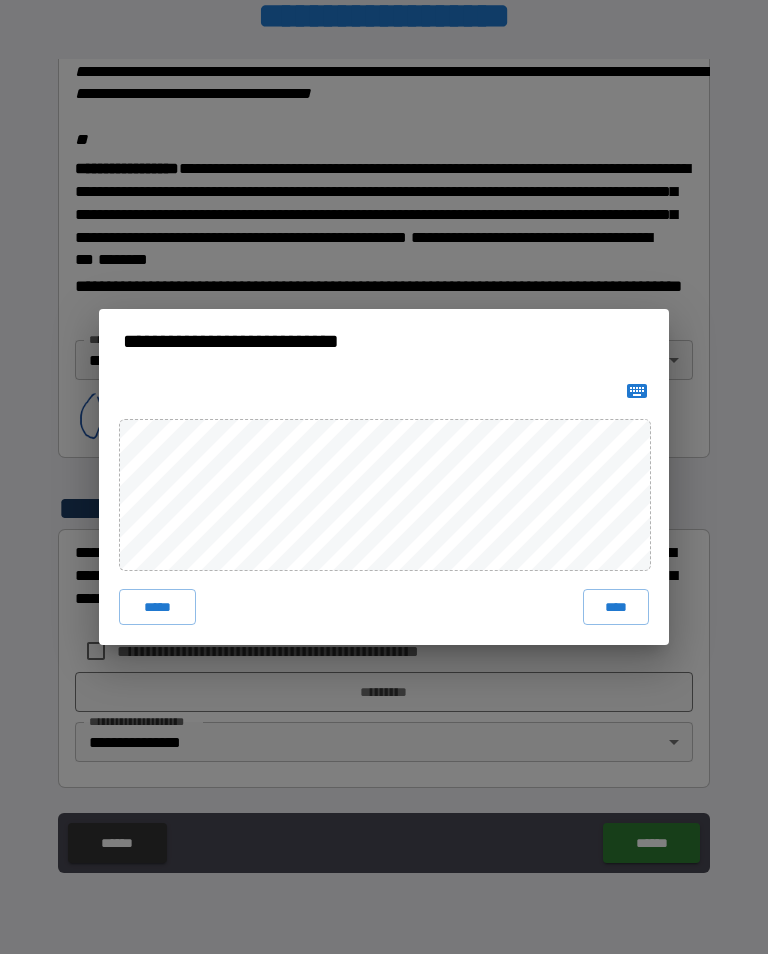 click on "****" at bounding box center [616, 607] 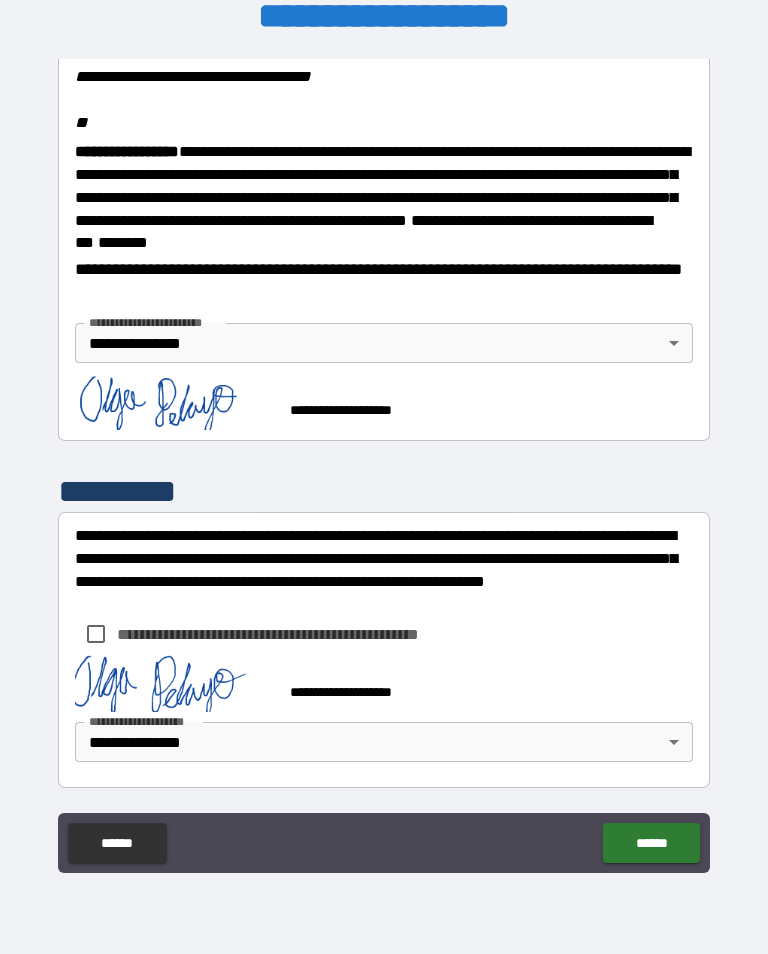 scroll, scrollTop: 2416, scrollLeft: 0, axis: vertical 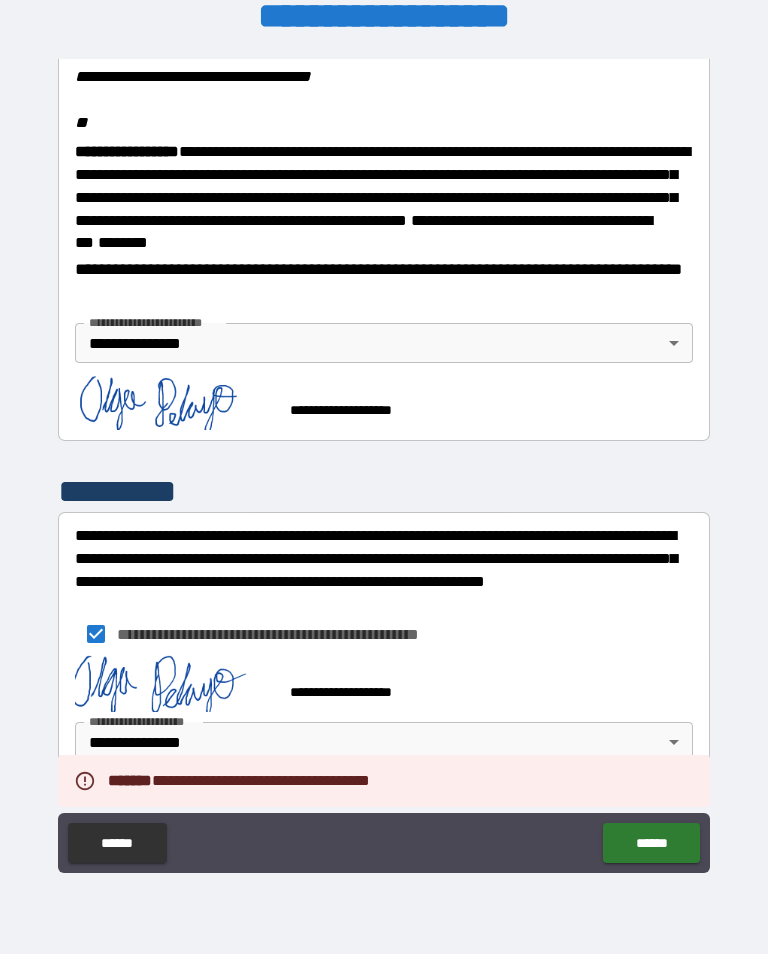 click on "******" at bounding box center (651, 843) 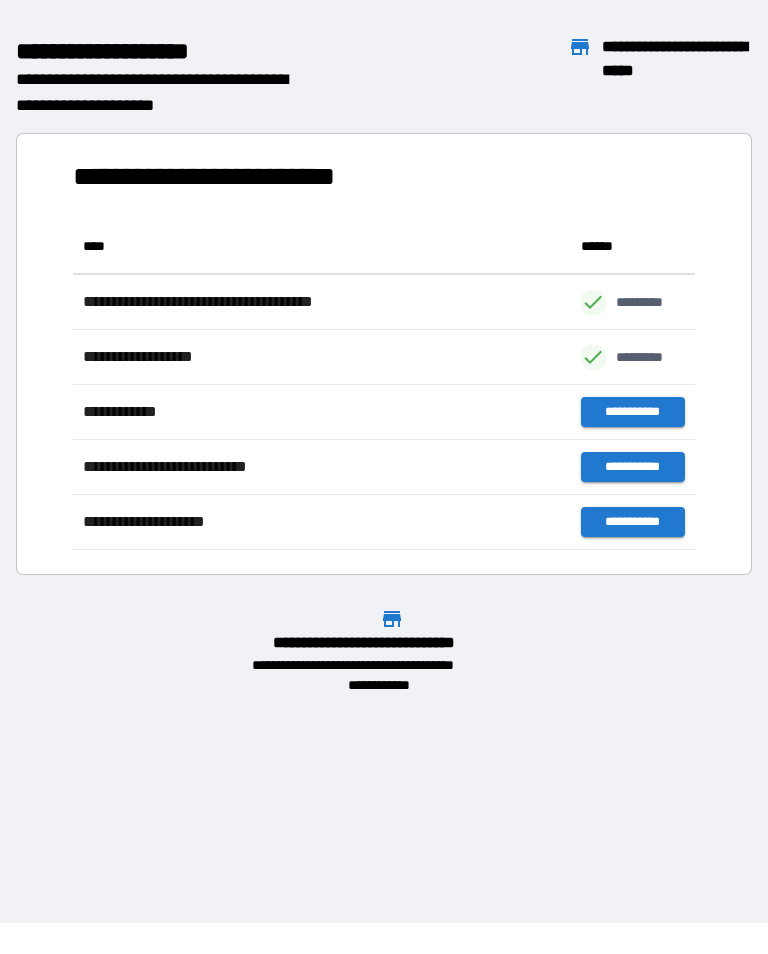scroll, scrollTop: 331, scrollLeft: 622, axis: both 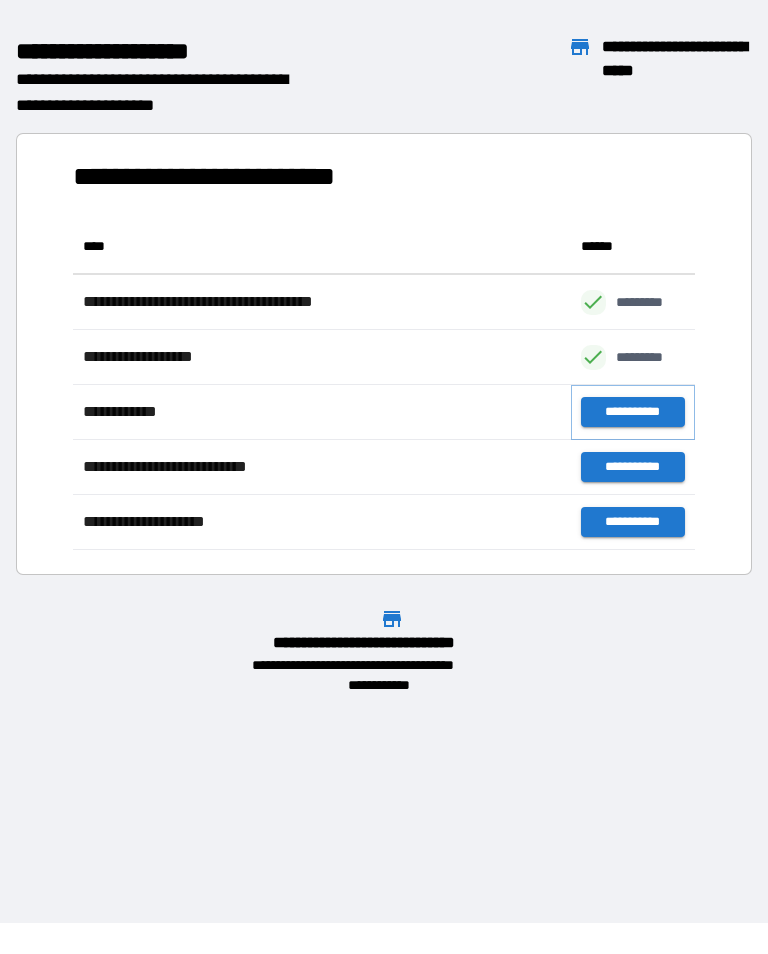 click on "**********" at bounding box center [633, 412] 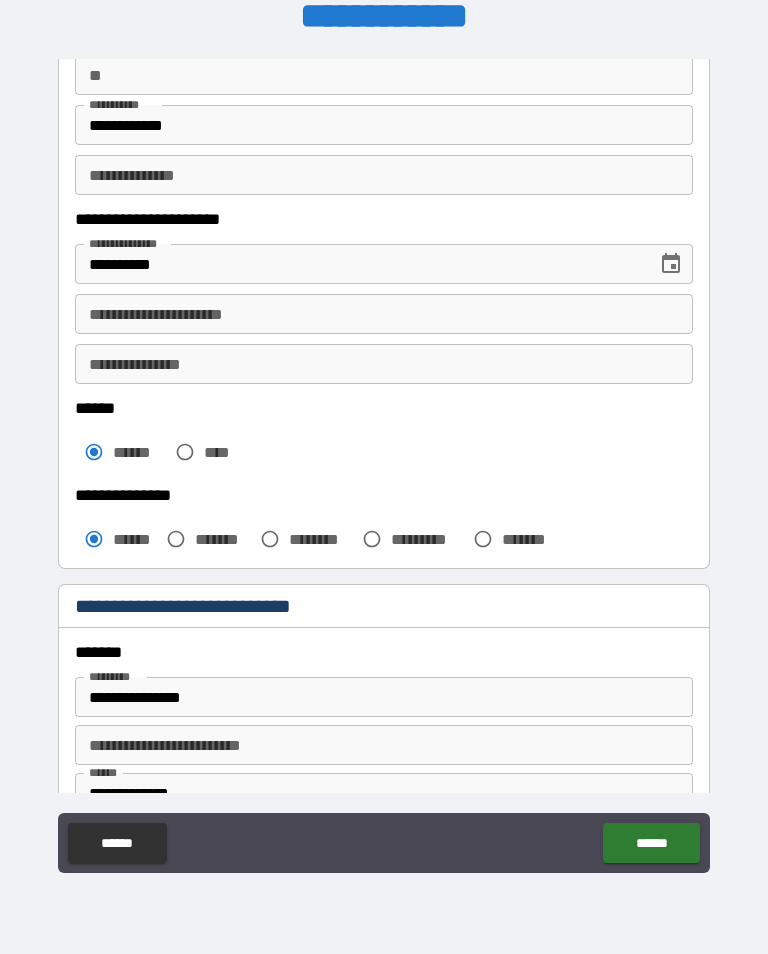 scroll, scrollTop: 202, scrollLeft: 0, axis: vertical 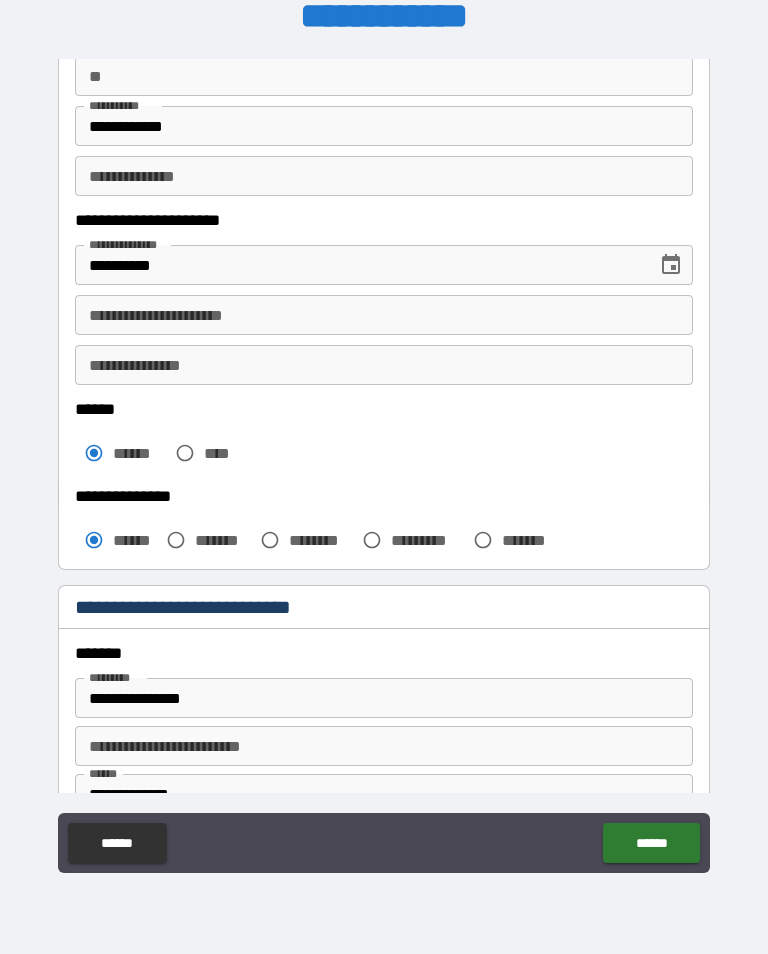 click on "**********" at bounding box center [384, 315] 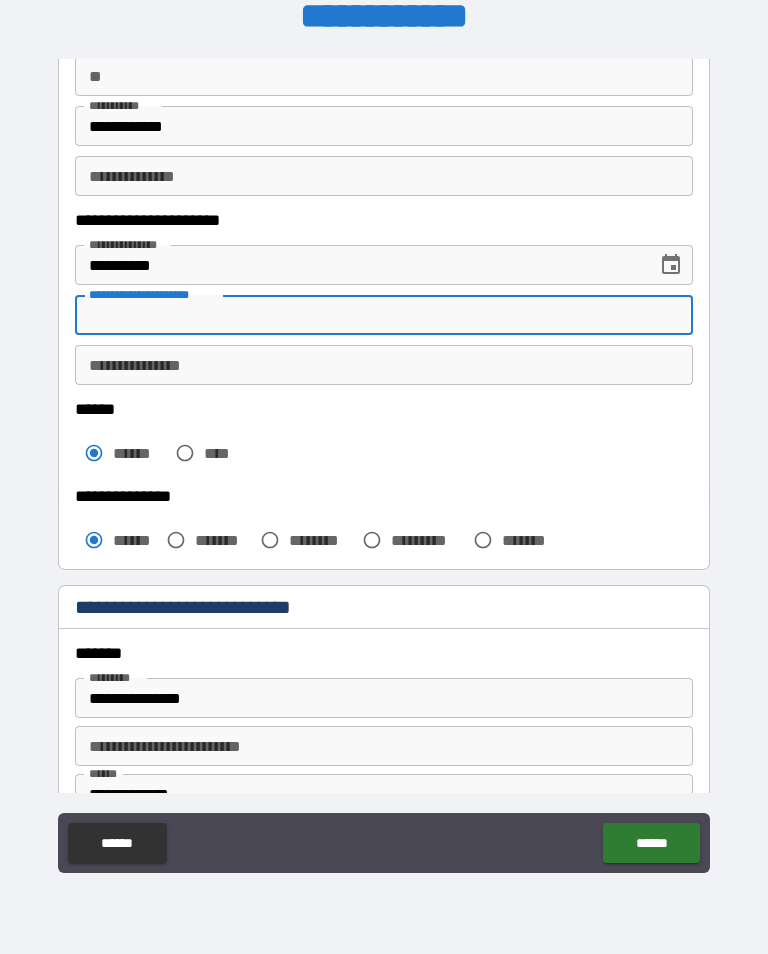 click on "**********" at bounding box center [384, 315] 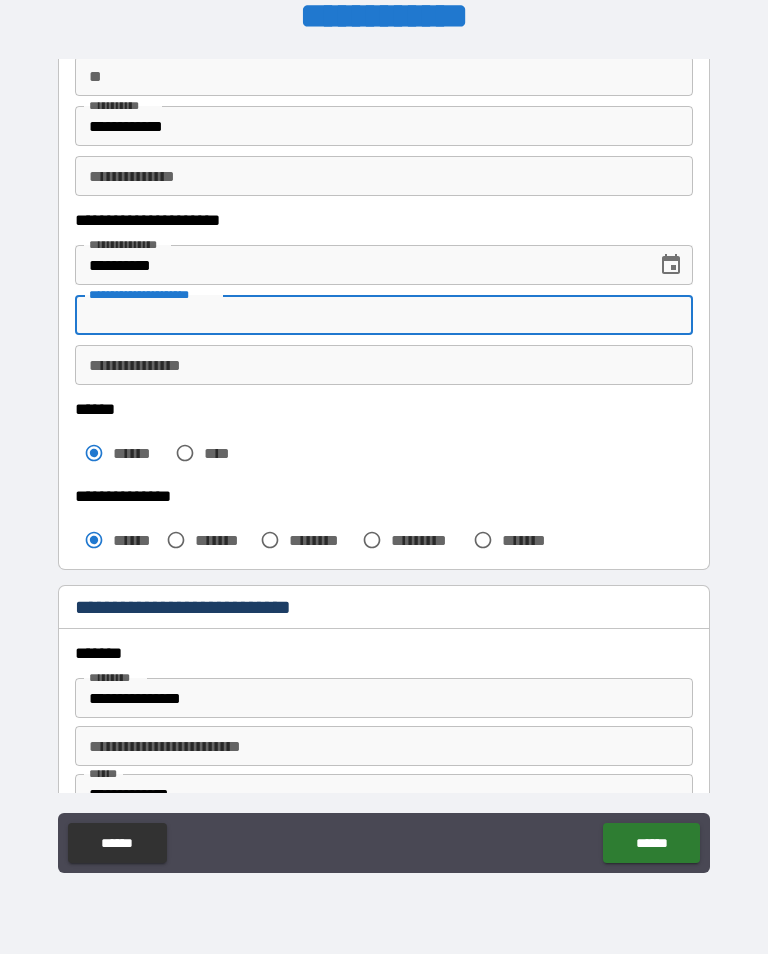 click on "**********" at bounding box center [384, 464] 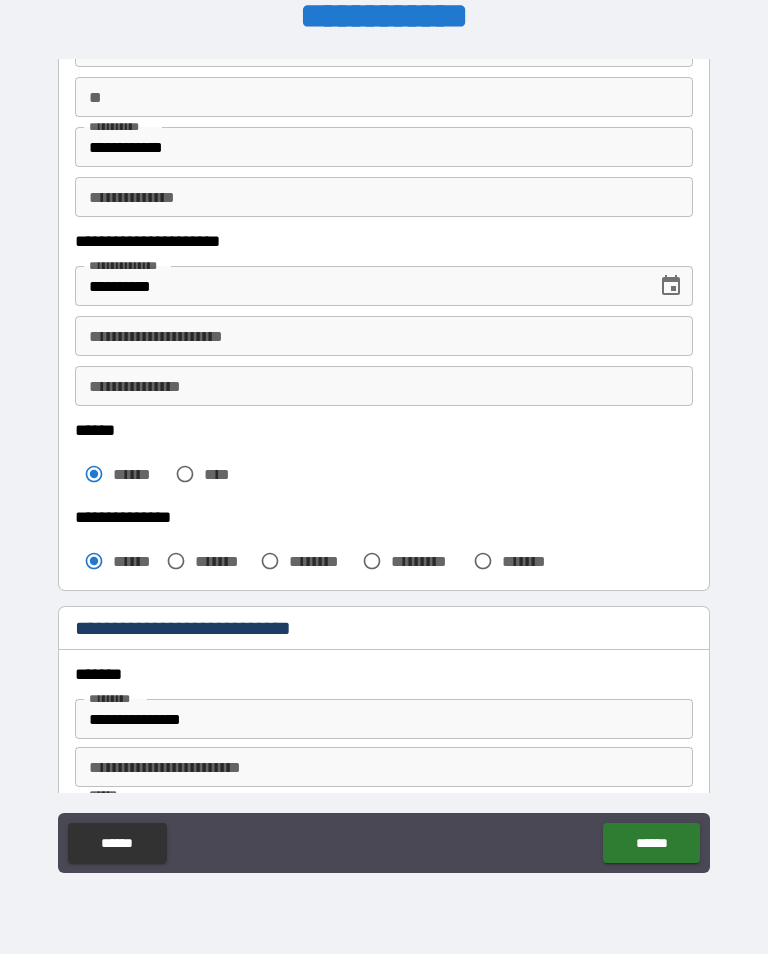 scroll, scrollTop: 181, scrollLeft: 0, axis: vertical 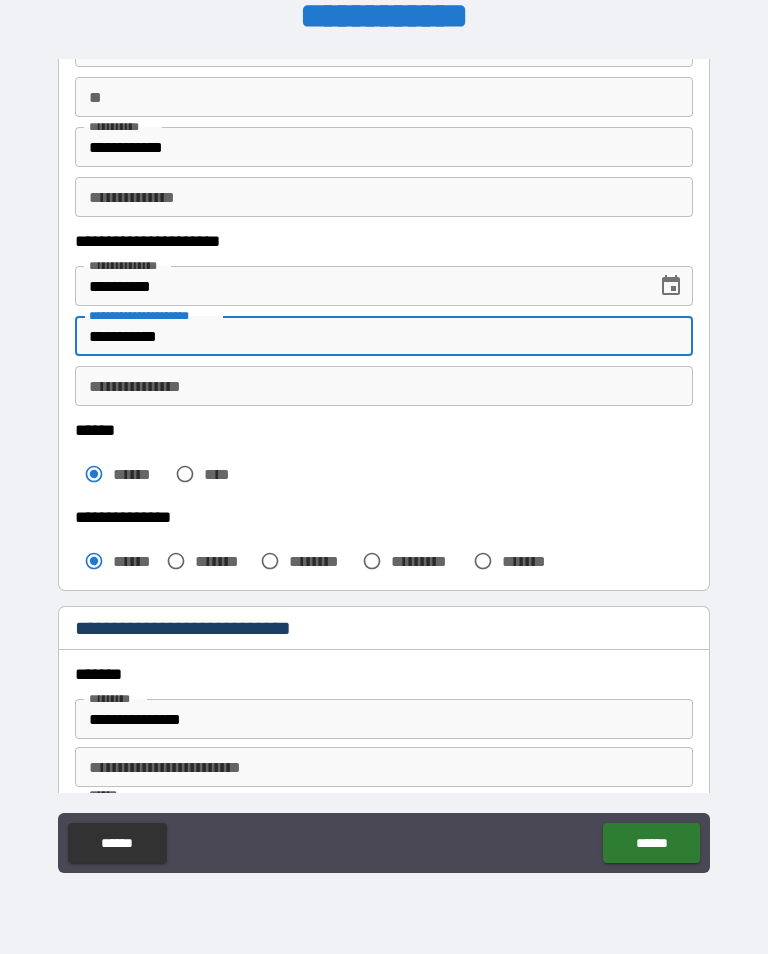 type on "**********" 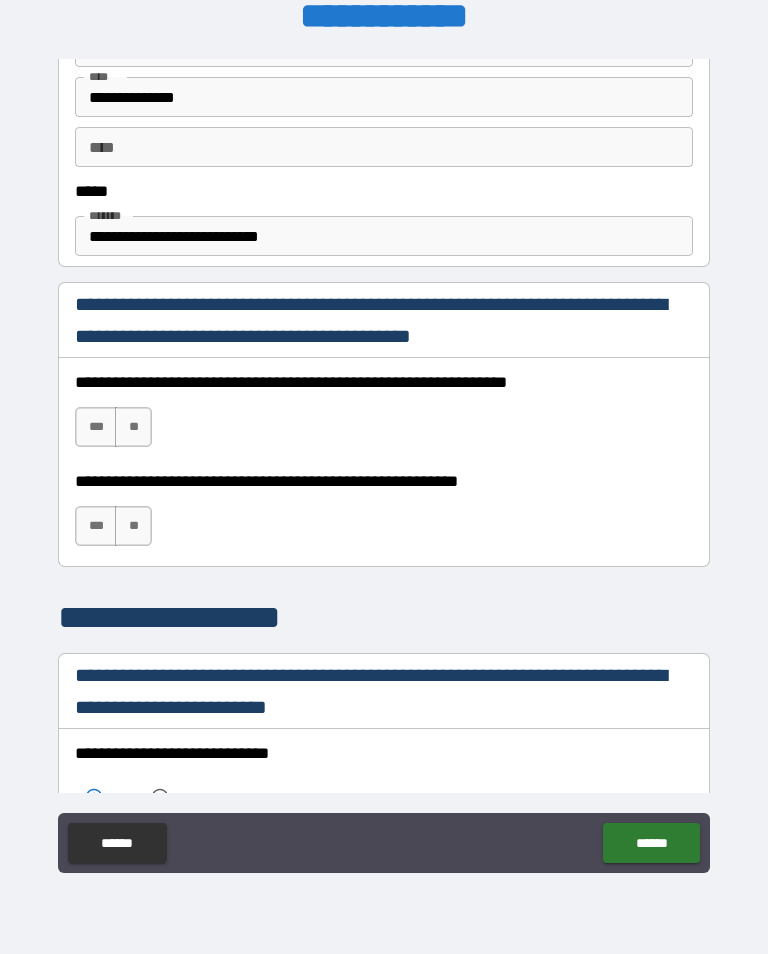scroll, scrollTop: 1138, scrollLeft: 0, axis: vertical 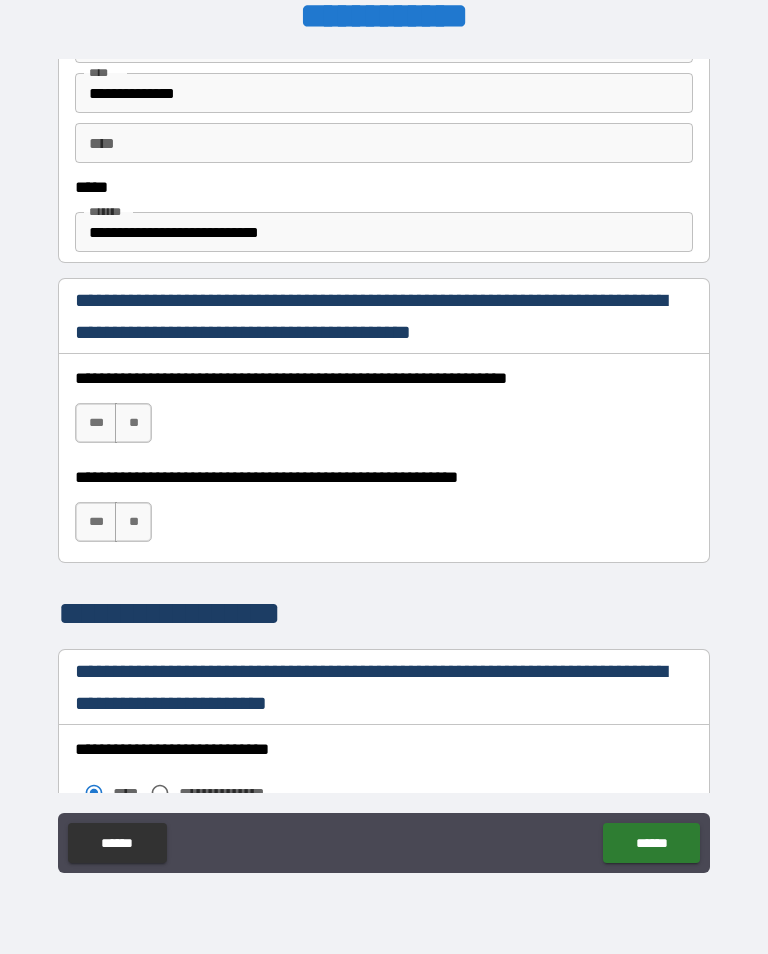 click on "***" at bounding box center [96, 423] 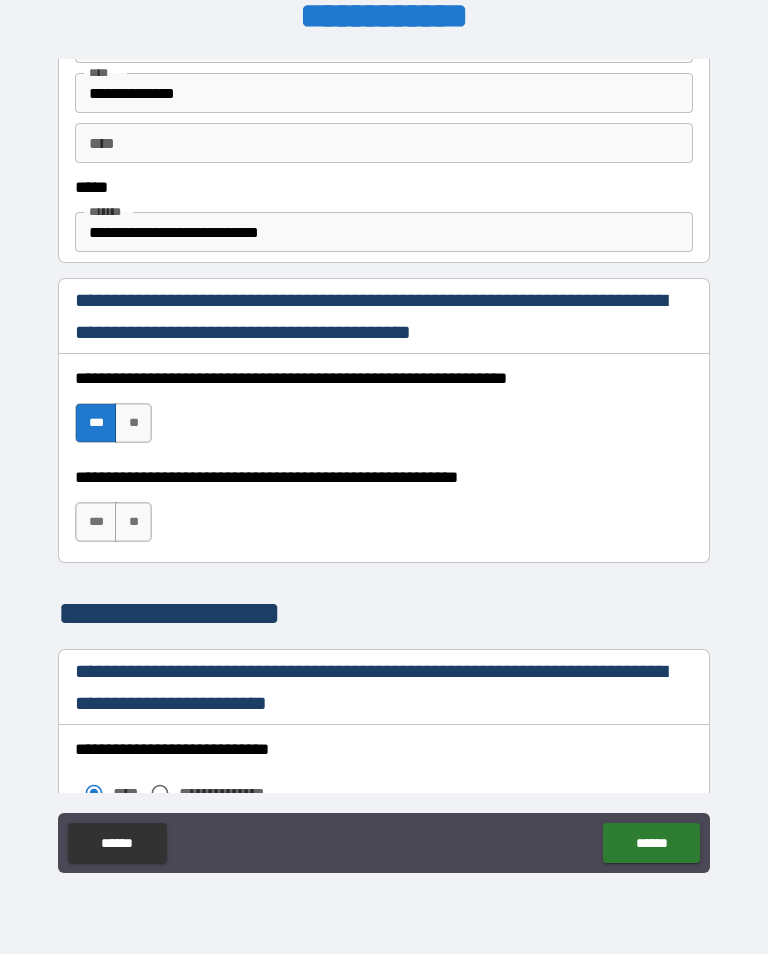click on "***" at bounding box center (96, 522) 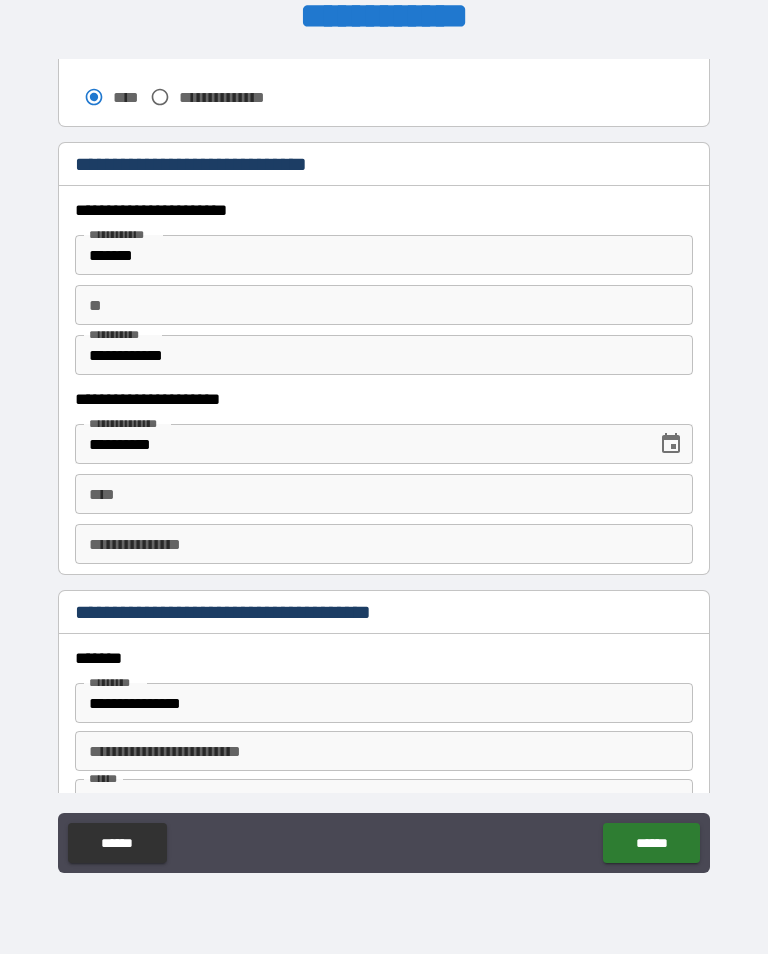 scroll, scrollTop: 1856, scrollLeft: 0, axis: vertical 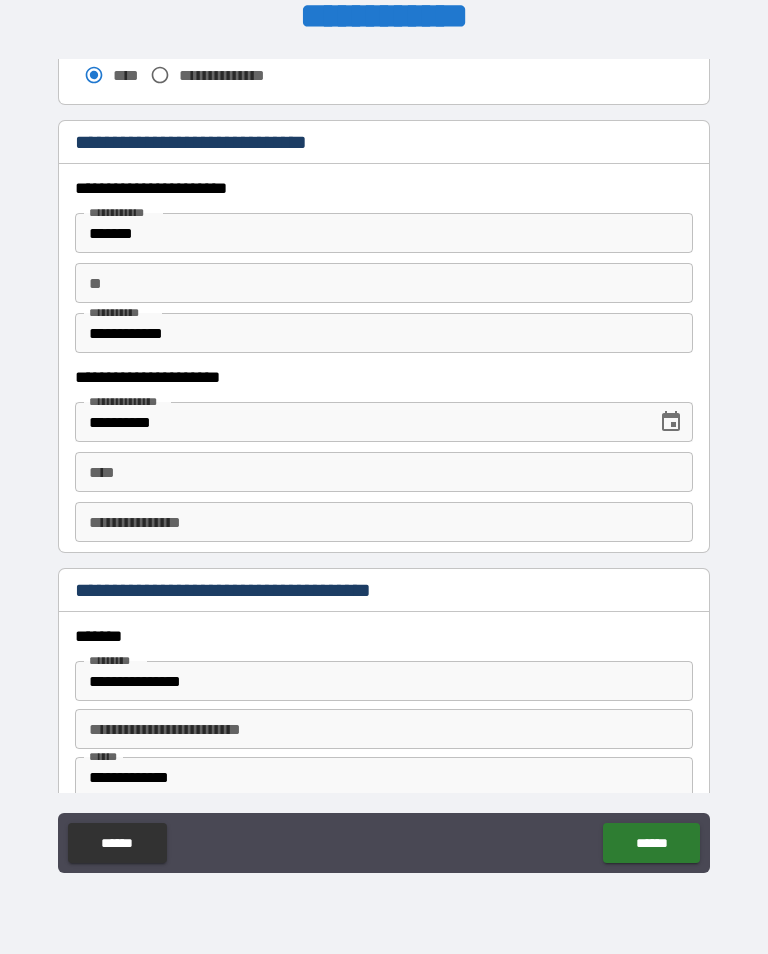click on "****" at bounding box center (384, 472) 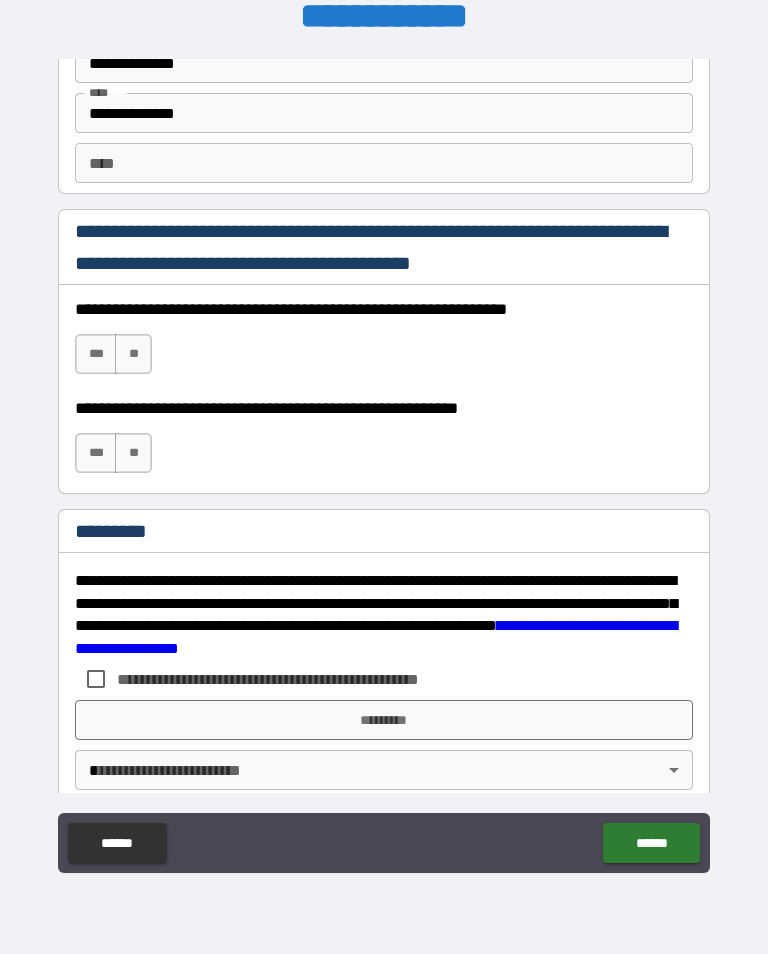 scroll, scrollTop: 2845, scrollLeft: 0, axis: vertical 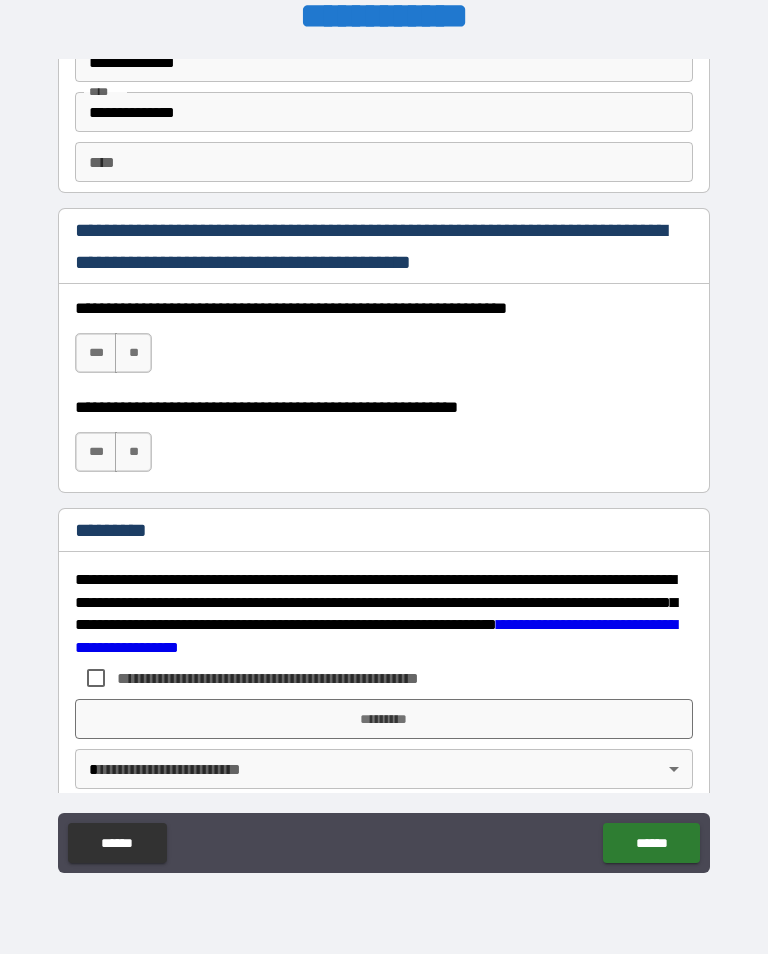 click on "***" at bounding box center [96, 353] 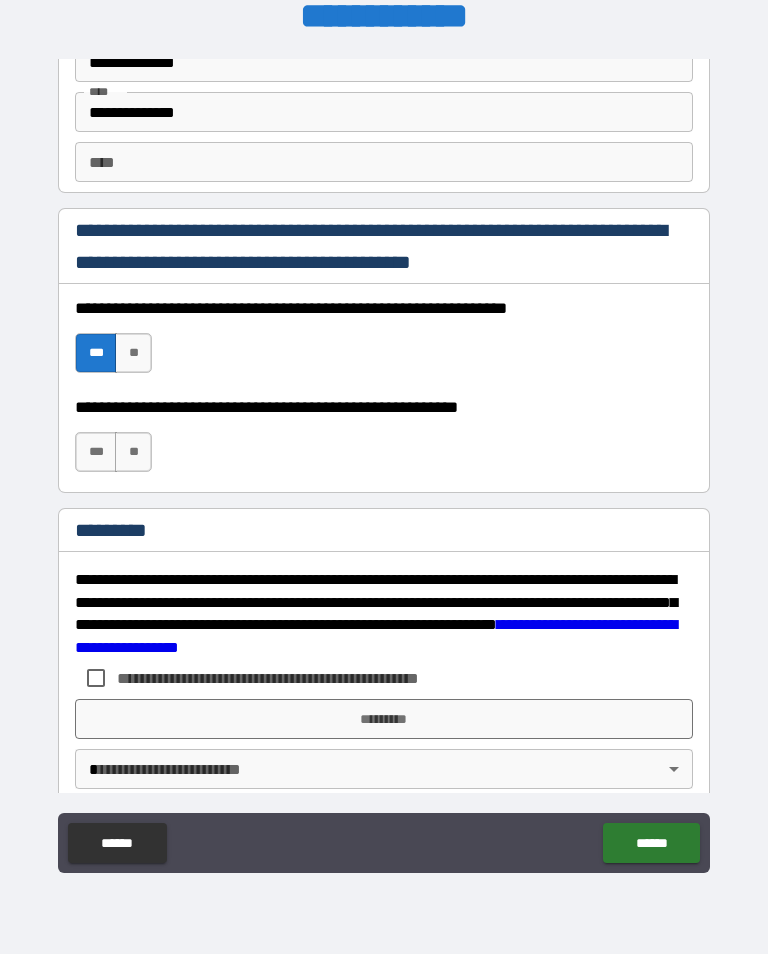 click on "***" at bounding box center (96, 452) 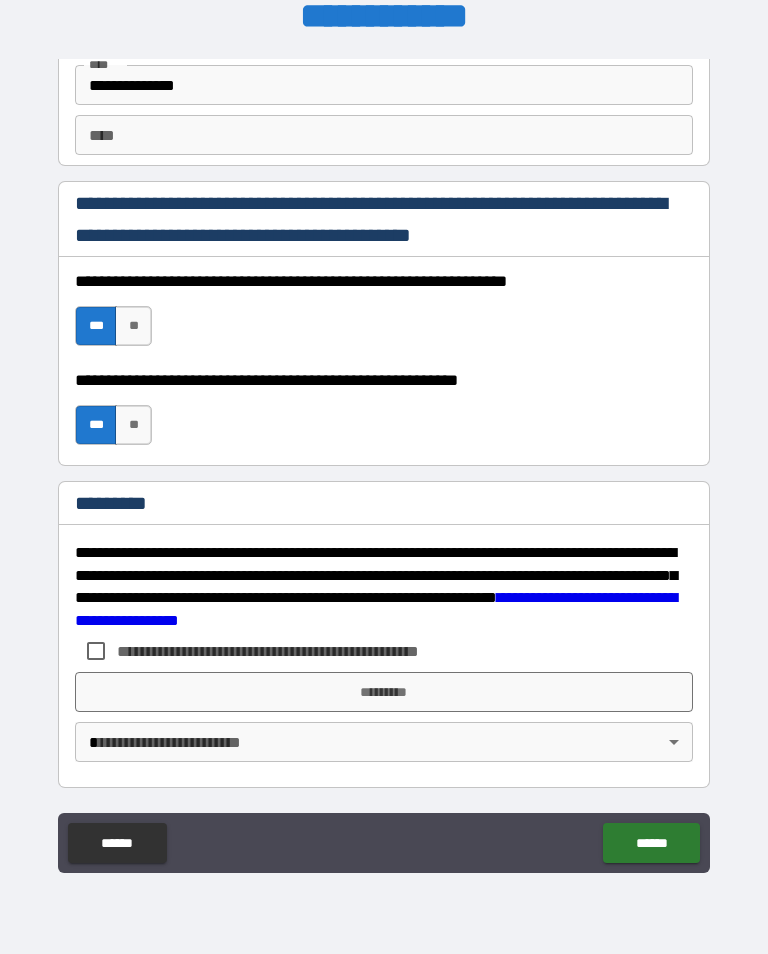 scroll, scrollTop: 2872, scrollLeft: 0, axis: vertical 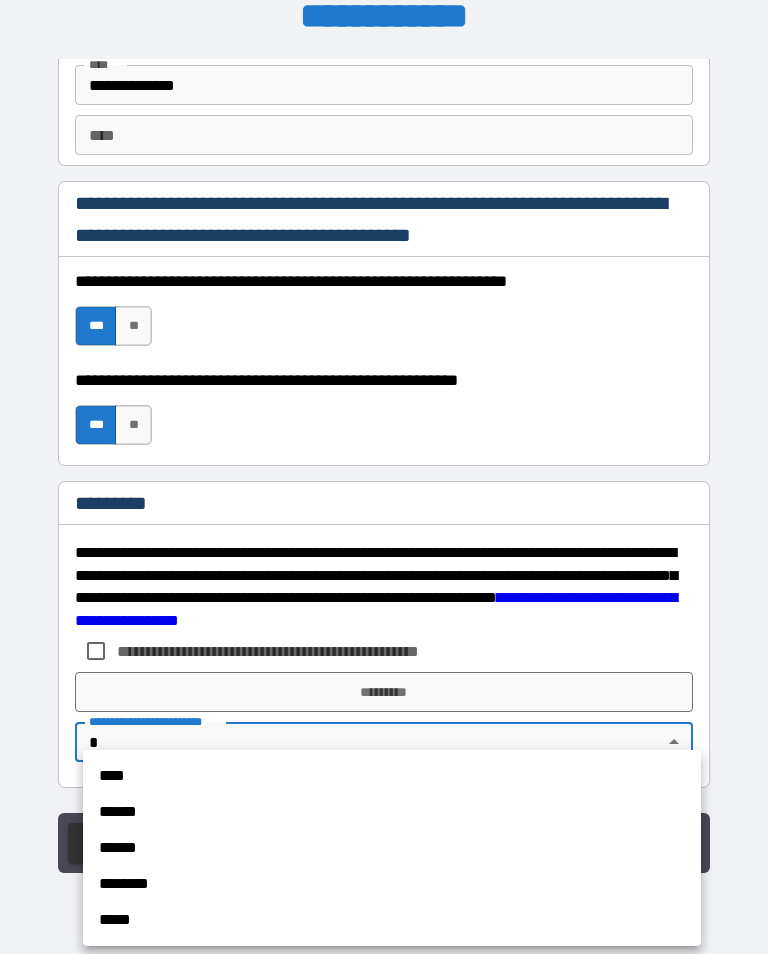 click on "******" at bounding box center [392, 812] 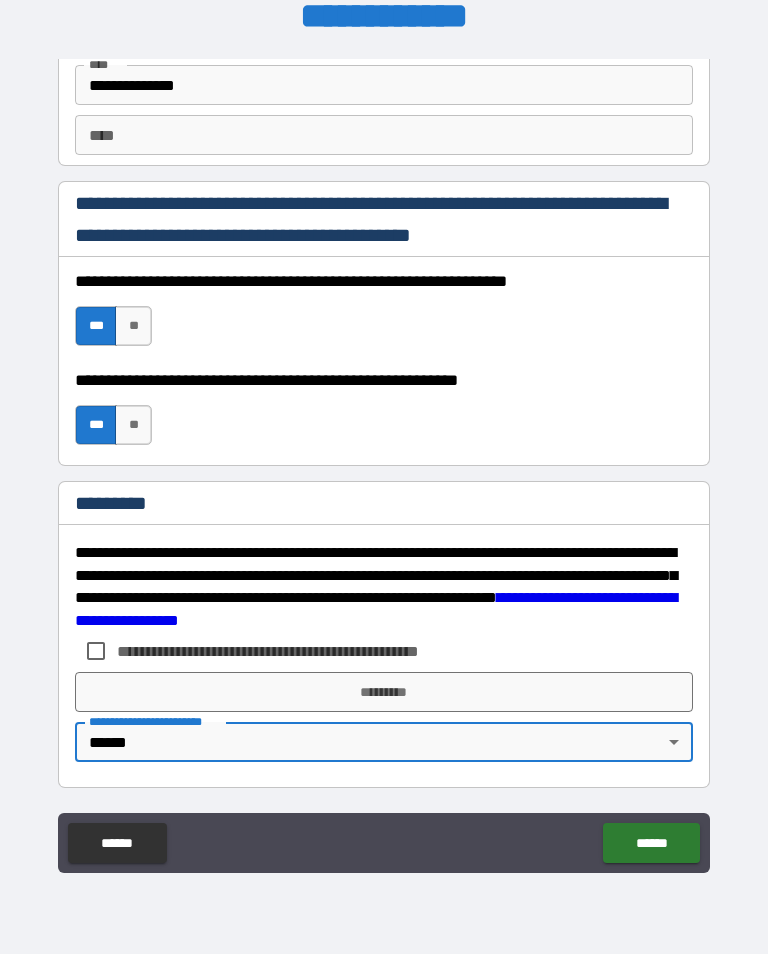 click on "*********" at bounding box center (384, 692) 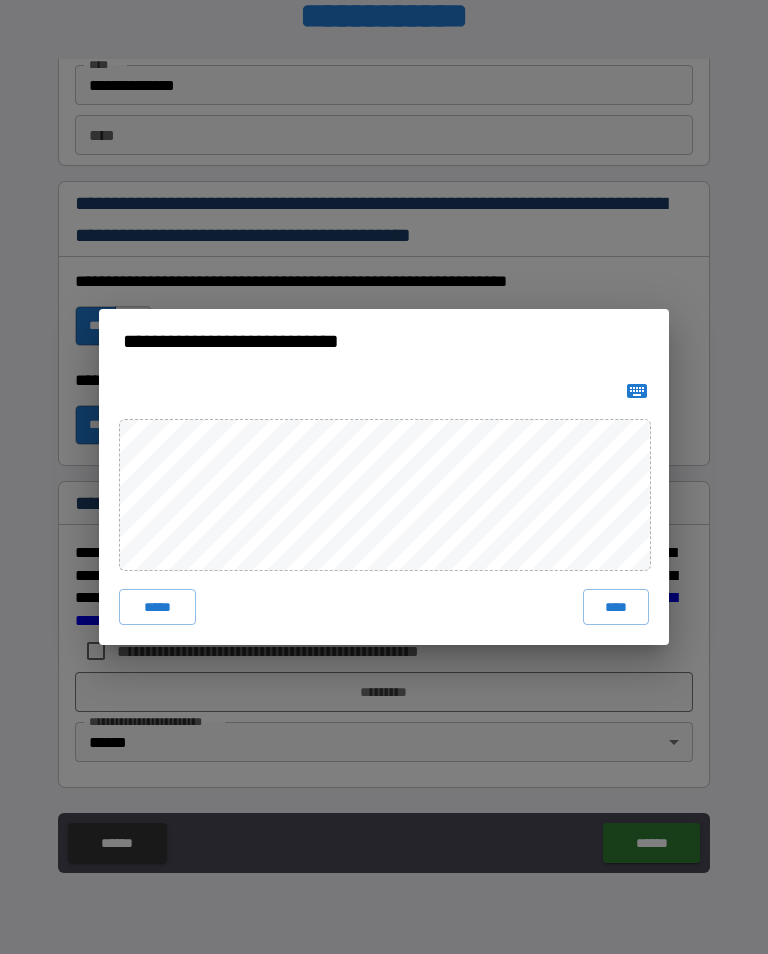 click on "****" at bounding box center [616, 607] 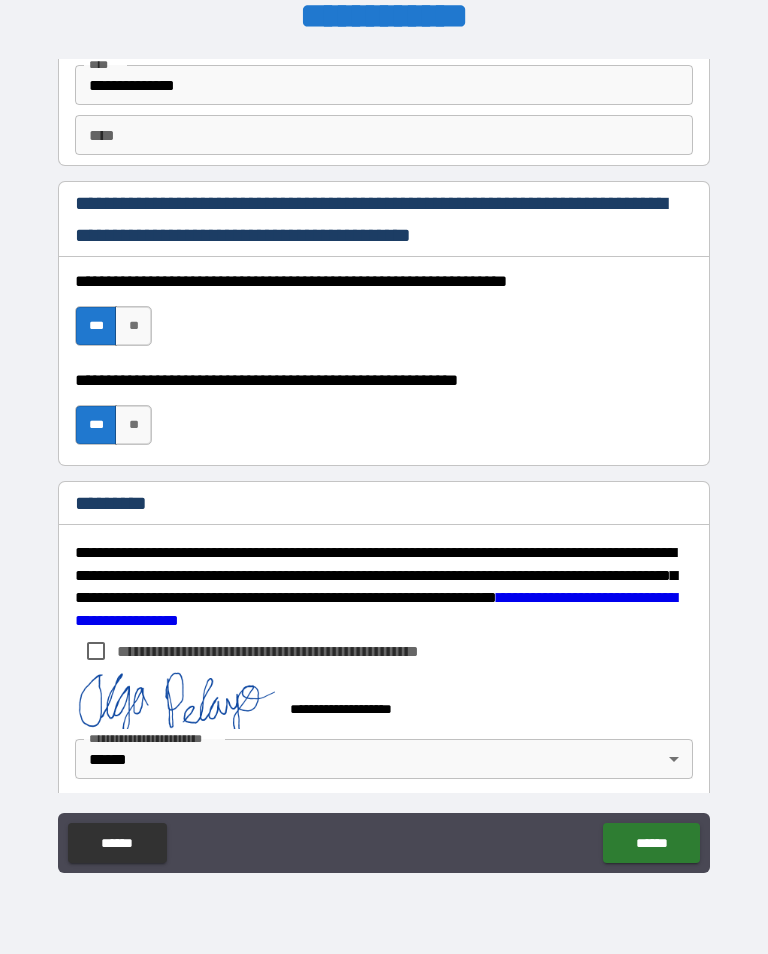 click on "******" at bounding box center (651, 843) 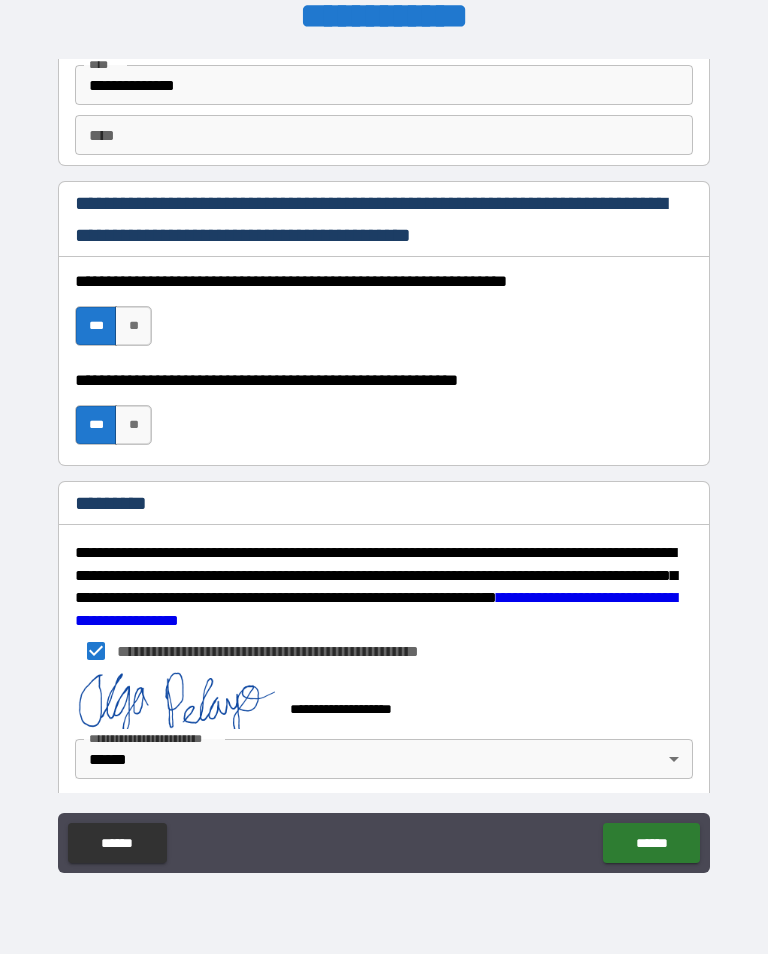 click on "******" at bounding box center [651, 843] 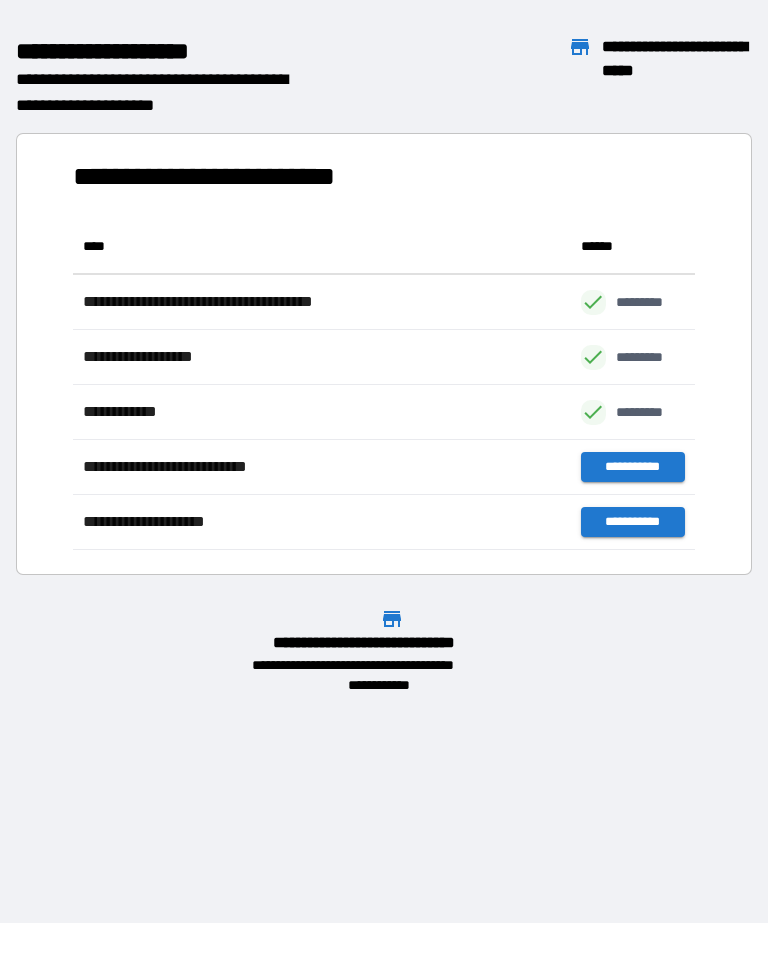 scroll, scrollTop: 331, scrollLeft: 622, axis: both 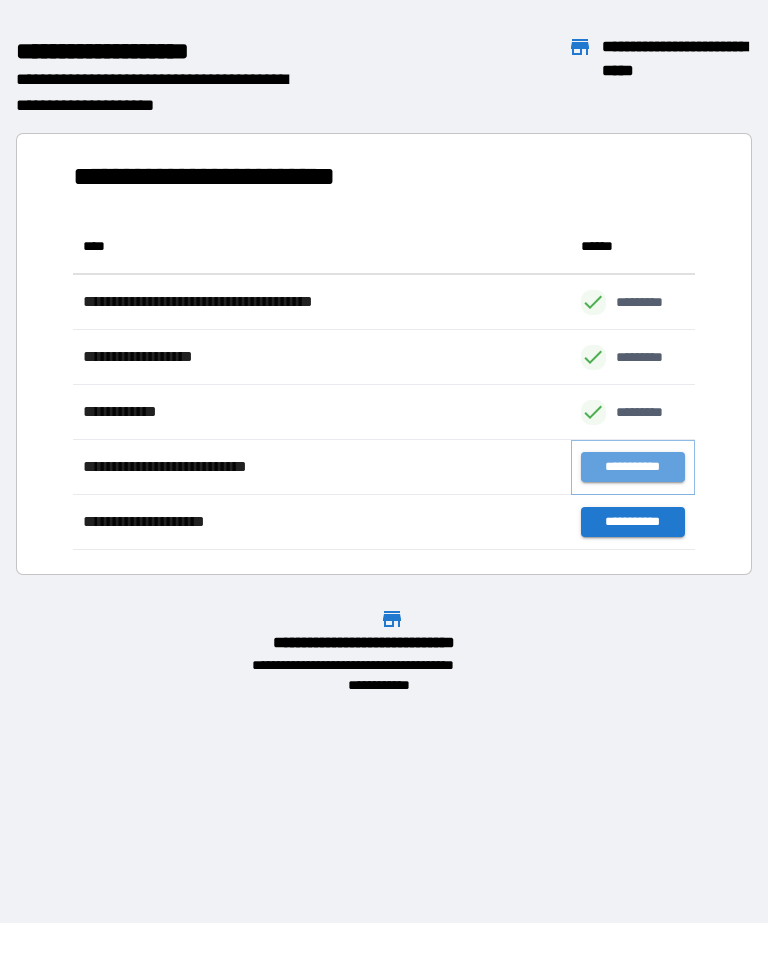 click on "**********" at bounding box center [633, 467] 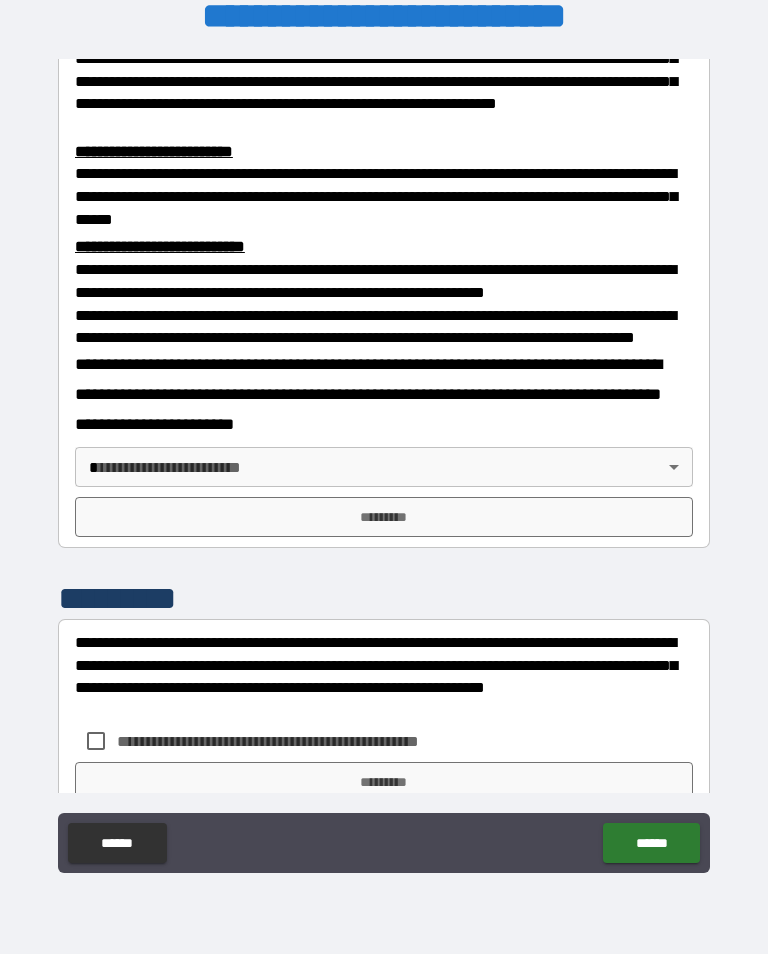 scroll, scrollTop: 628, scrollLeft: 0, axis: vertical 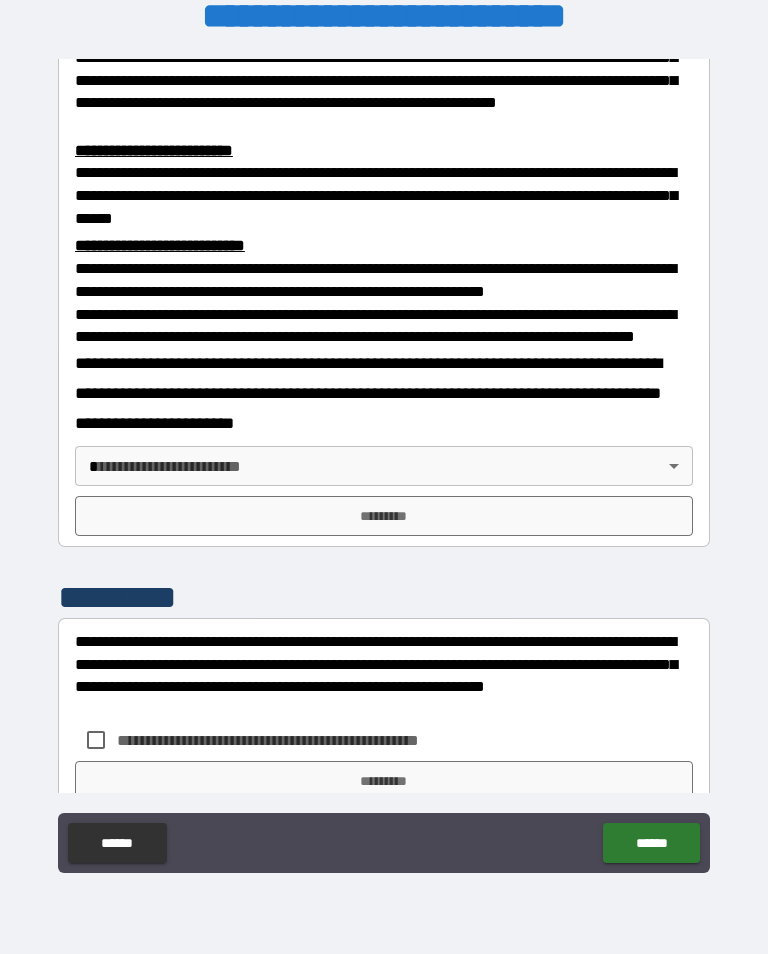 click on "**********" at bounding box center (384, 461) 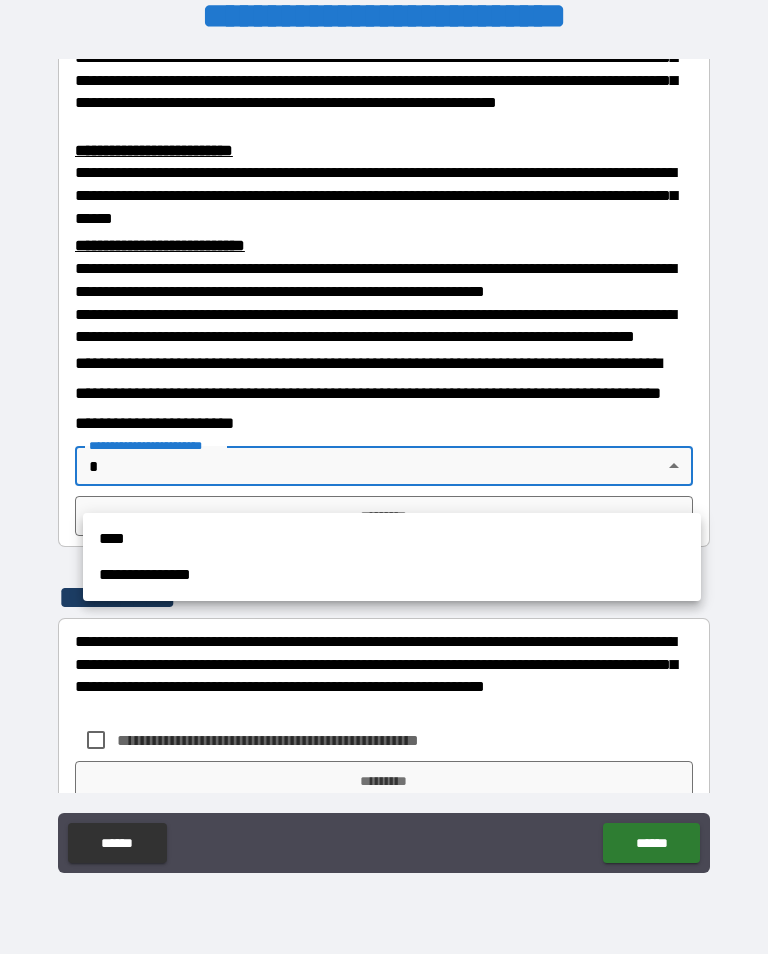 click on "**********" at bounding box center [392, 575] 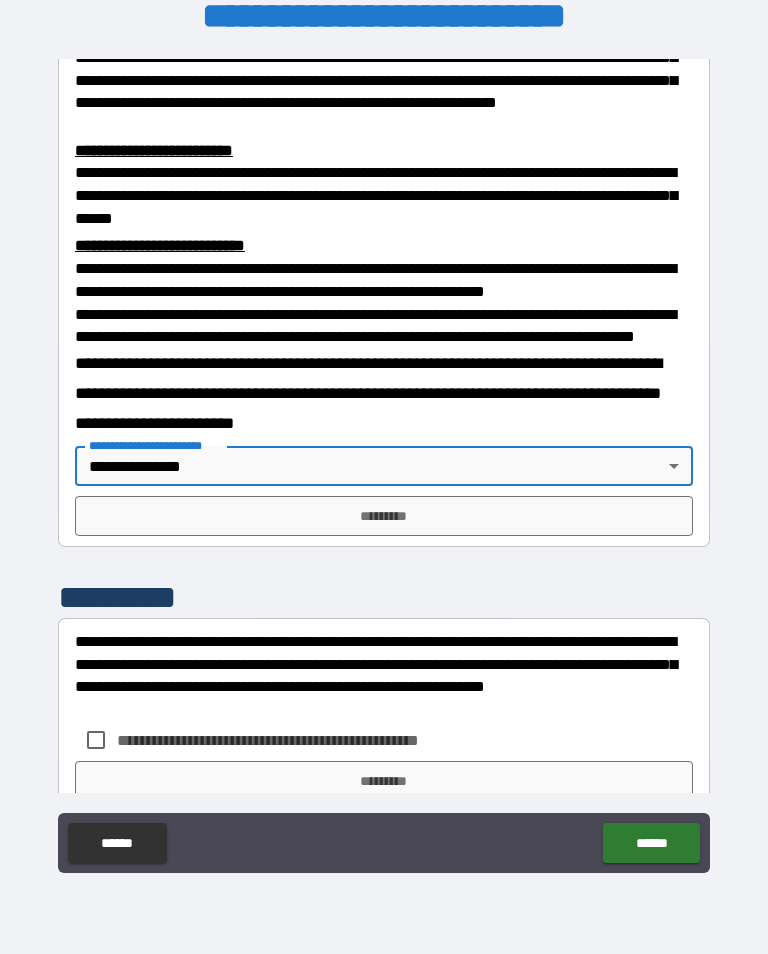 type on "**********" 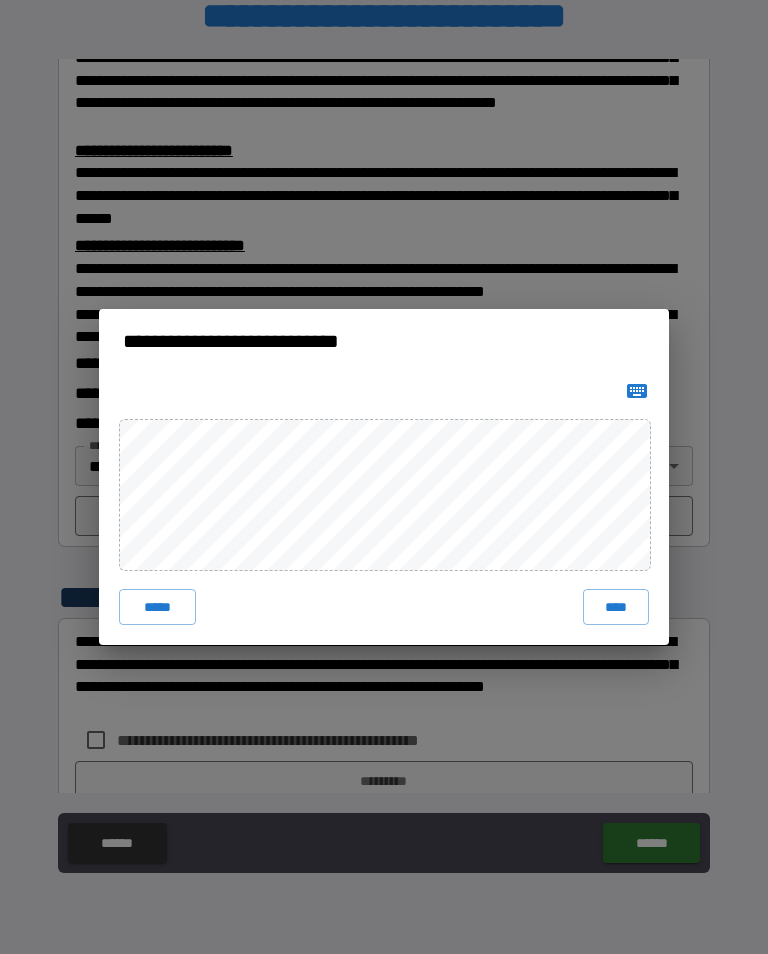 click on "****" at bounding box center (616, 607) 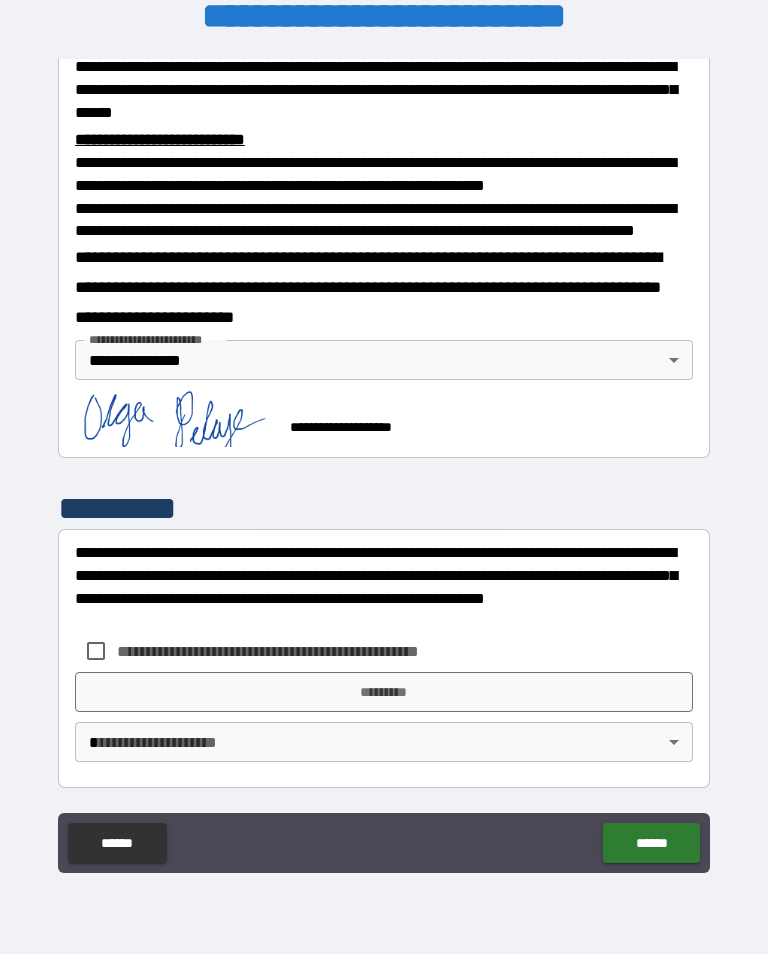 scroll, scrollTop: 751, scrollLeft: 0, axis: vertical 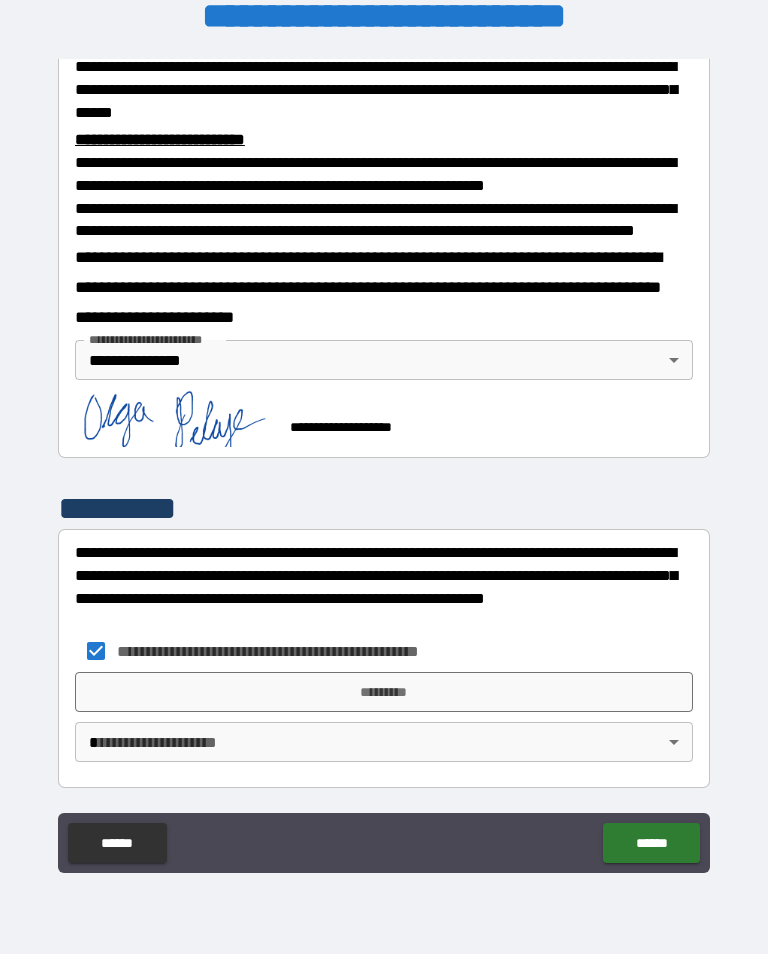 click on "*********" at bounding box center [384, 692] 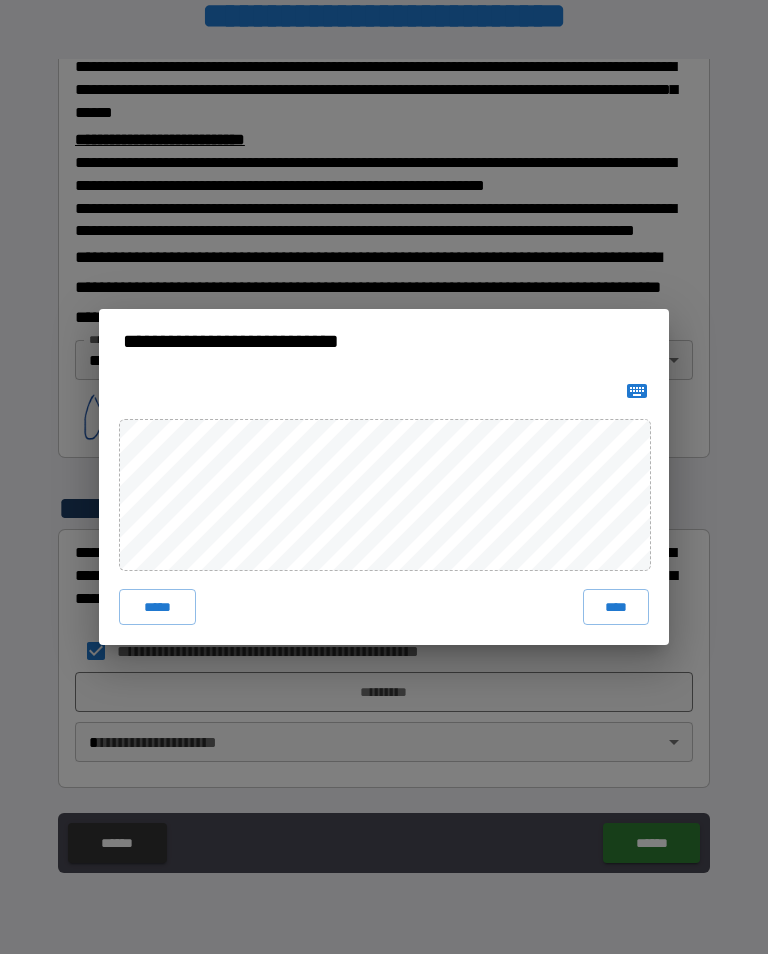 click on "****" at bounding box center (616, 607) 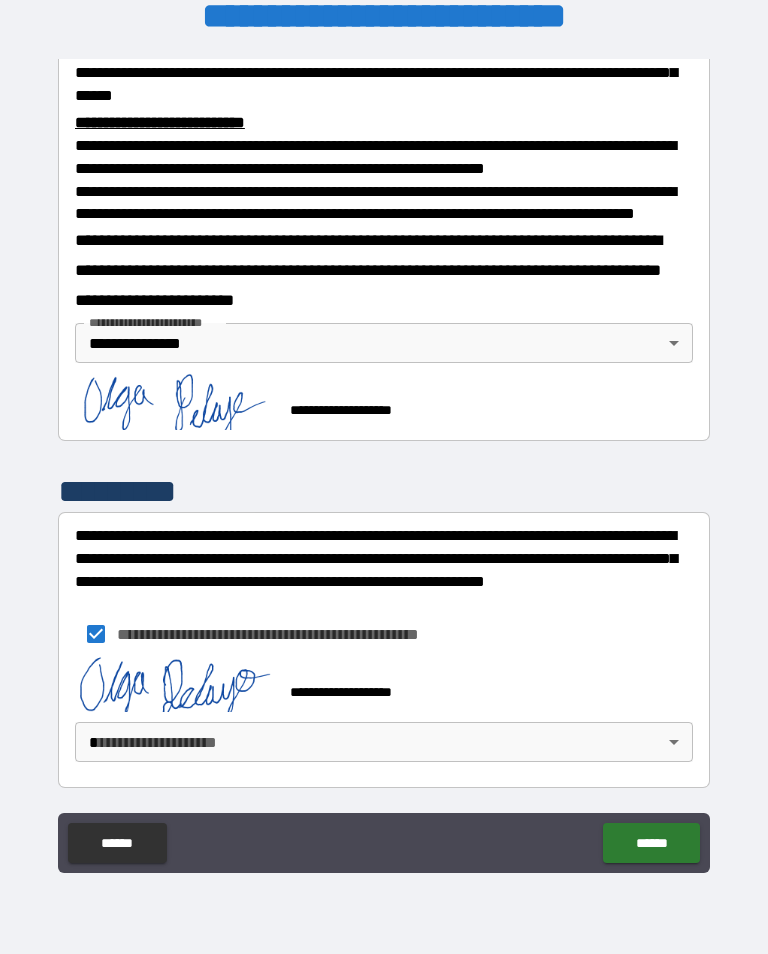 scroll, scrollTop: 768, scrollLeft: 0, axis: vertical 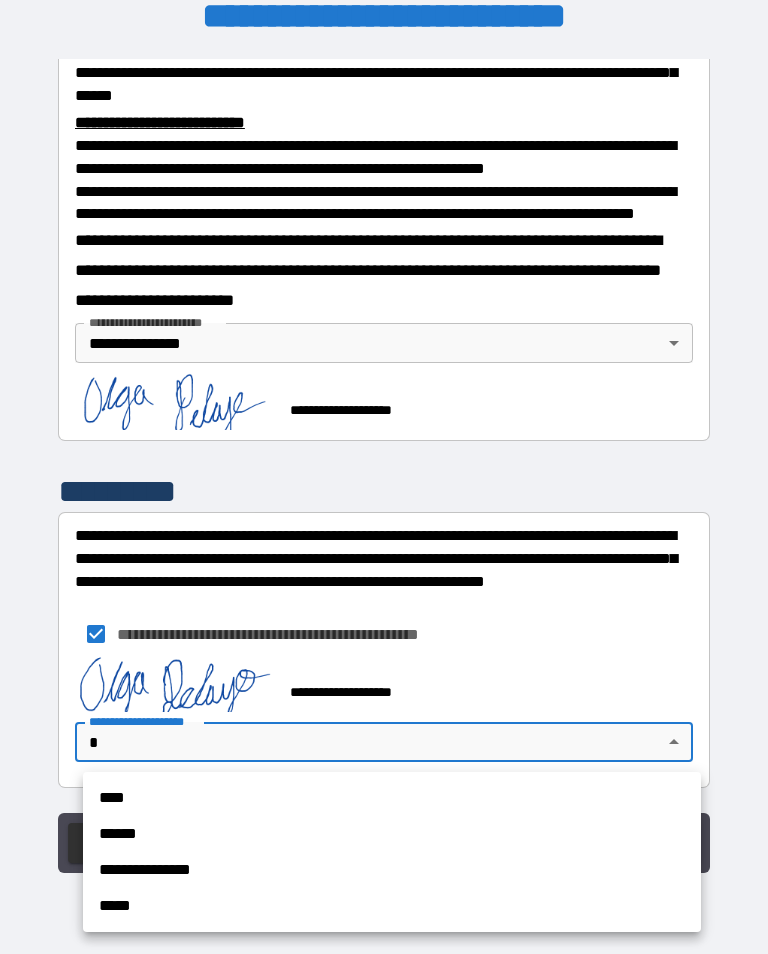 click on "**********" at bounding box center [392, 870] 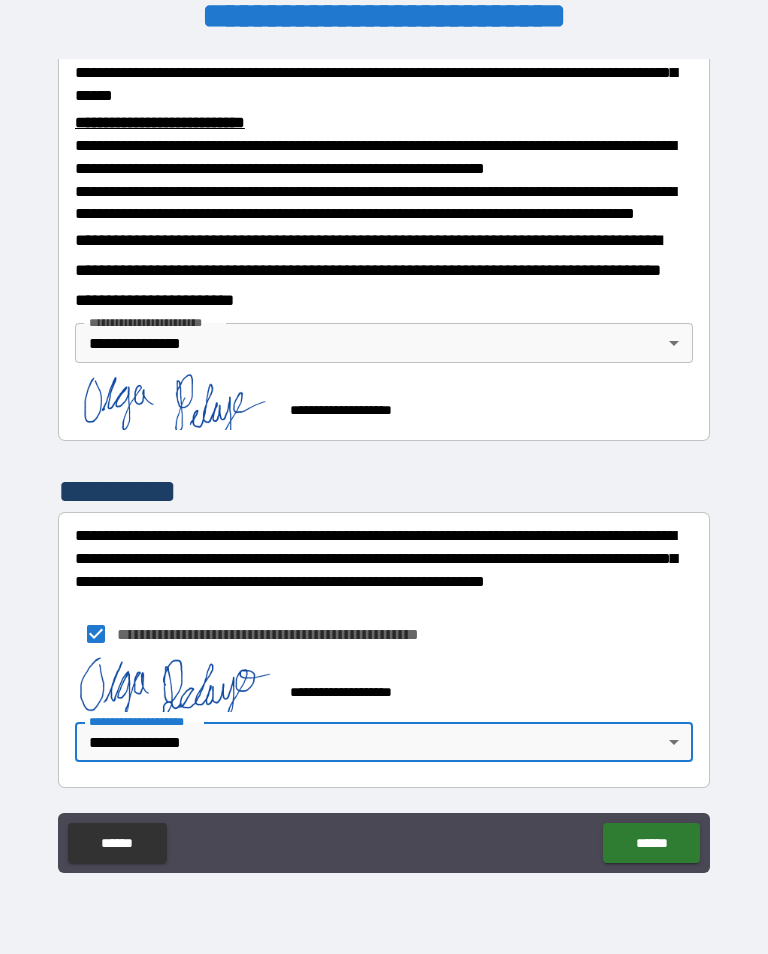 click on "******" at bounding box center (651, 843) 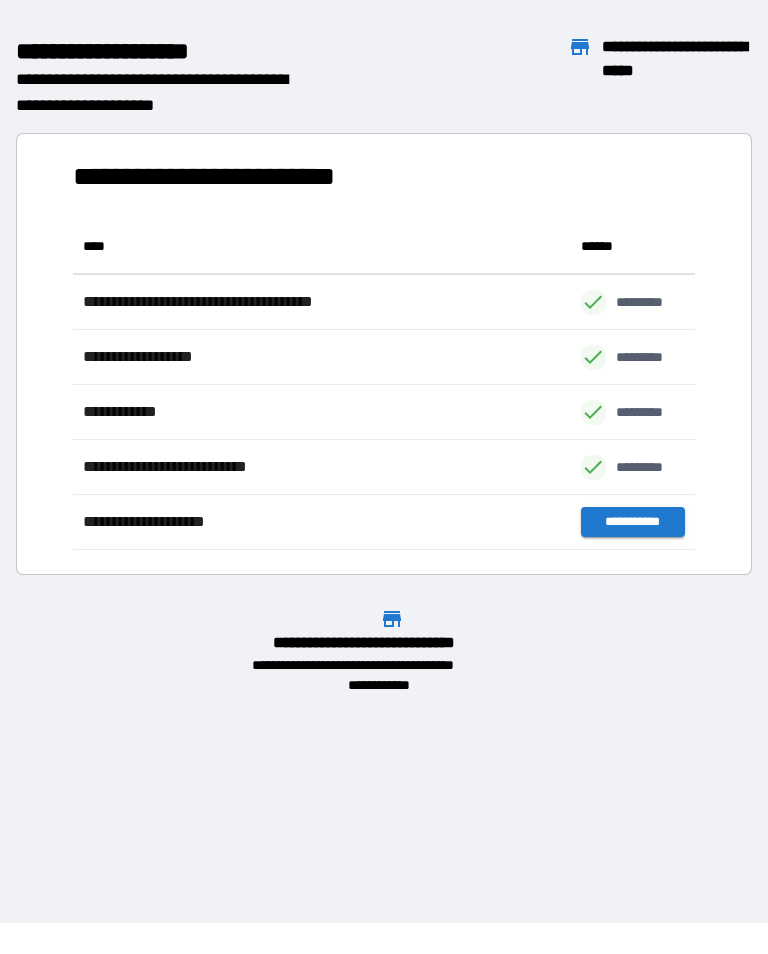 scroll, scrollTop: 1, scrollLeft: 1, axis: both 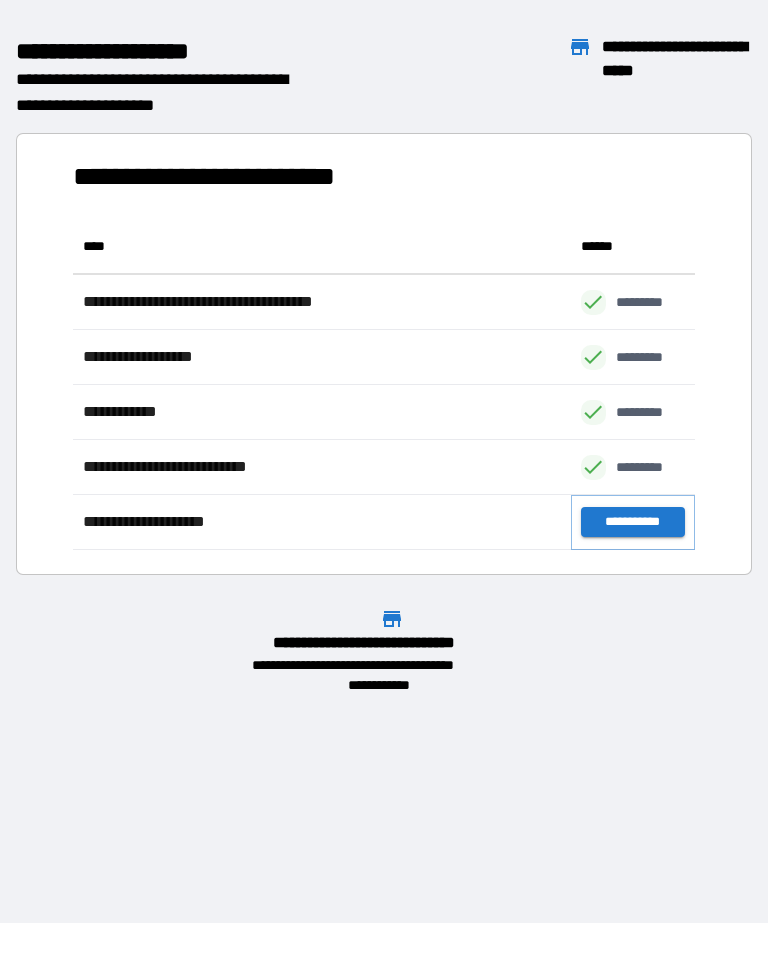 click on "**********" at bounding box center (633, 522) 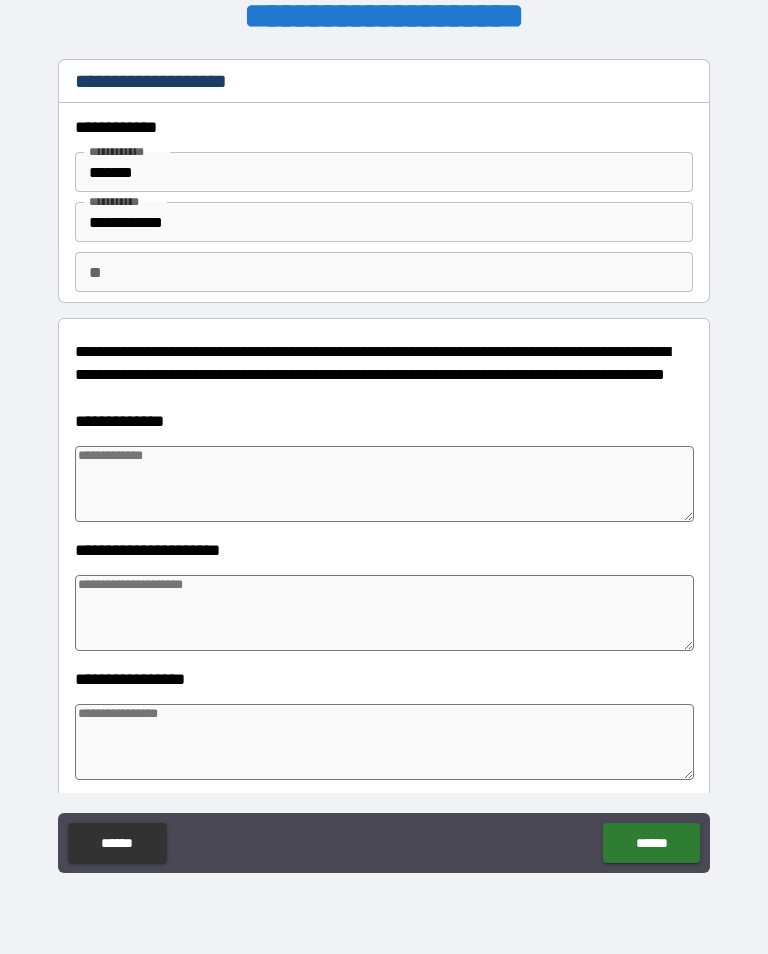 type on "*" 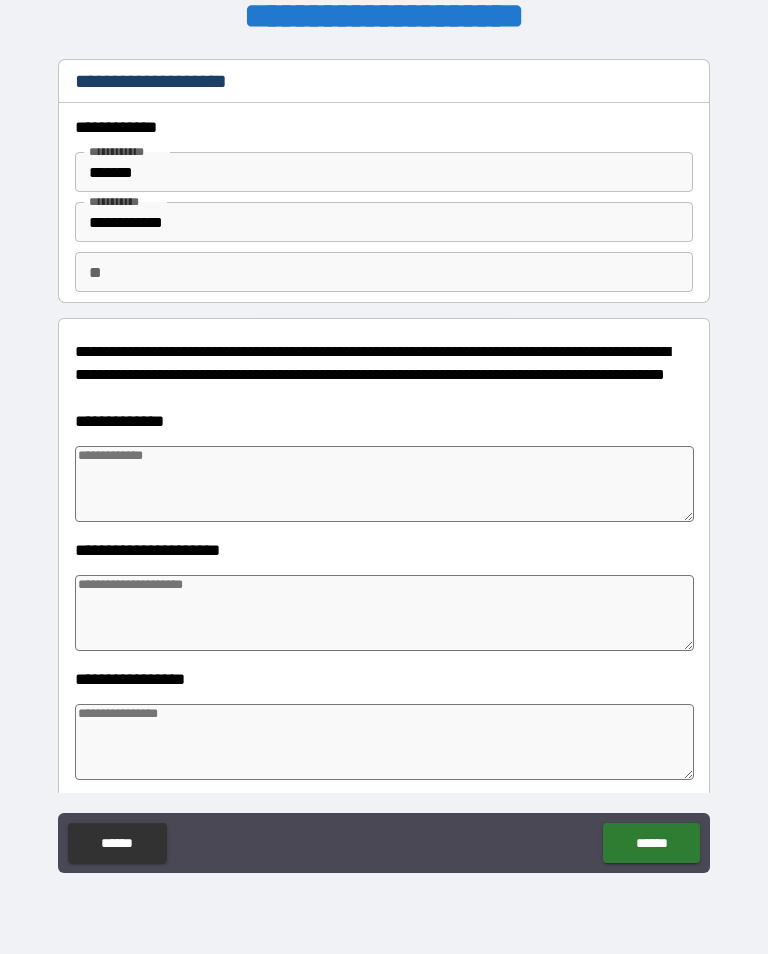 type on "*" 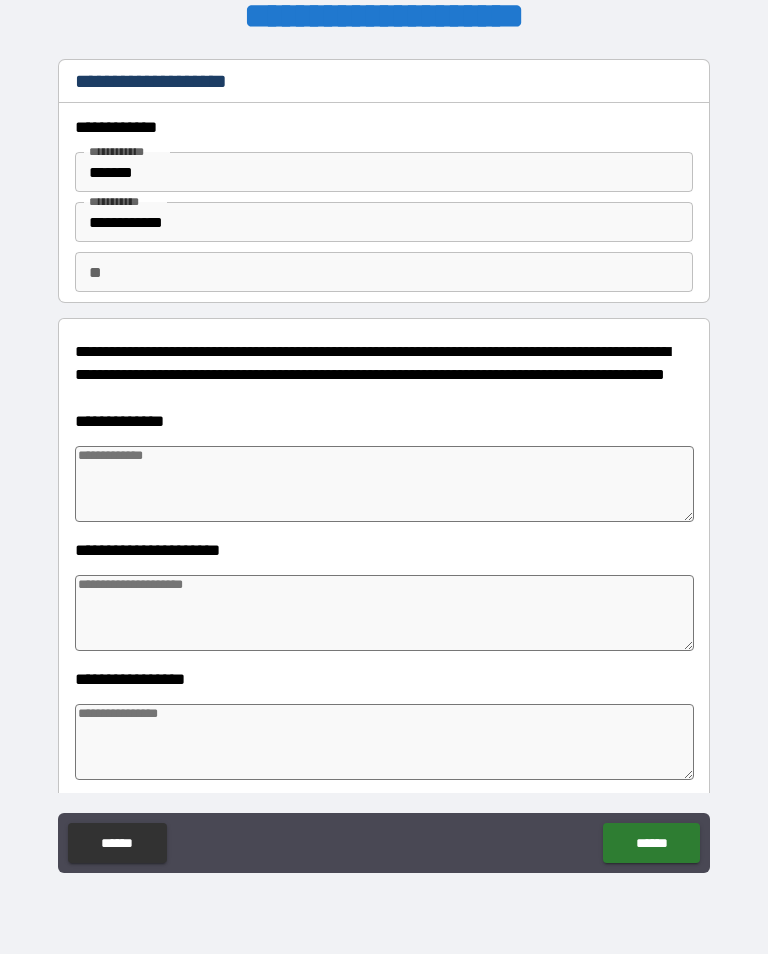 type on "*" 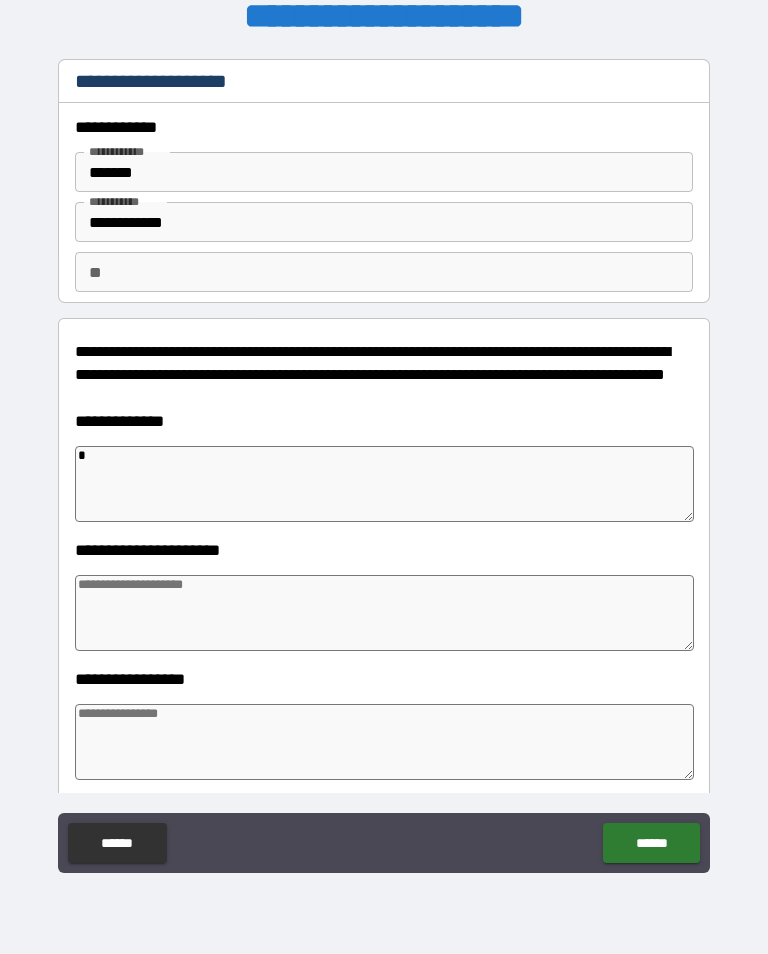 type on "*" 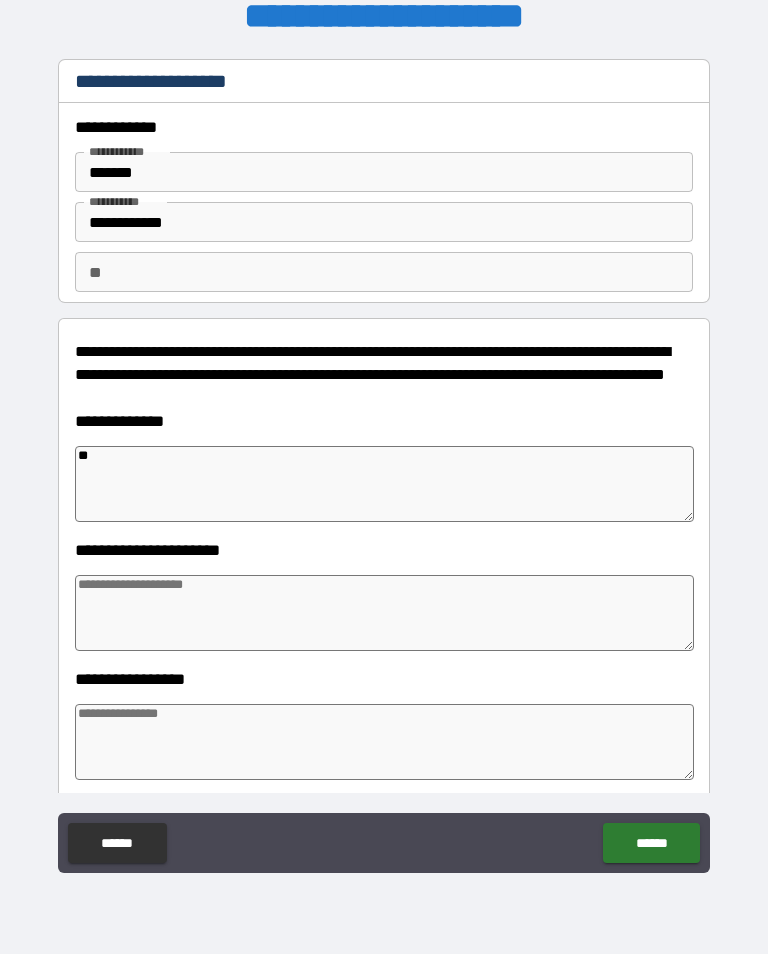 type on "*" 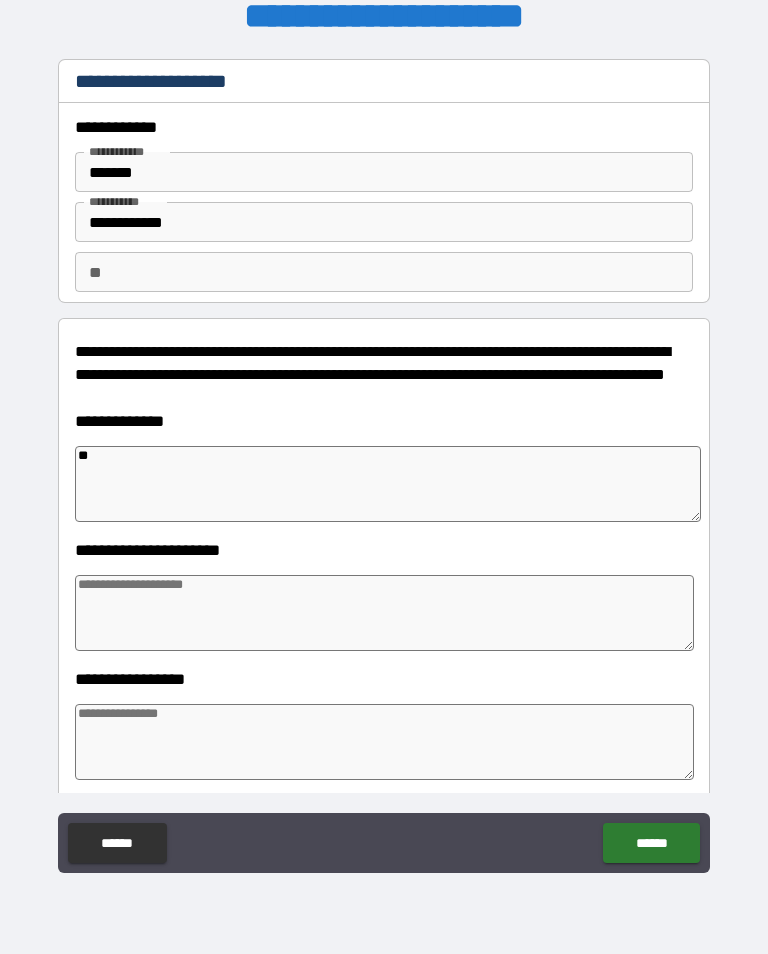 type on "*" 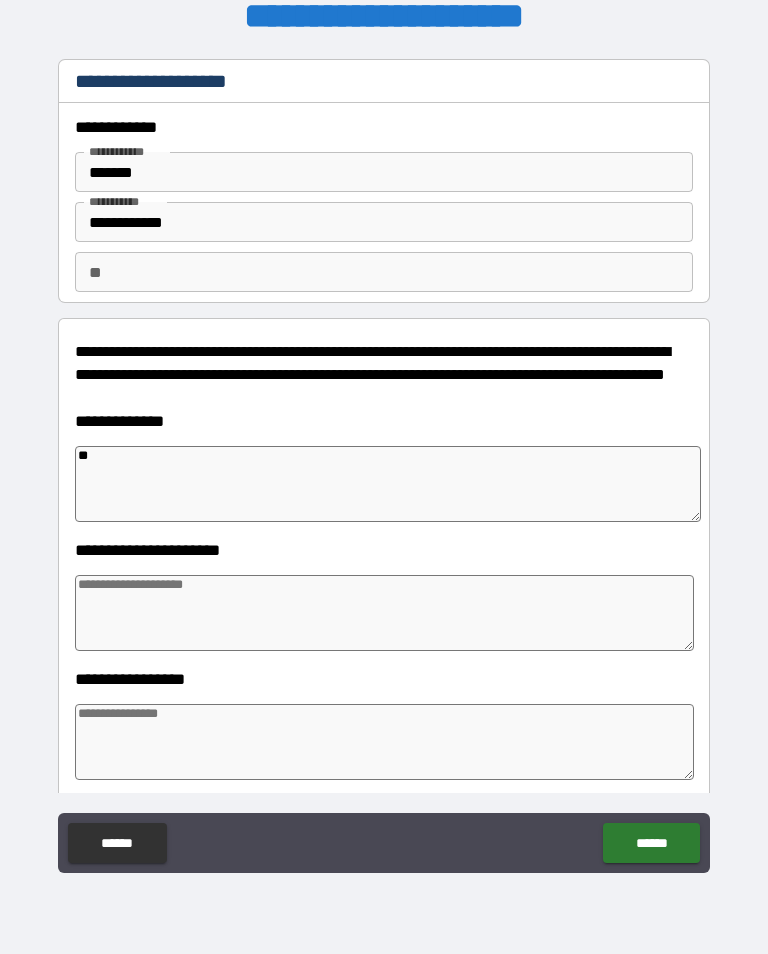 type on "*" 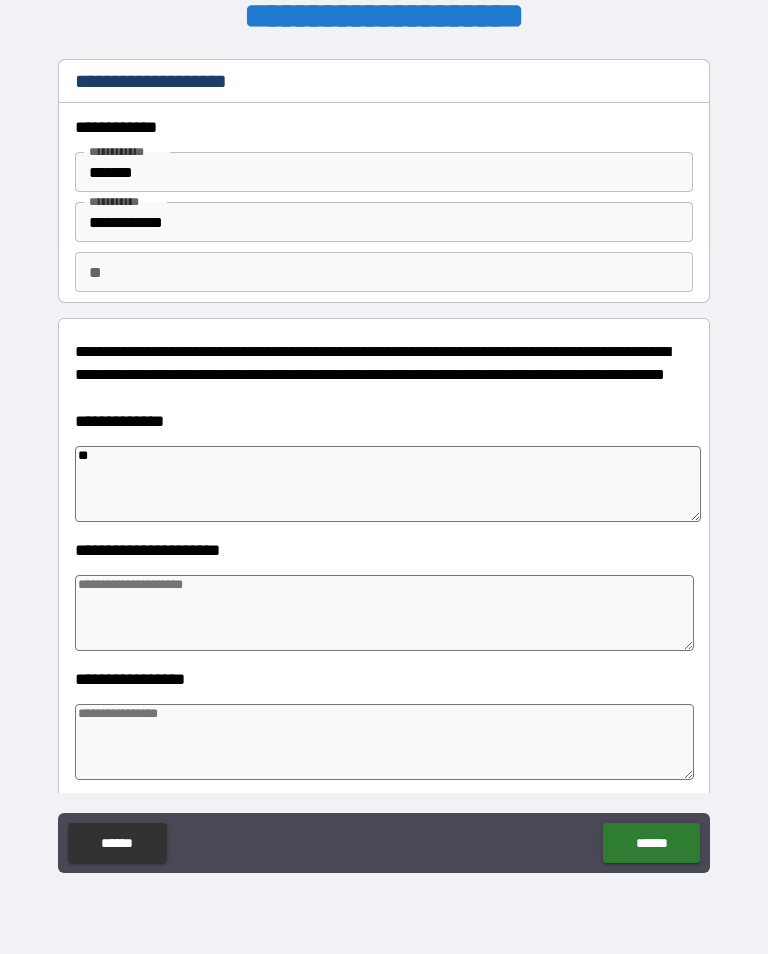 type on "***" 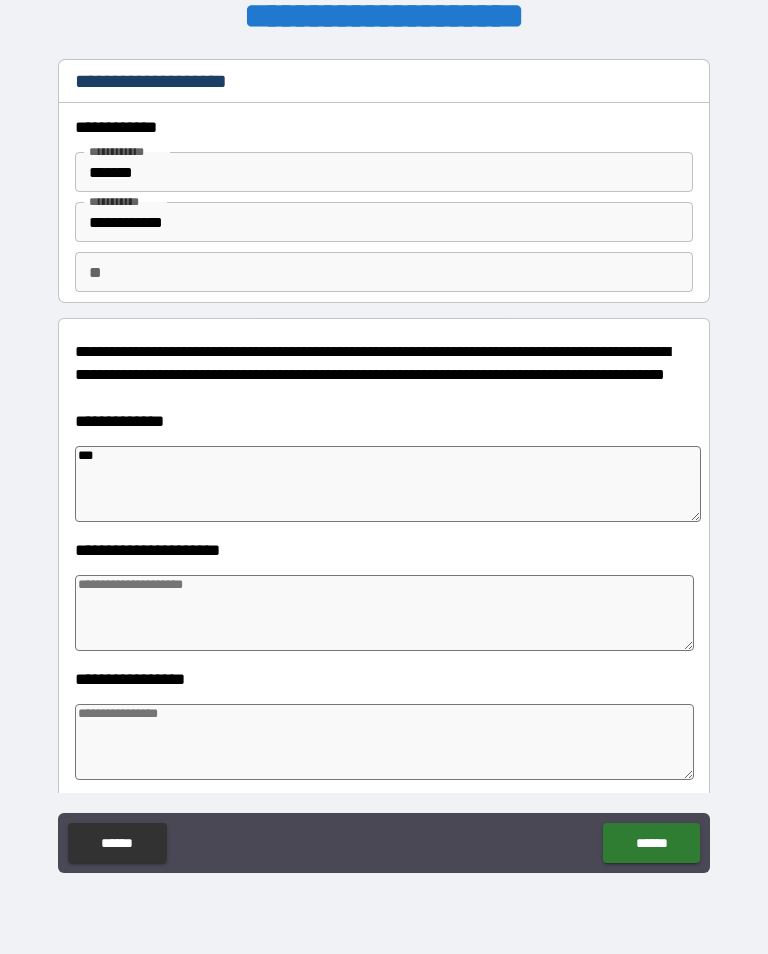 type on "*" 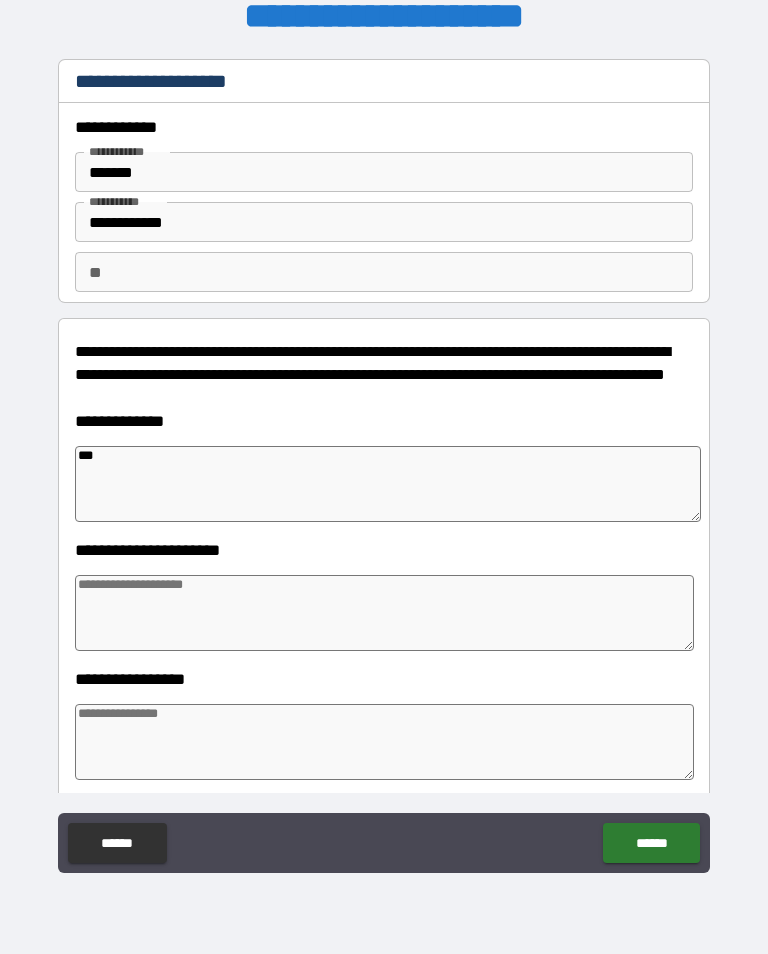 type on "****" 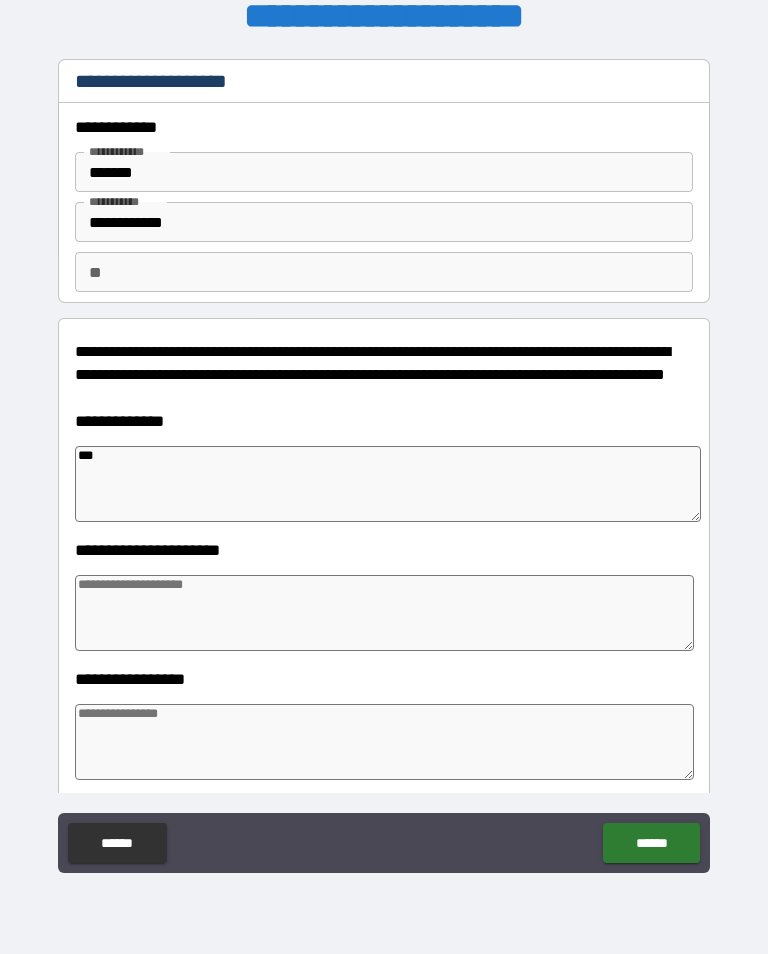type on "*" 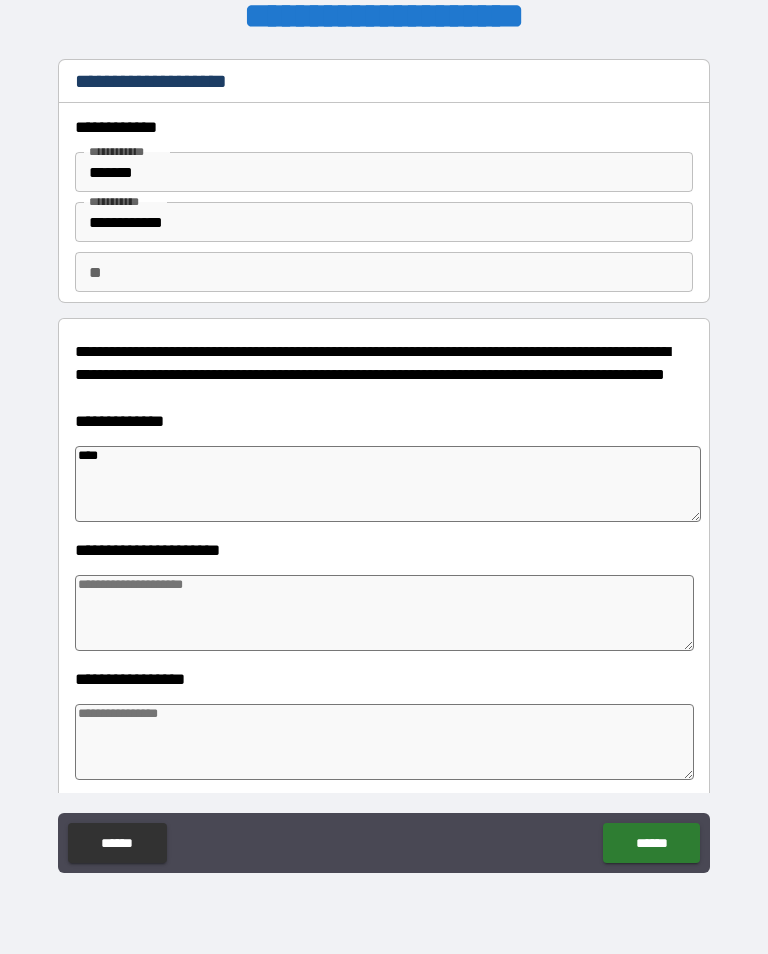 type on "*" 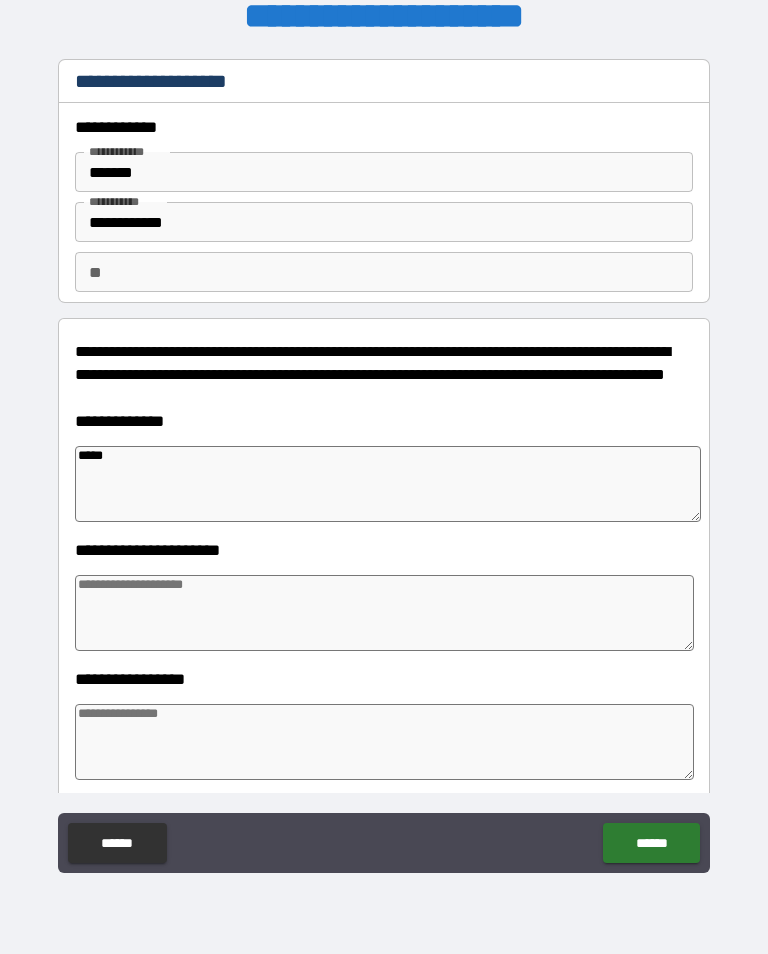 type on "*" 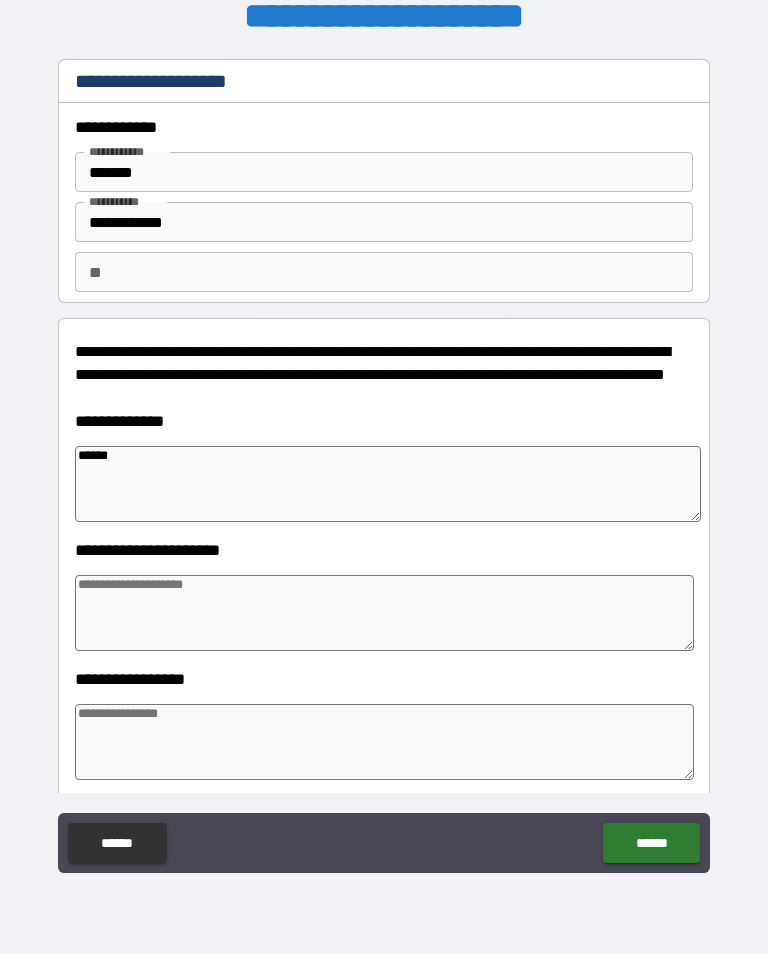 type on "*" 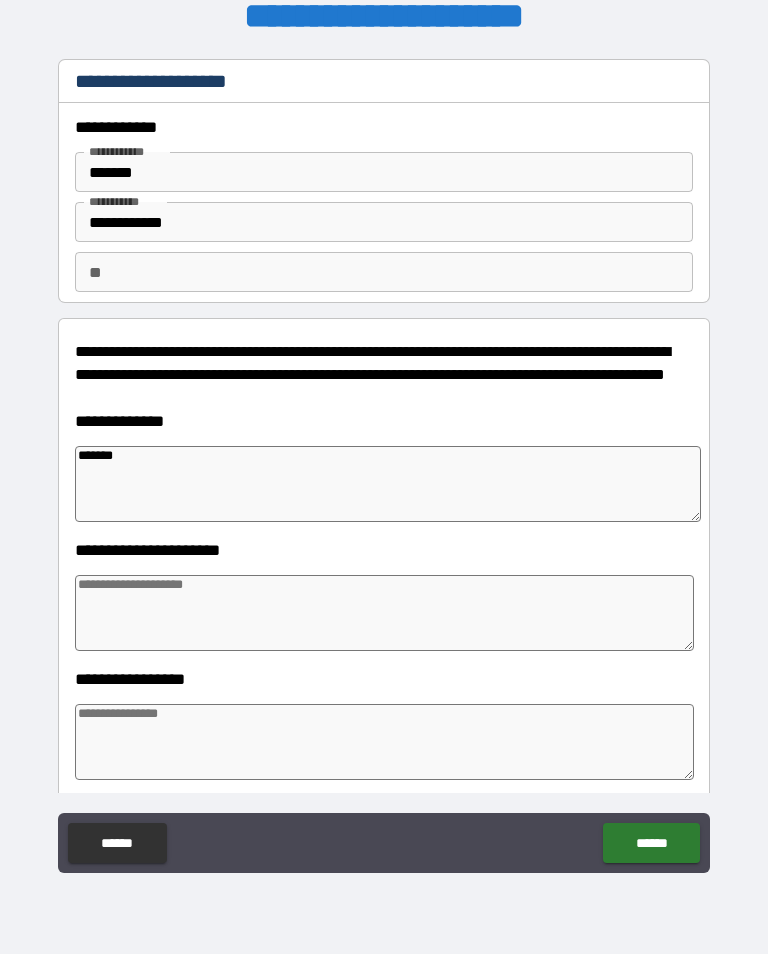 type on "*******" 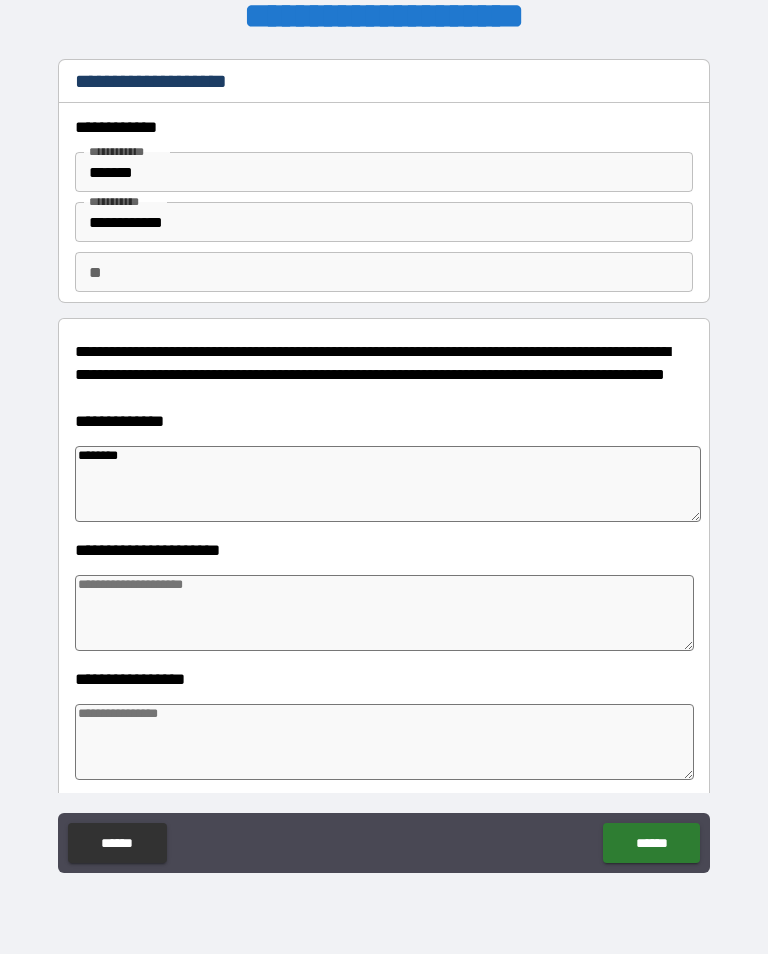 type on "*" 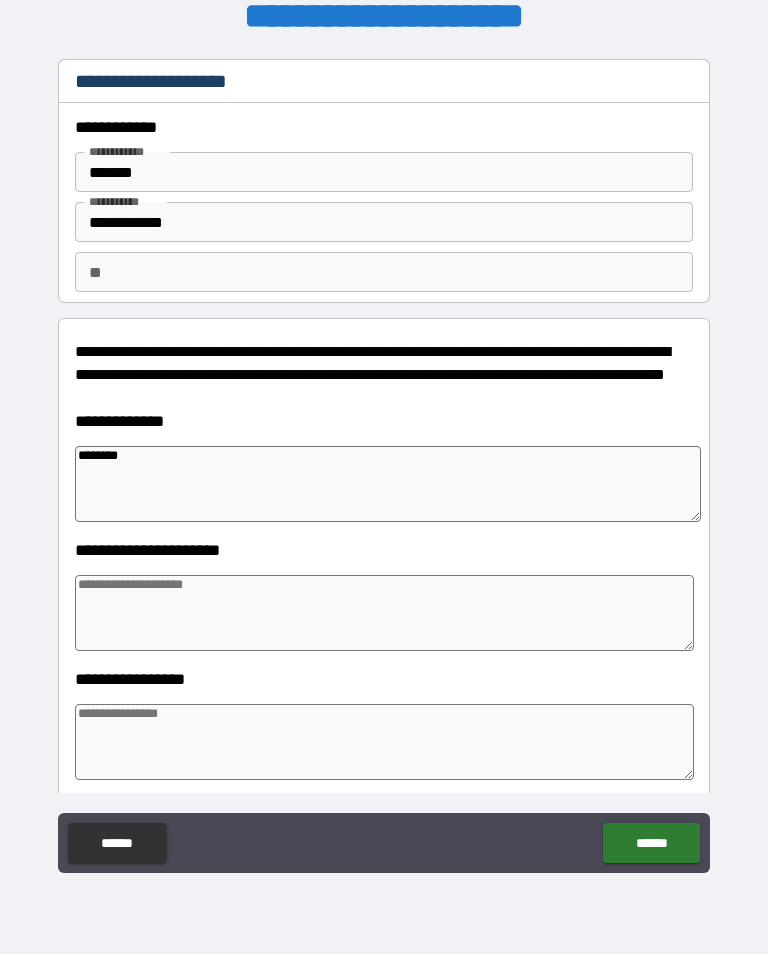 type on "*******" 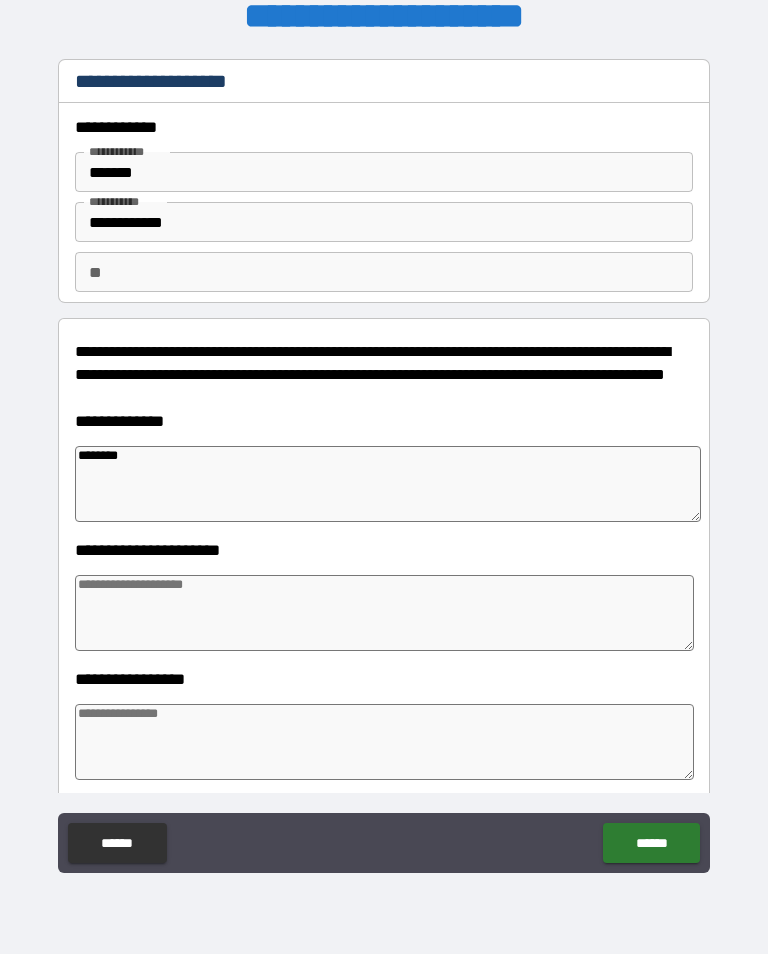 type on "*" 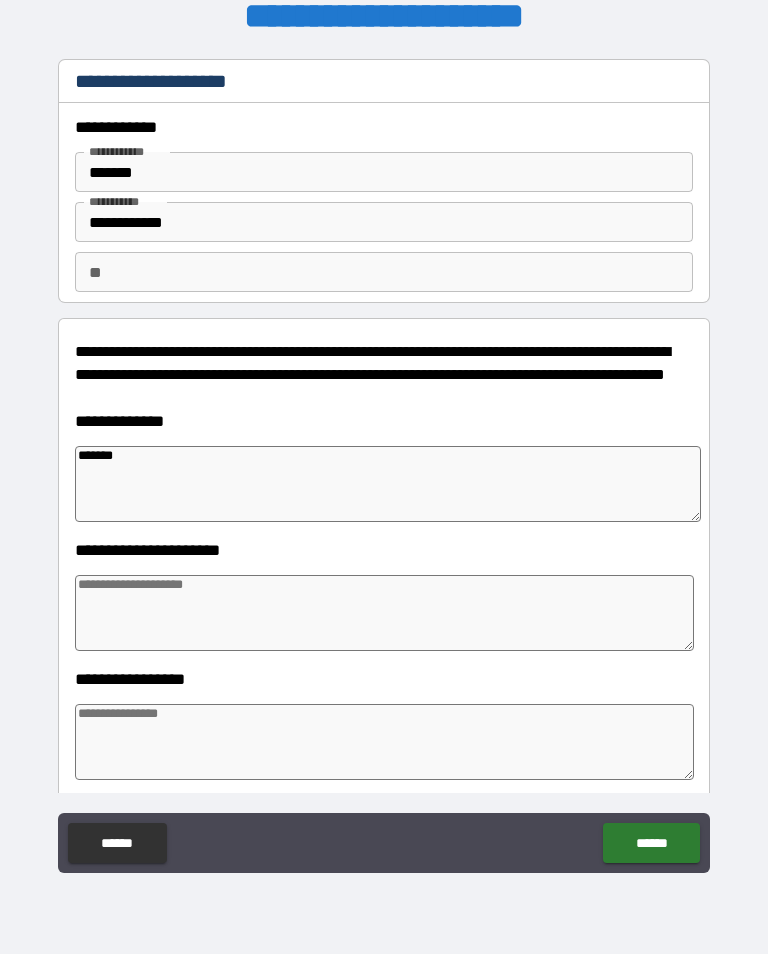 type on "*" 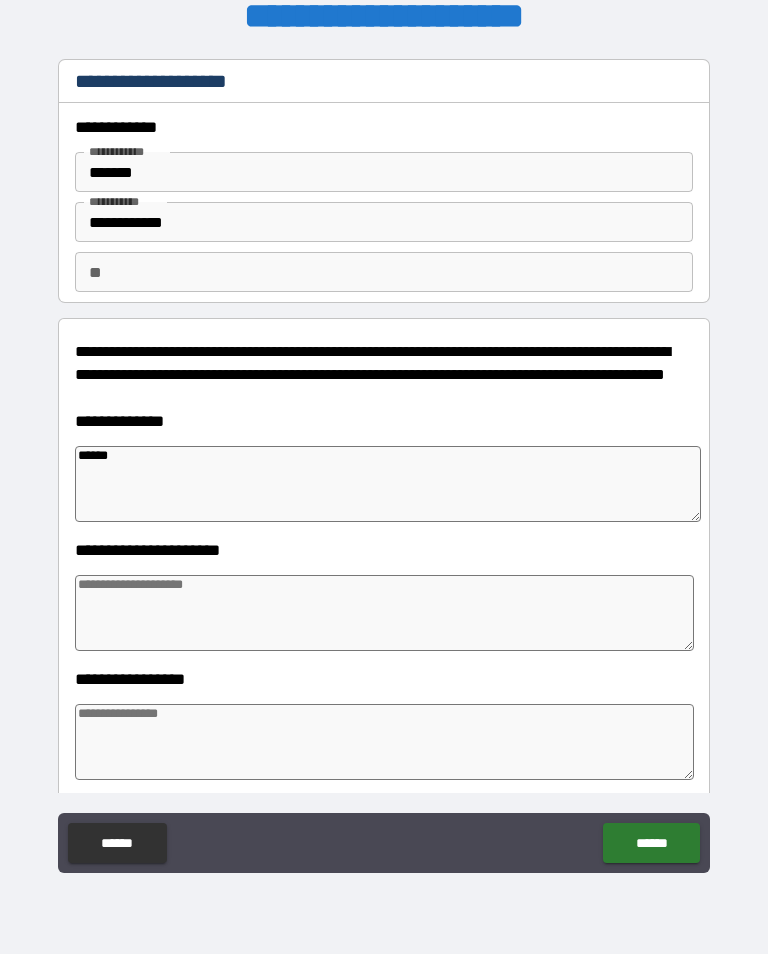 type on "*" 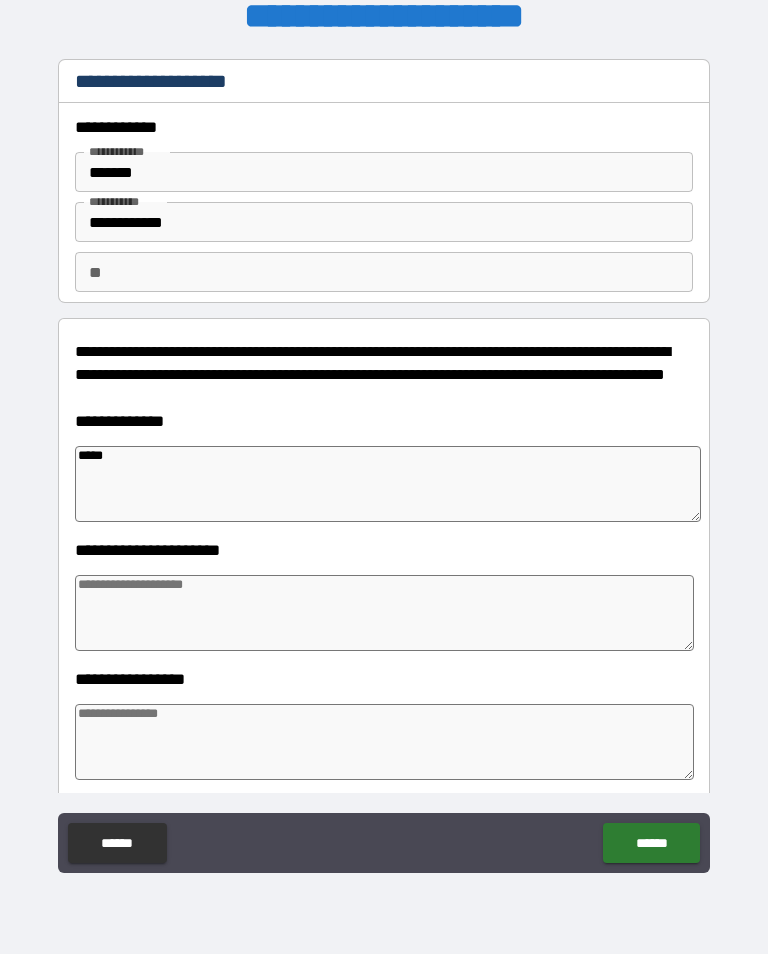 type on "****" 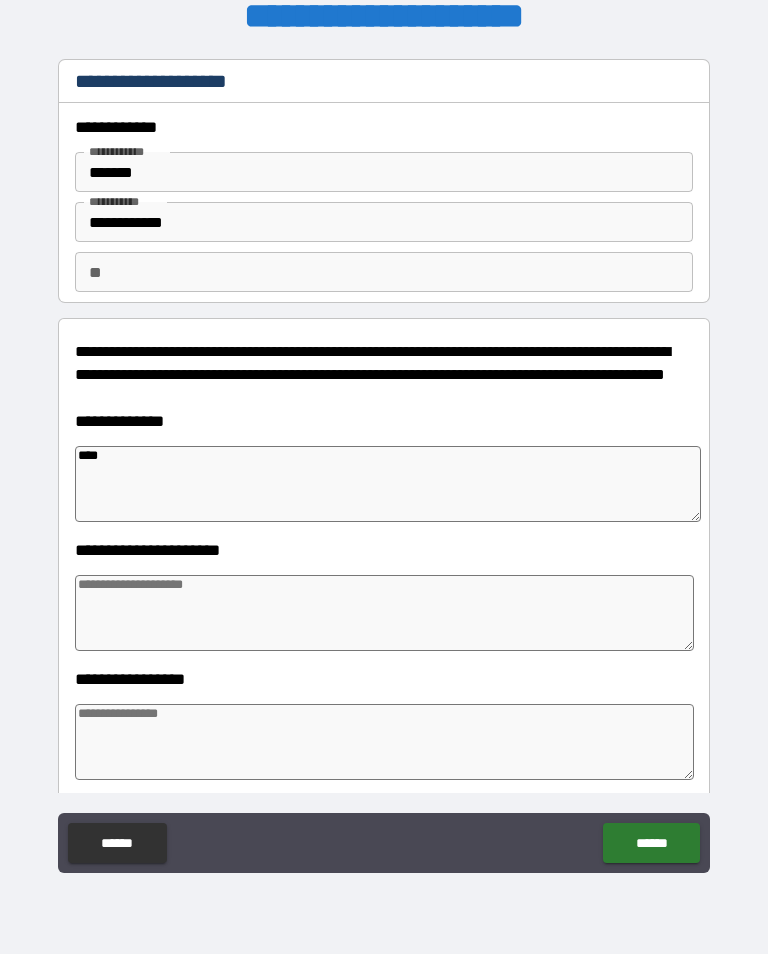 type on "***" 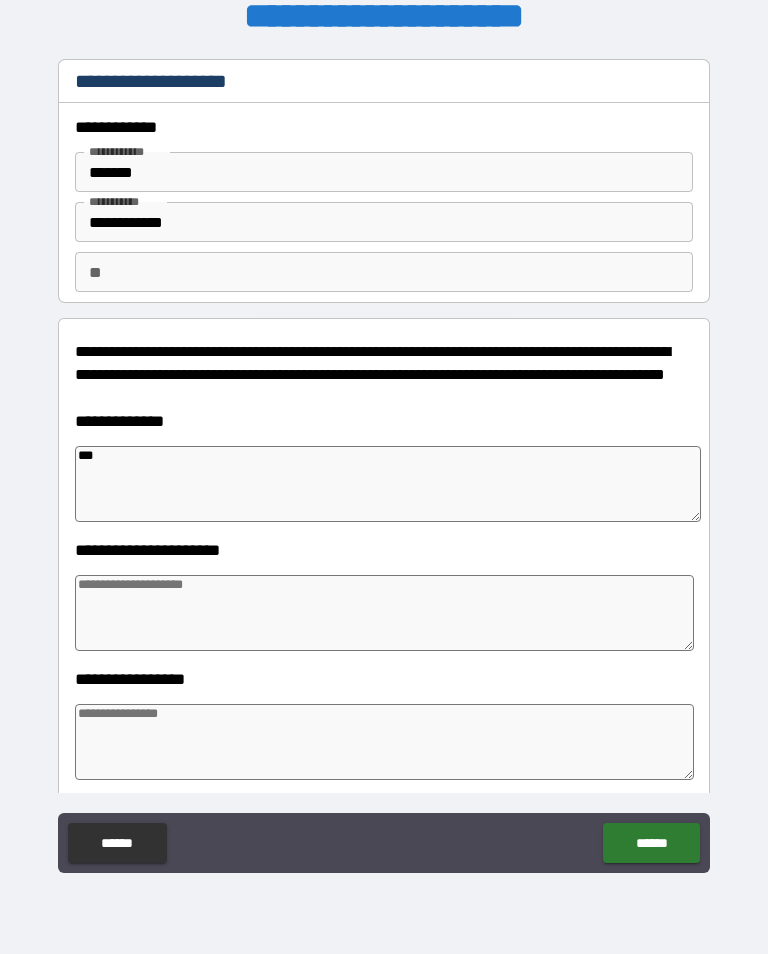 type on "**" 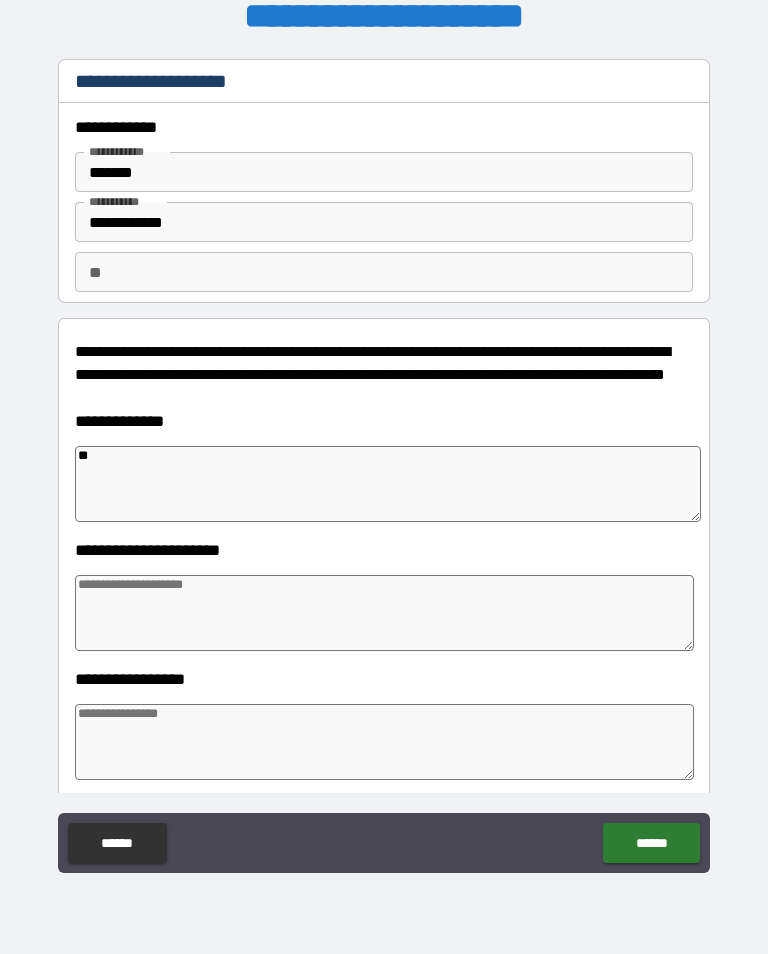 type on "*" 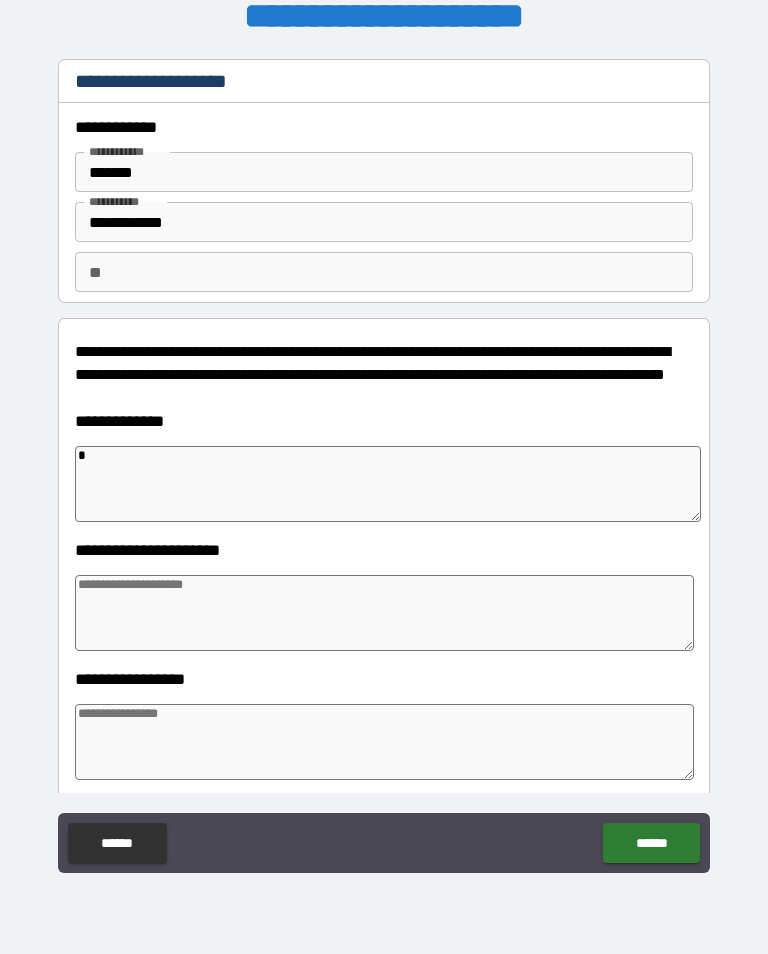 type on "*" 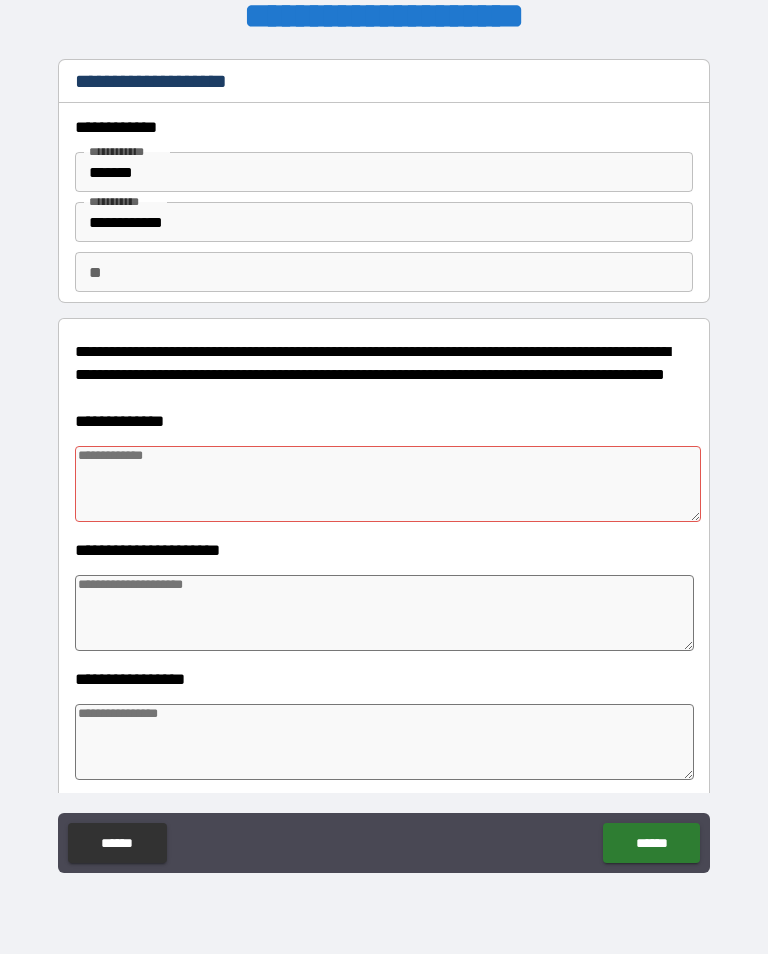 type on "*" 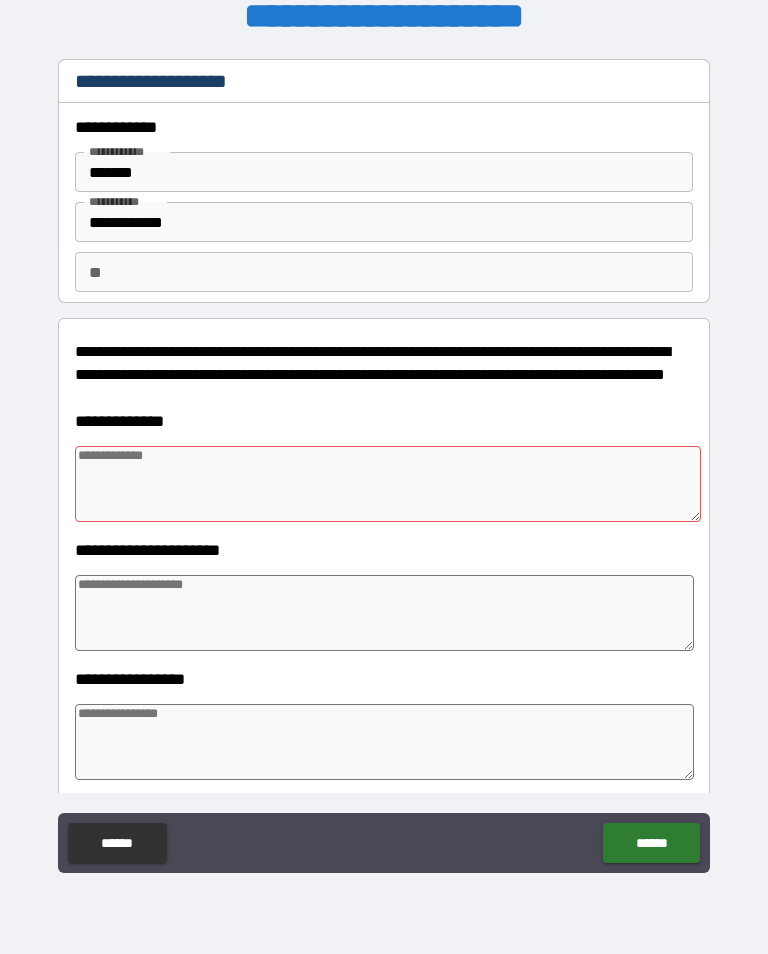 type on "*" 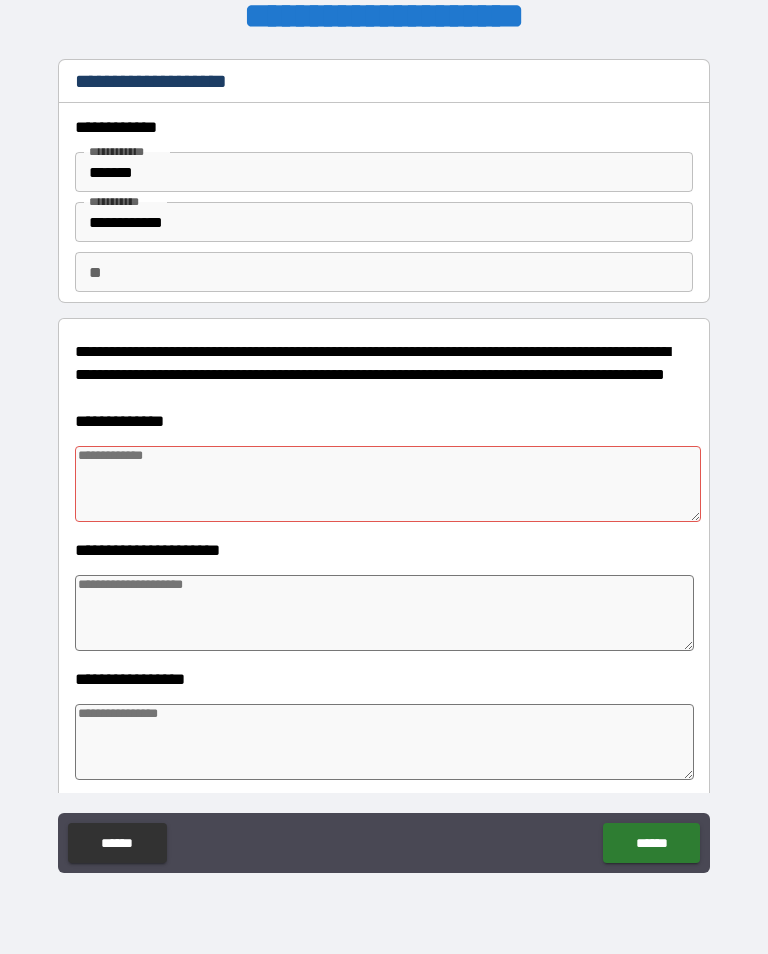 type on "*" 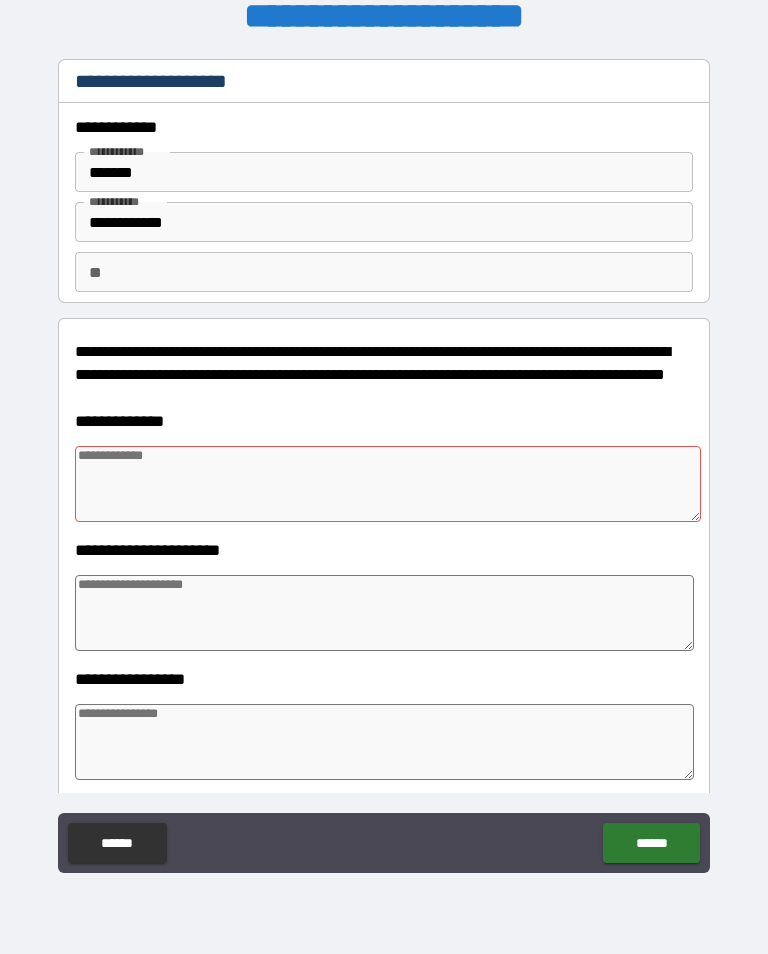 type on "*" 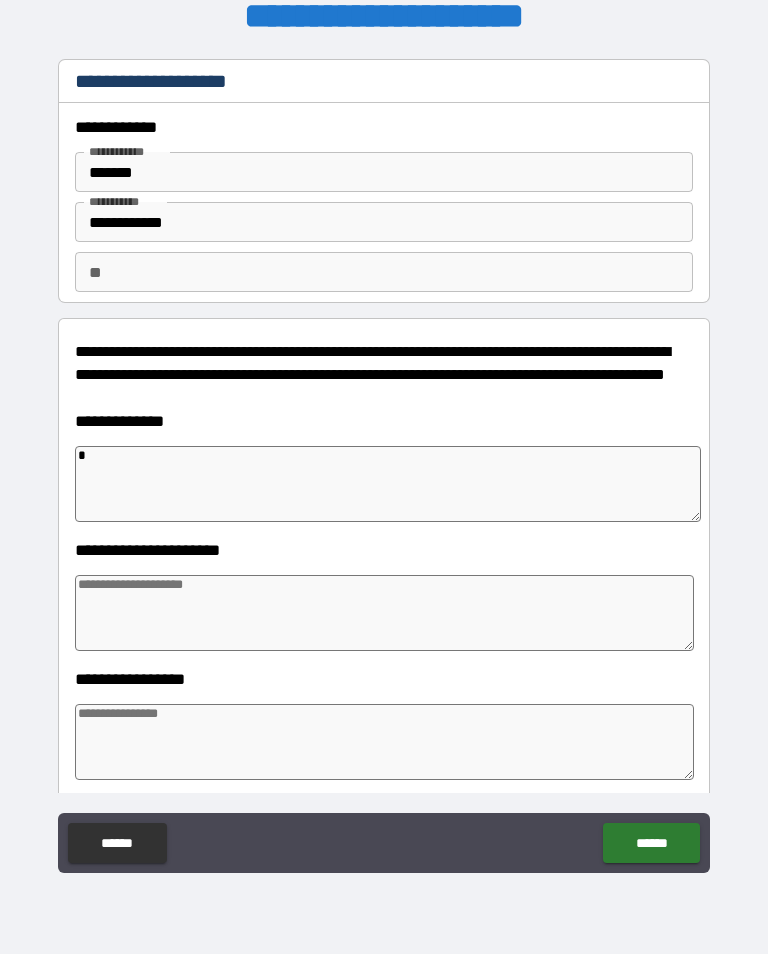 type on "*" 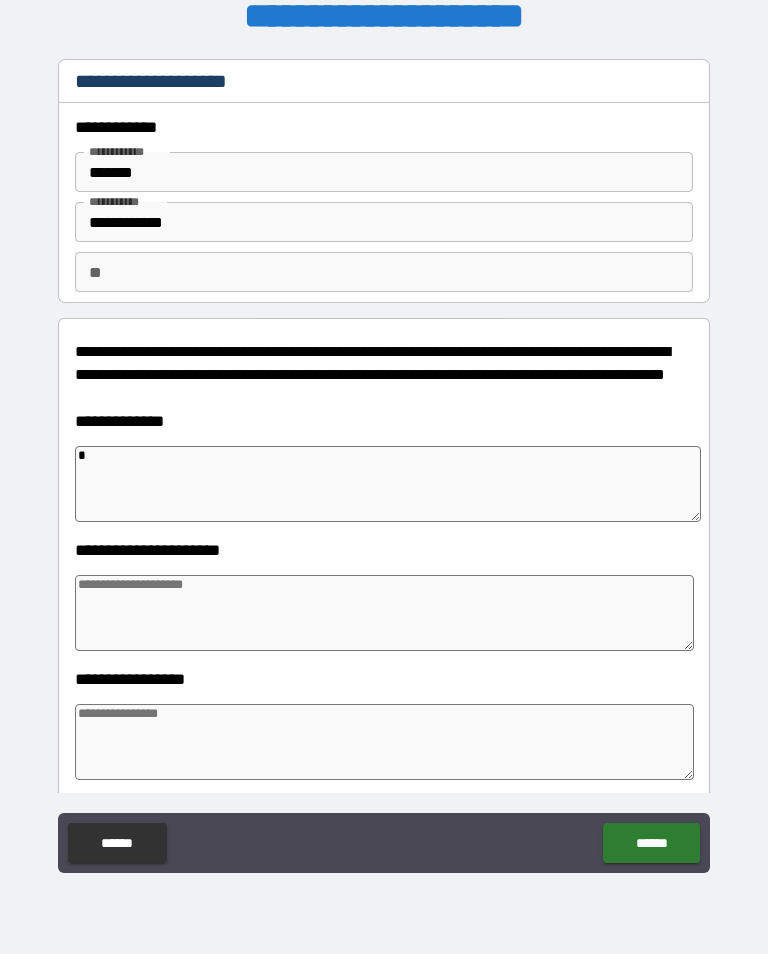 type on "*" 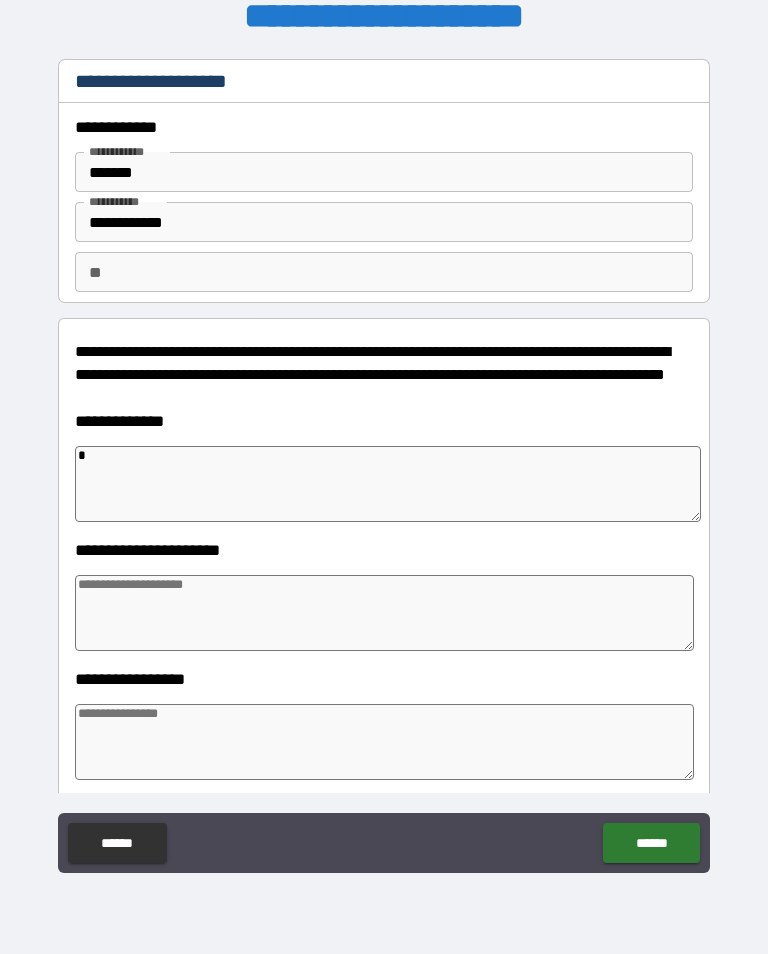 type on "**" 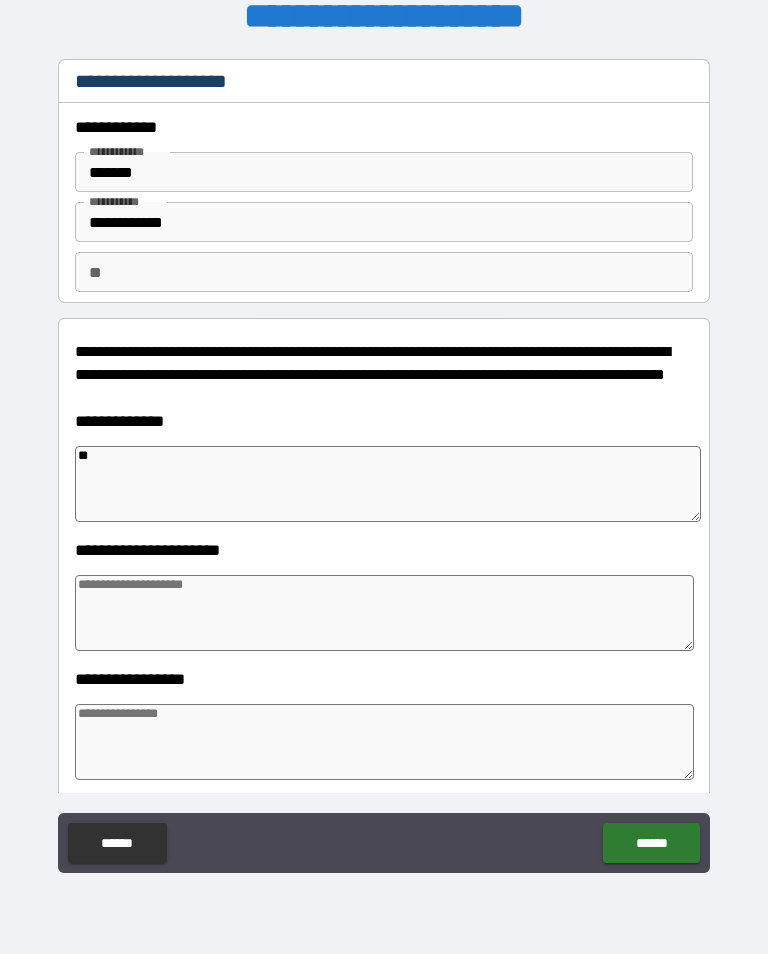 type on "*" 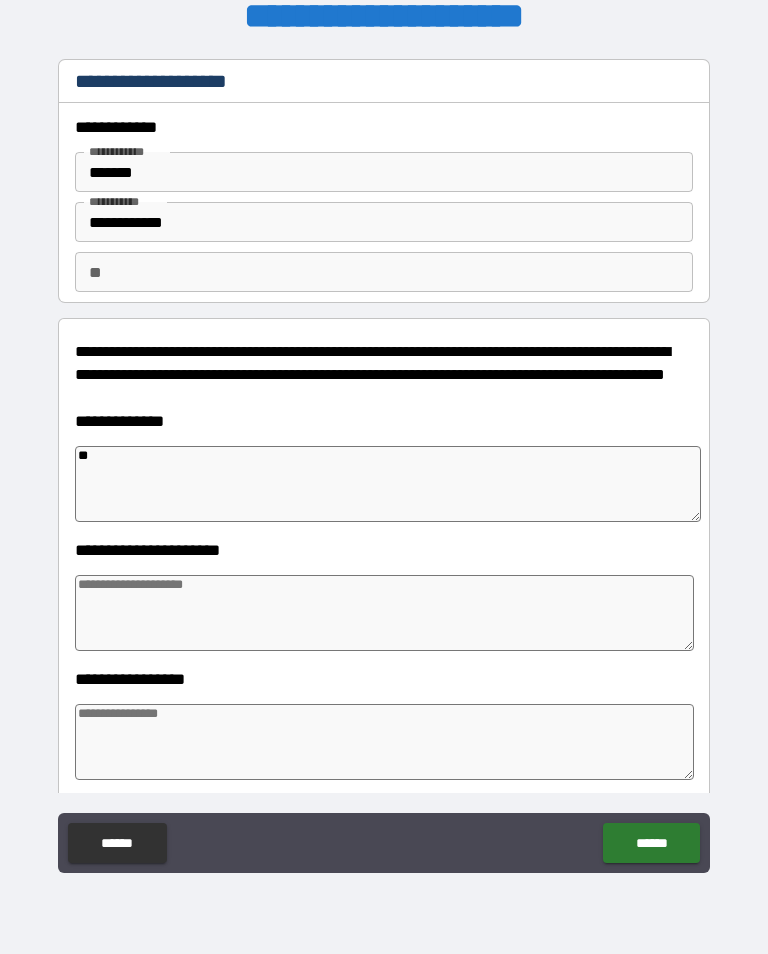 type on "**" 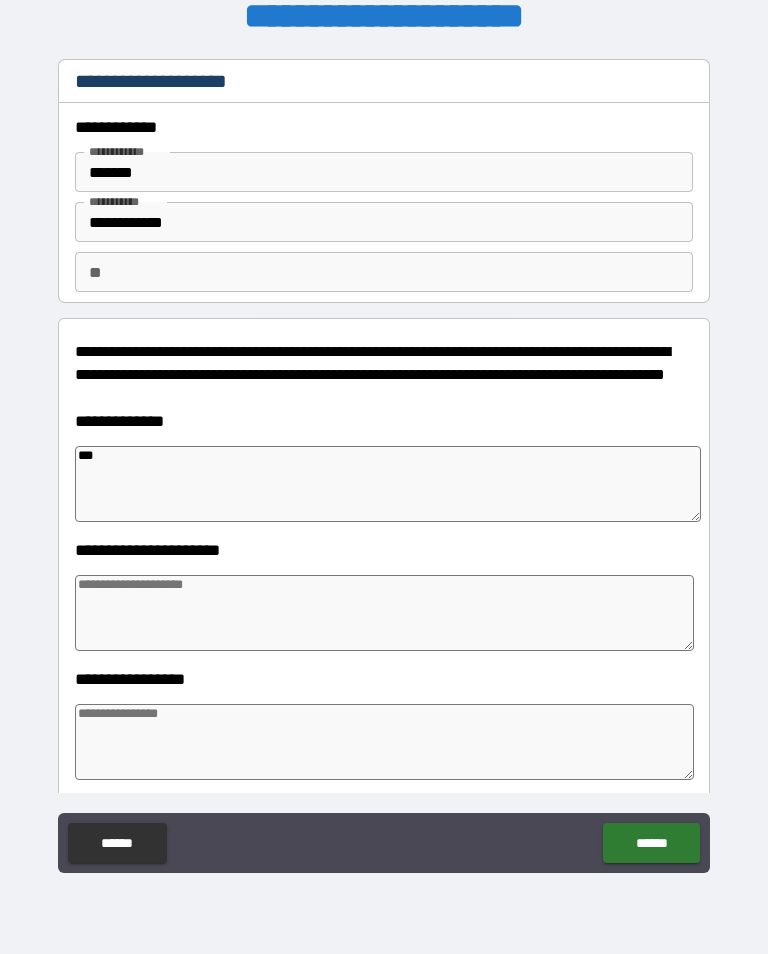type on "*" 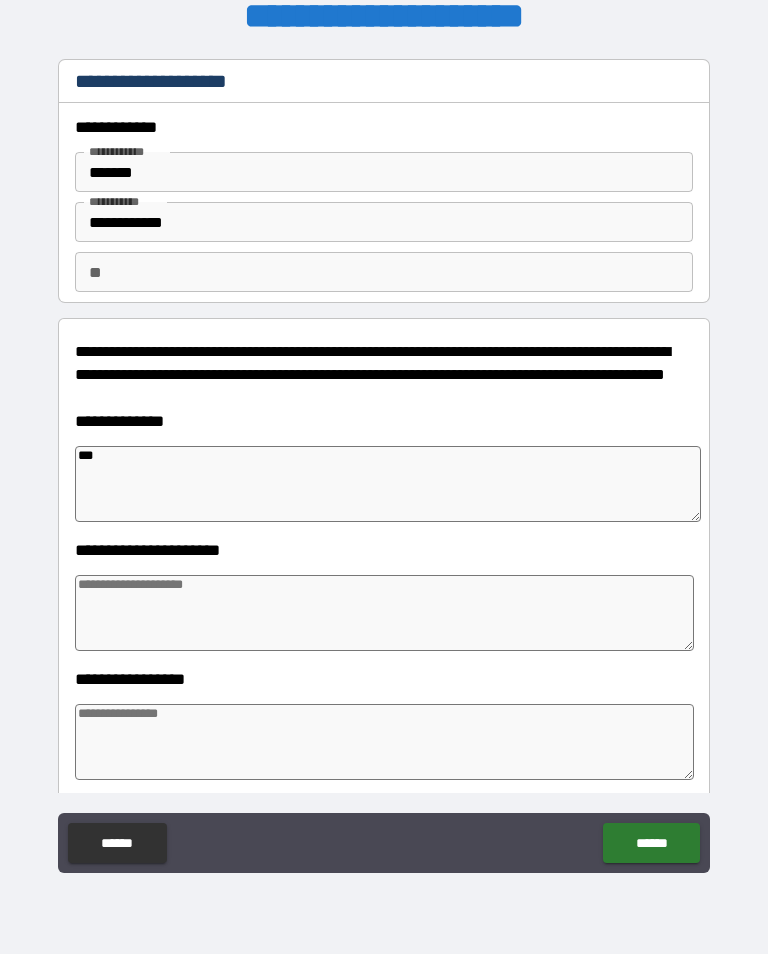 type on "****" 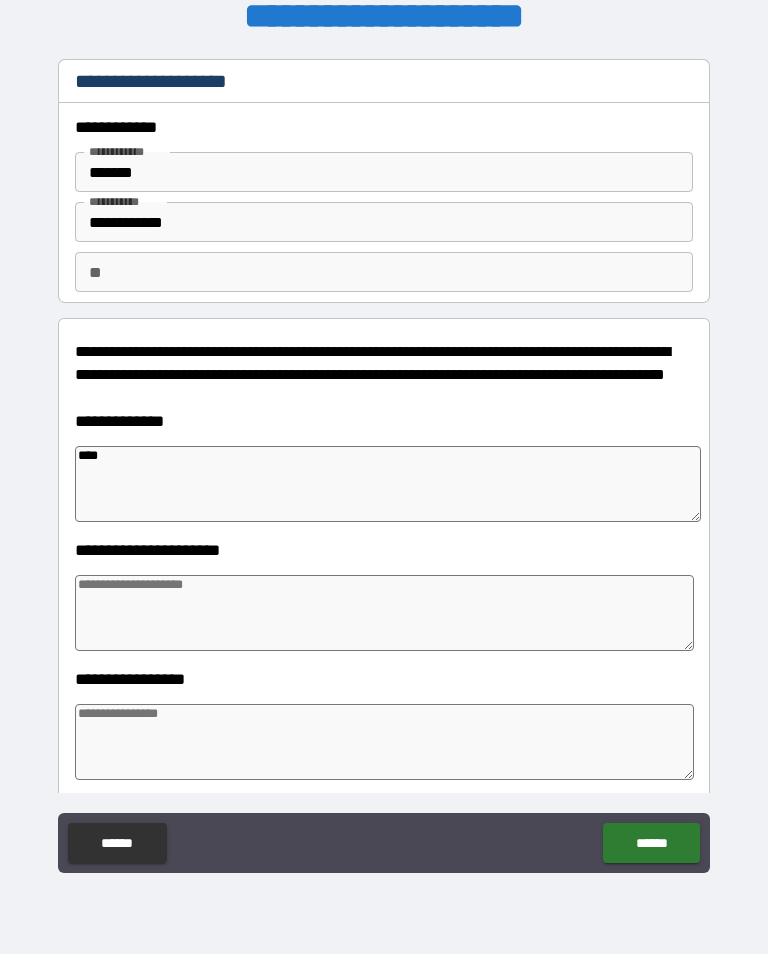type on "*" 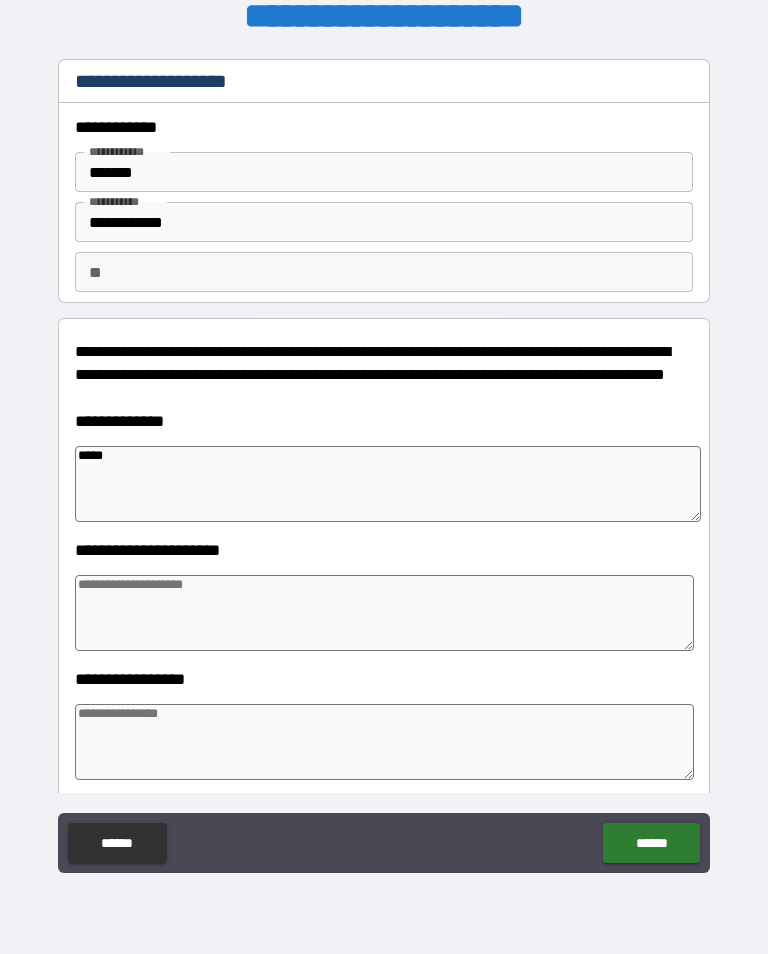 type on "*" 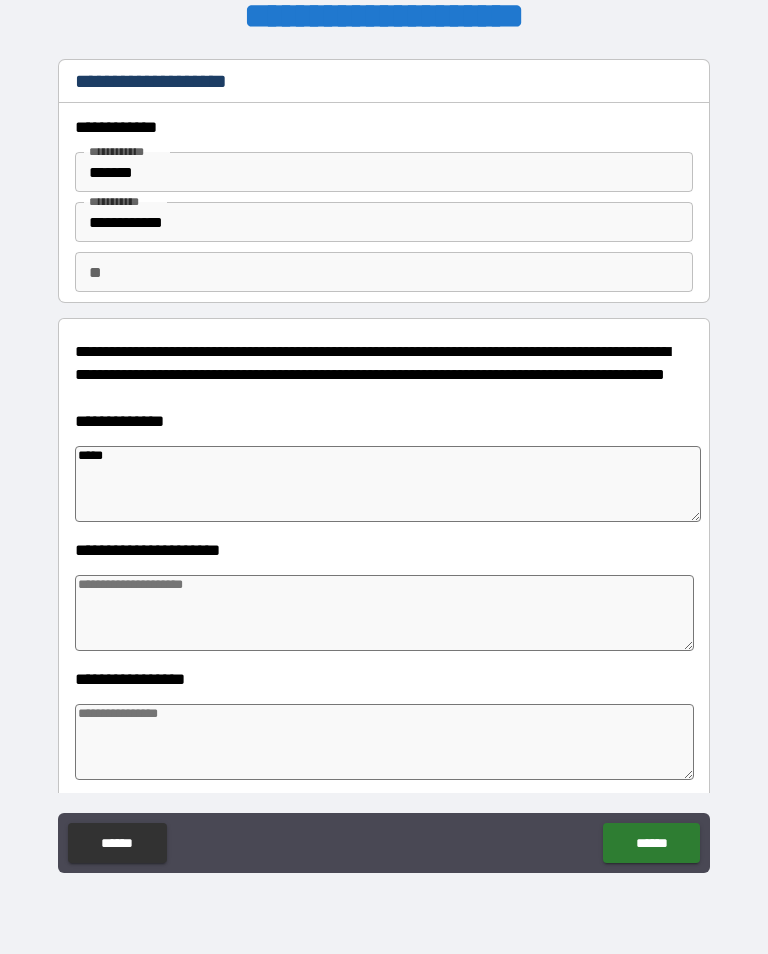 type on "*****" 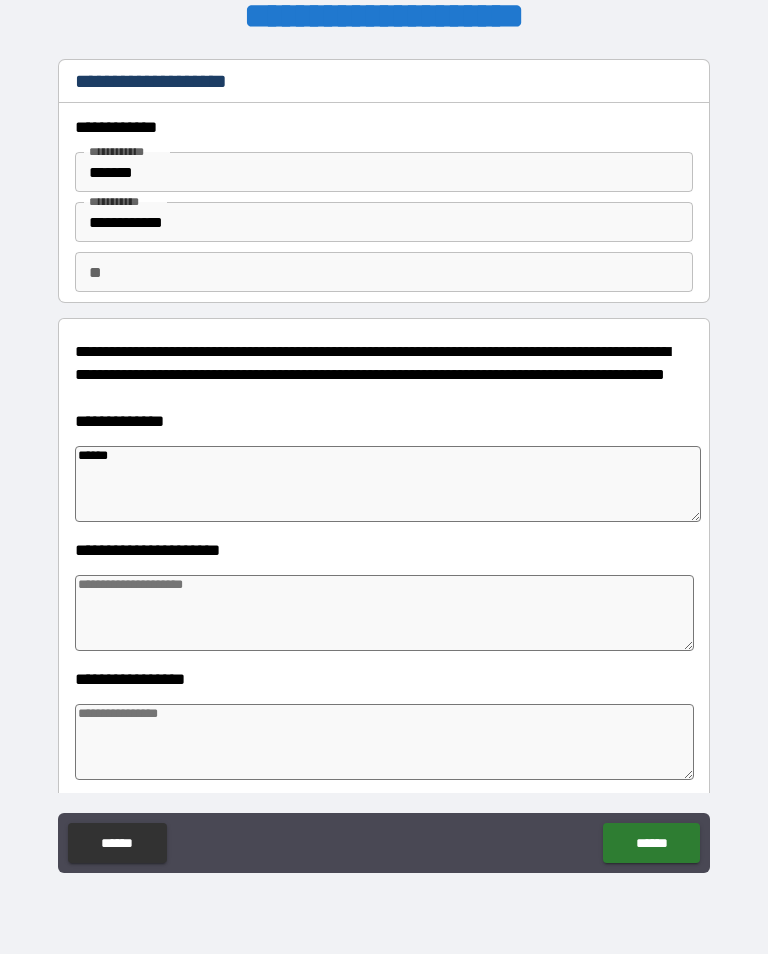 type on "*" 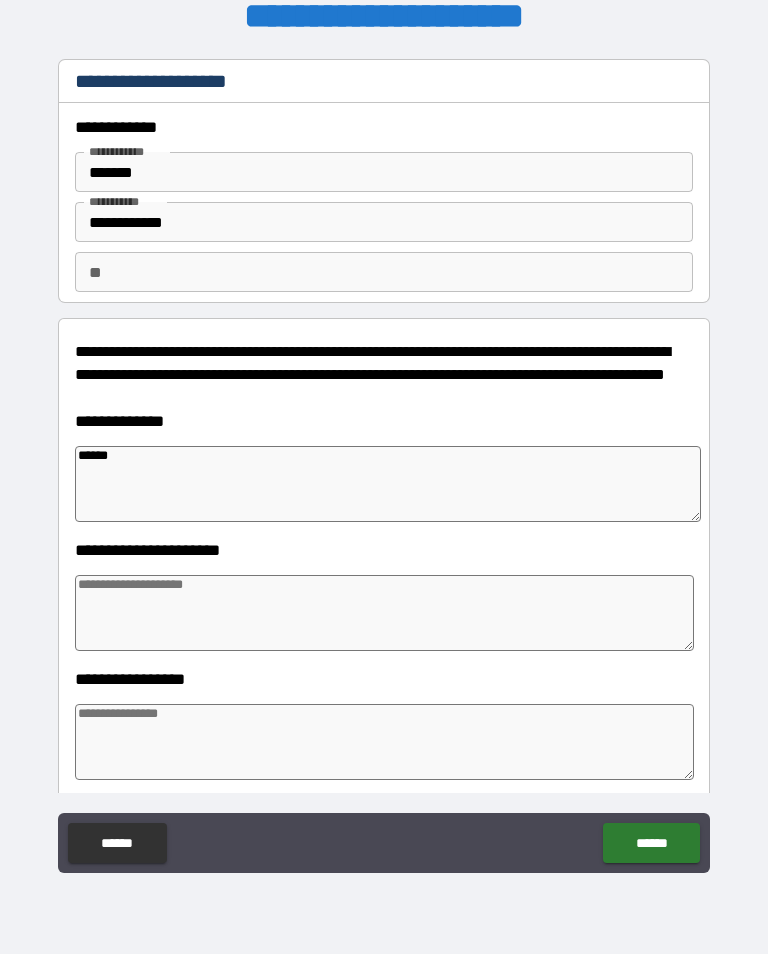 type on "*******" 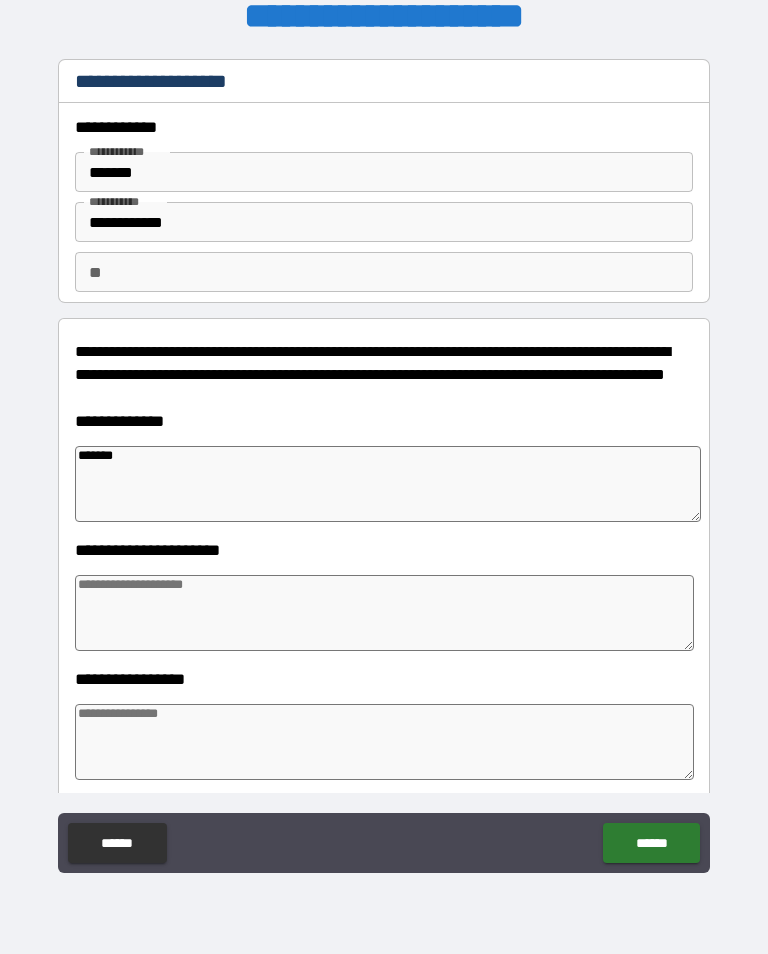 type on "*" 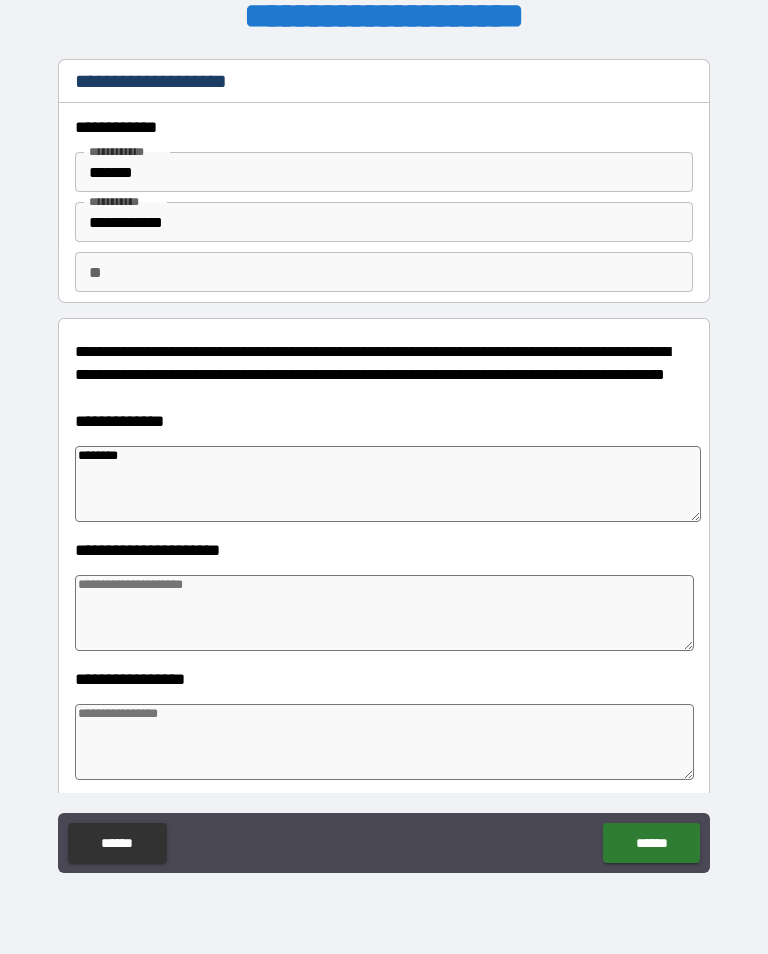 type on "*" 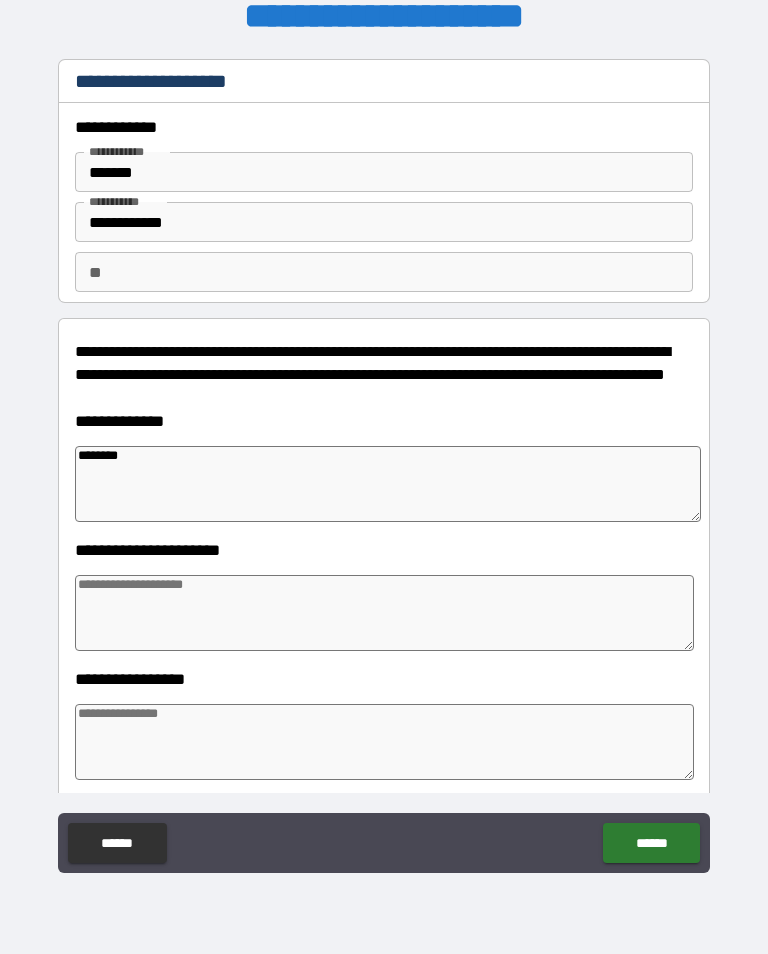 type on "********" 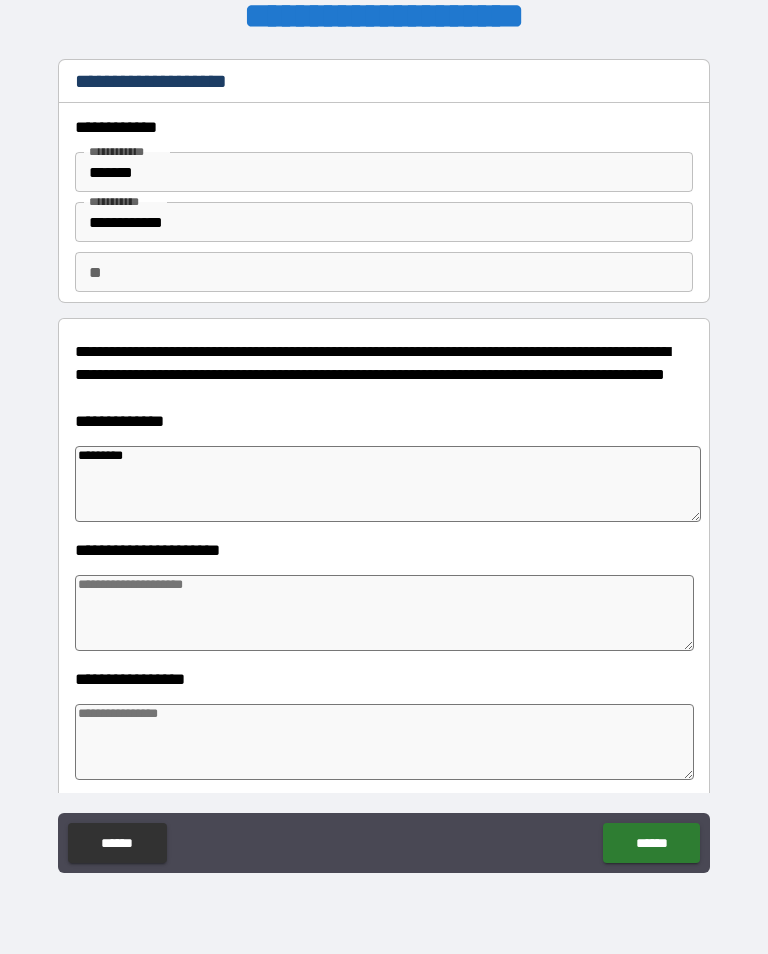 type on "*" 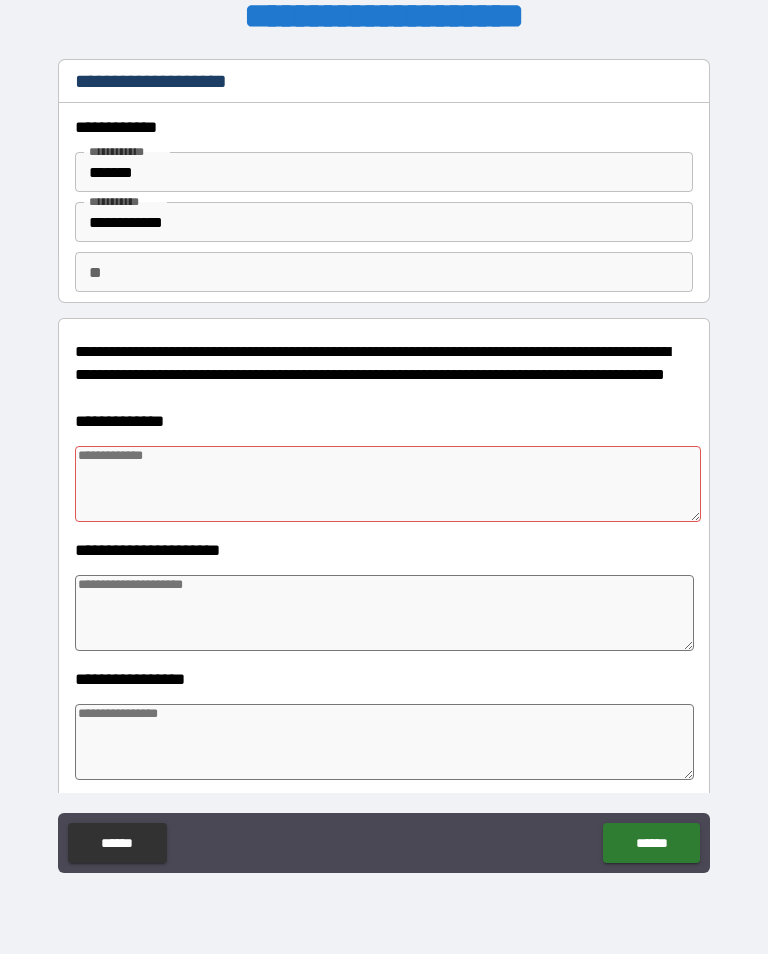scroll, scrollTop: 42, scrollLeft: 0, axis: vertical 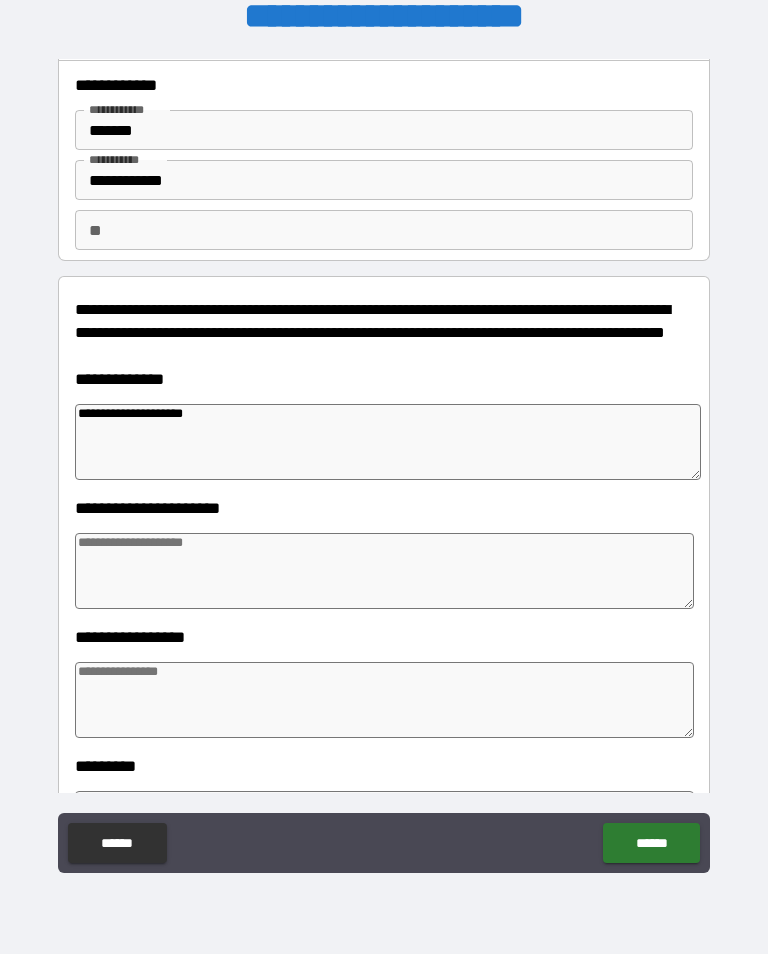 click at bounding box center [384, 571] 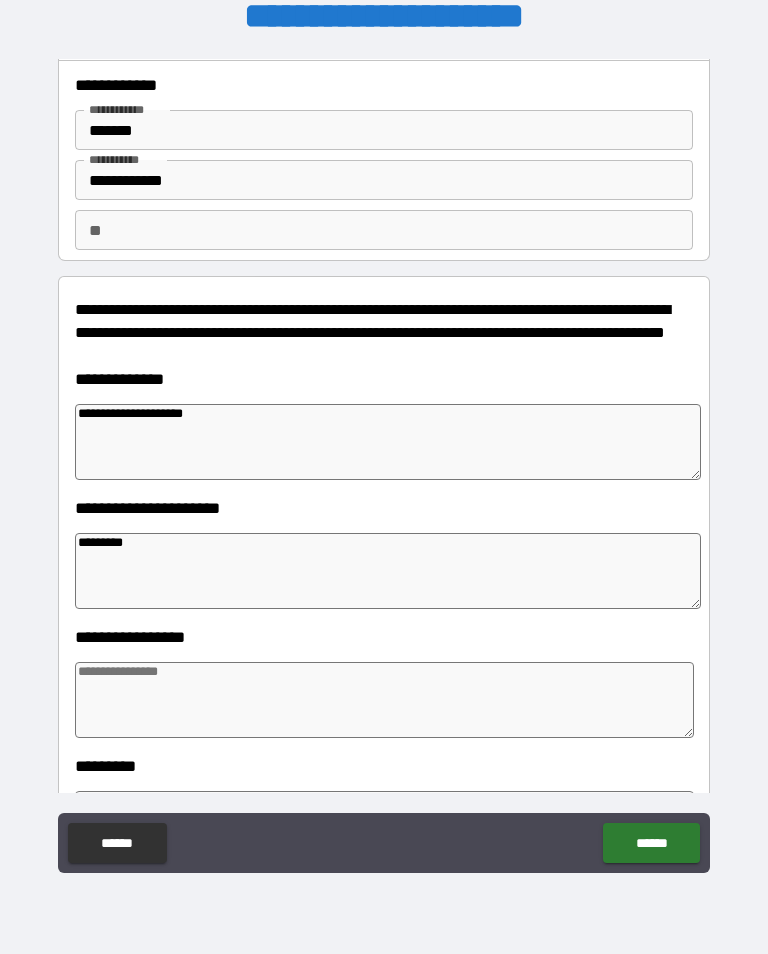 click on "********" at bounding box center [388, 571] 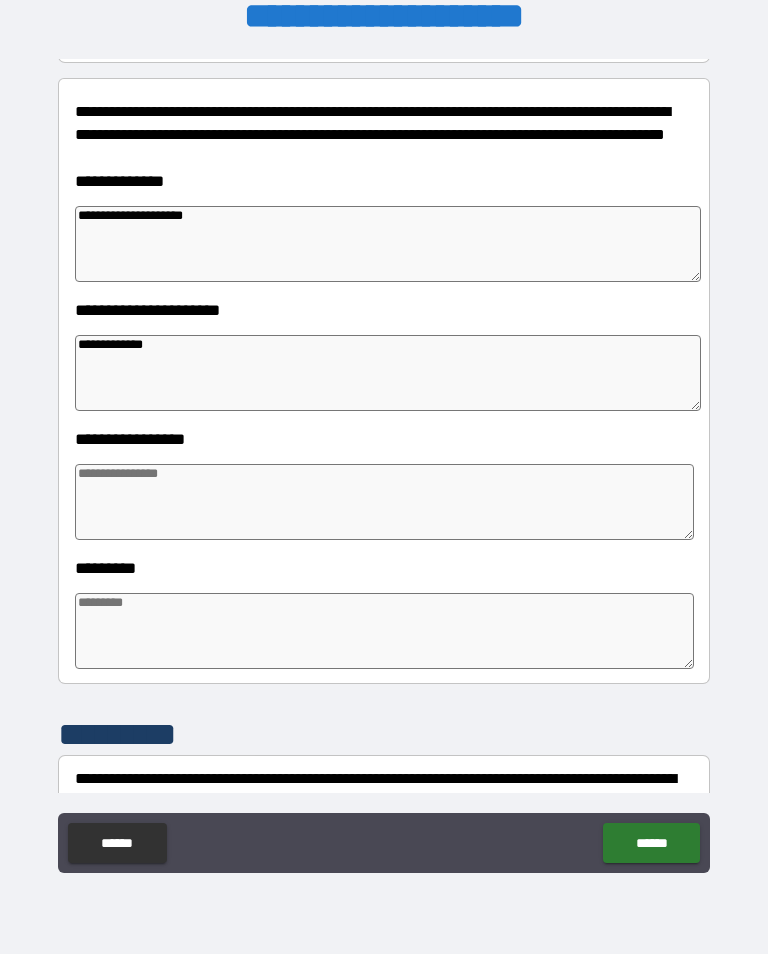 scroll, scrollTop: 239, scrollLeft: 0, axis: vertical 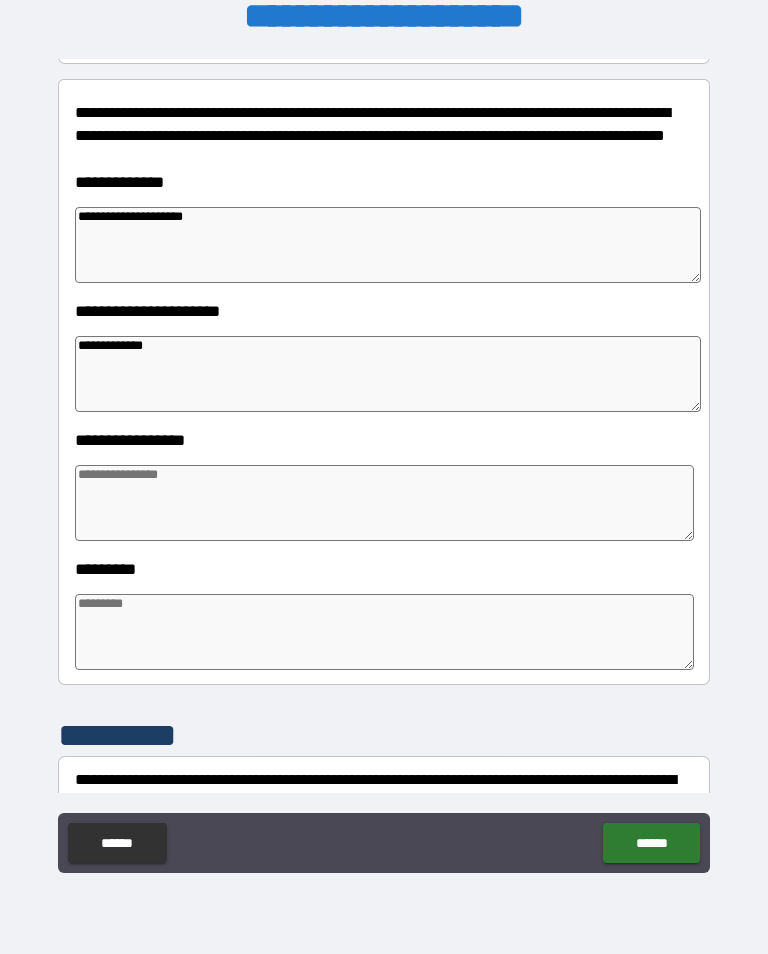 click at bounding box center [384, 503] 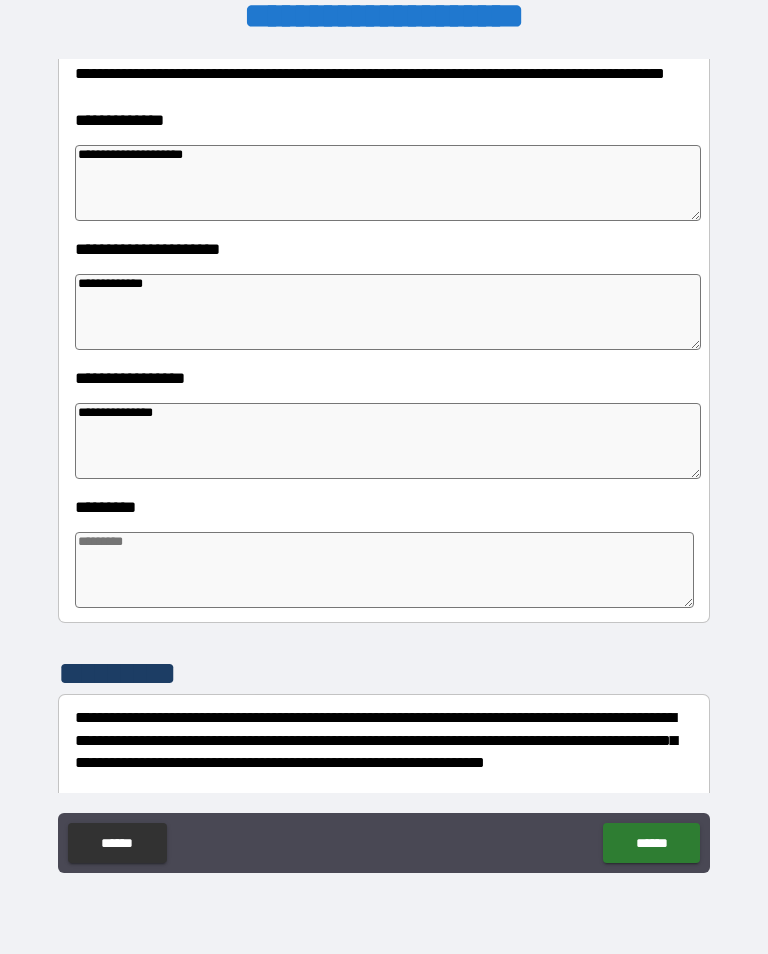 click at bounding box center (384, 570) 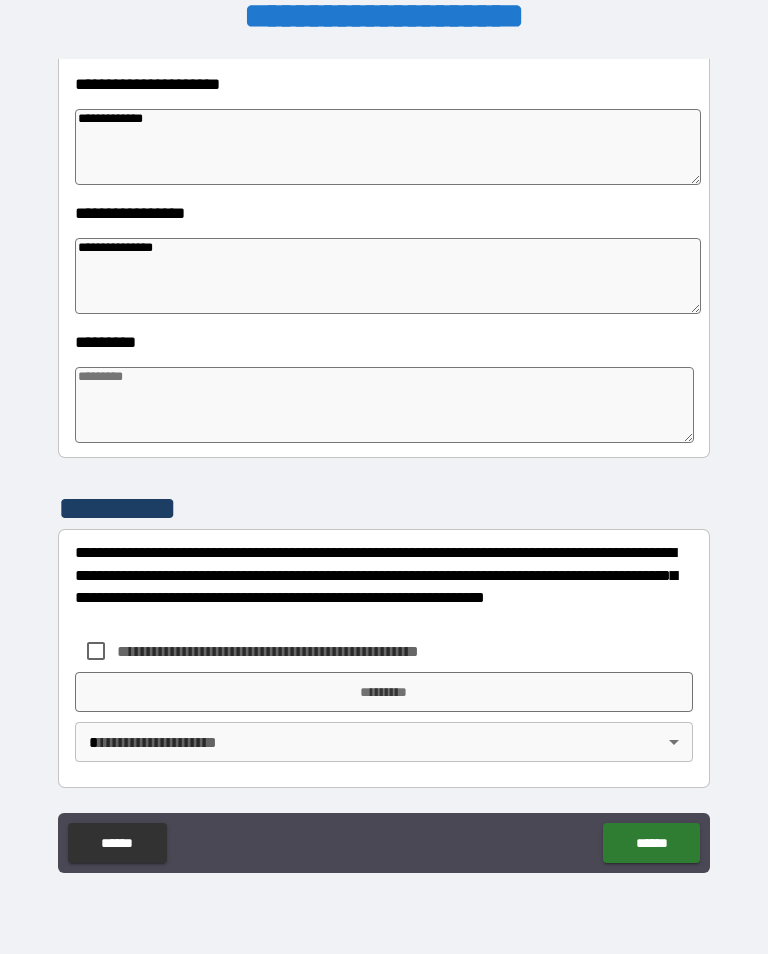 scroll, scrollTop: 466, scrollLeft: 0, axis: vertical 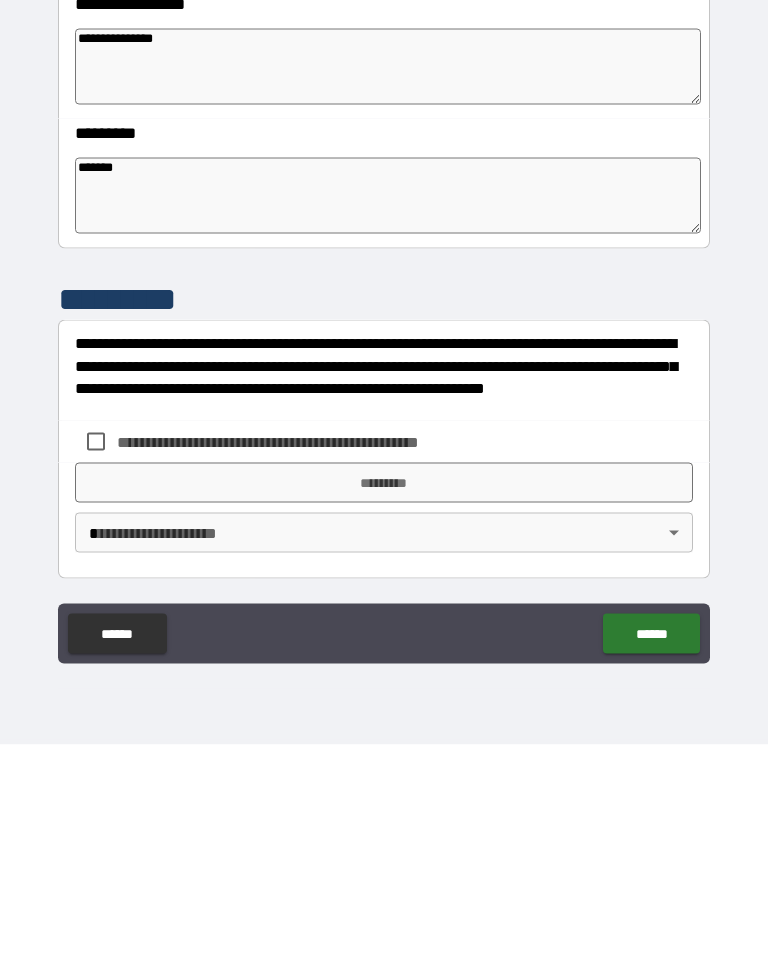 click on "**********" at bounding box center [384, 461] 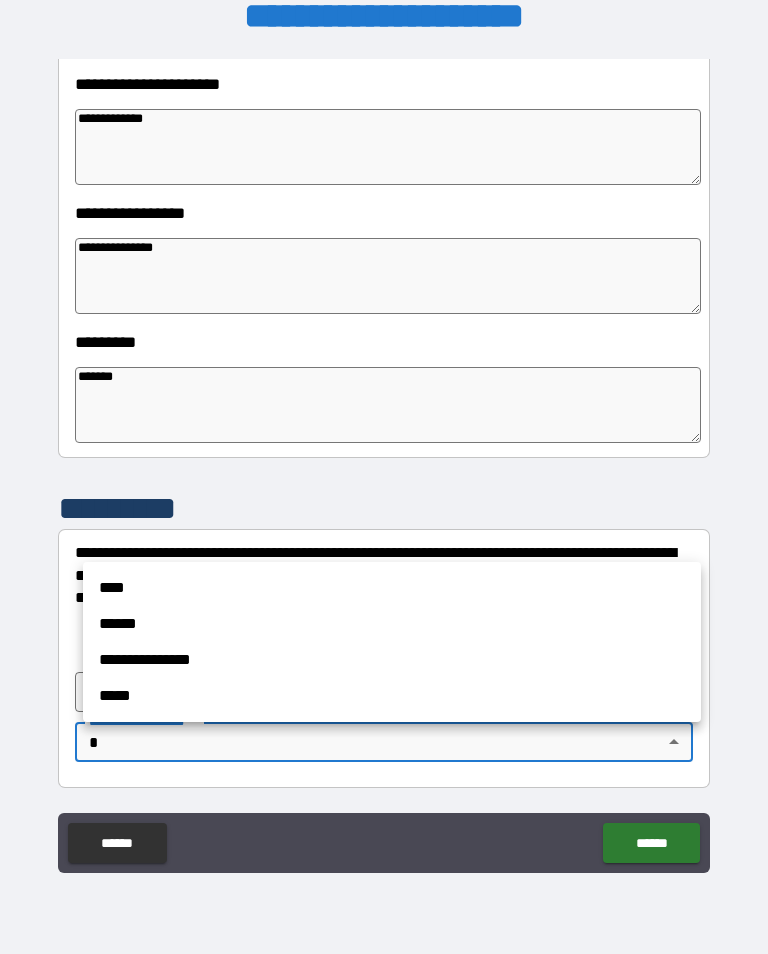 click on "**********" at bounding box center (392, 660) 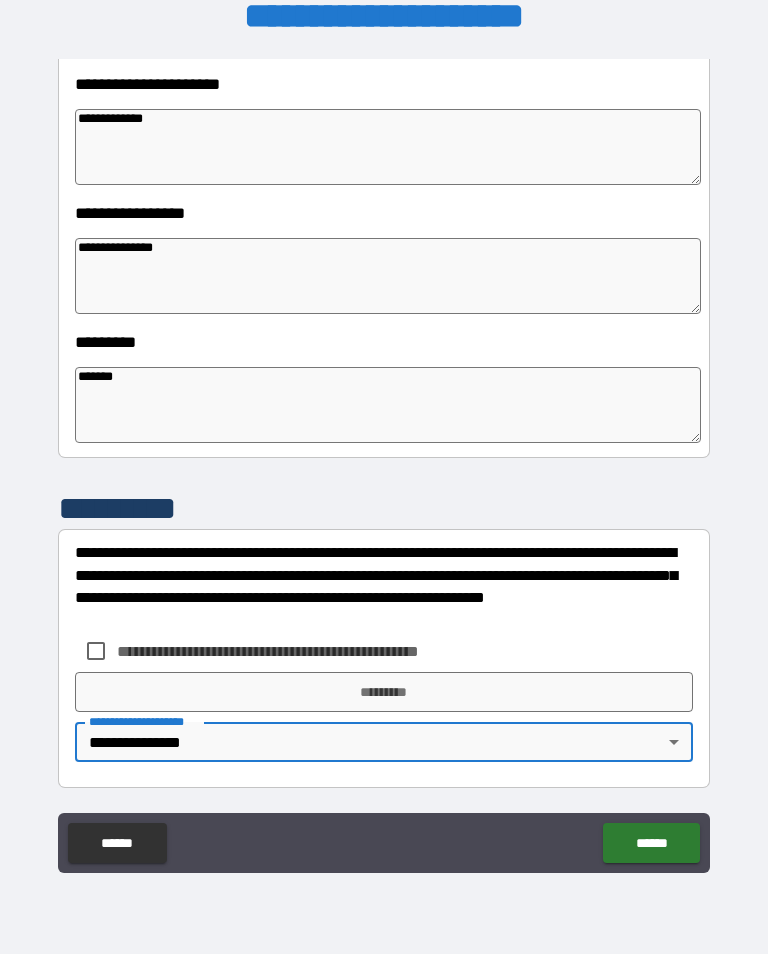 click on "*********" at bounding box center [384, 692] 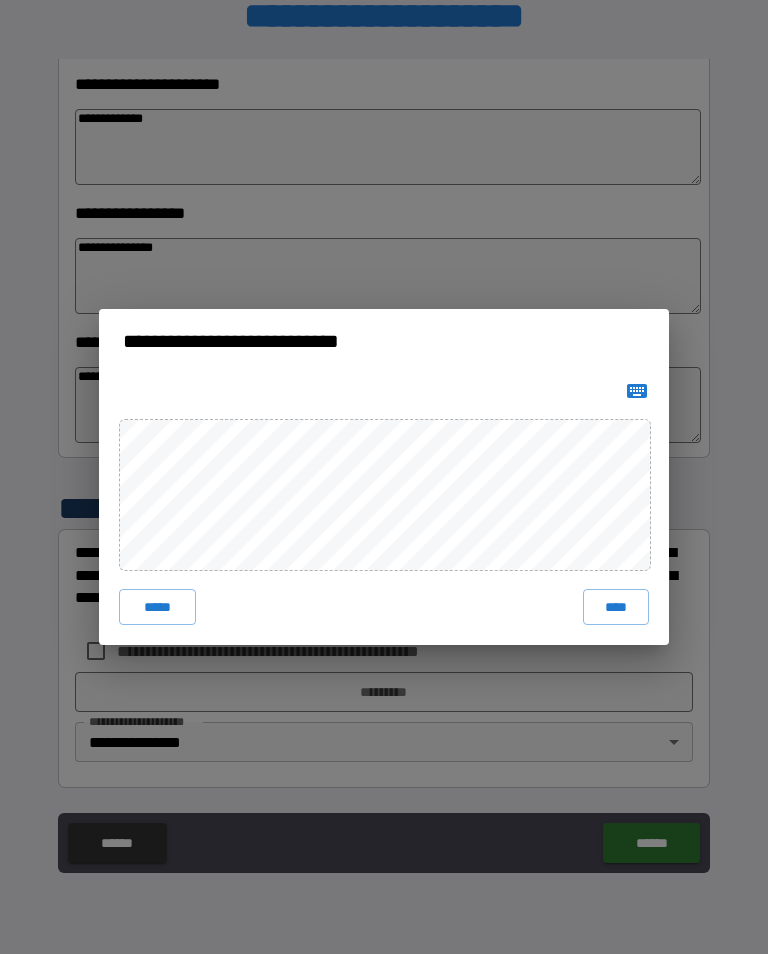 click on "*****" at bounding box center [157, 607] 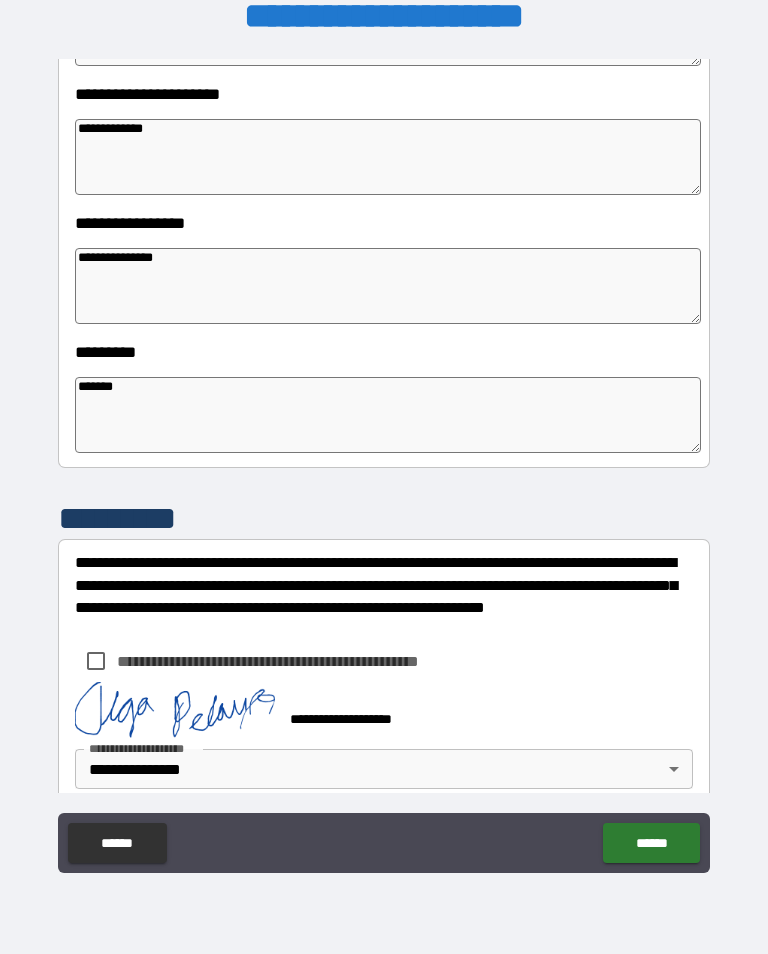 click on "******" at bounding box center [651, 843] 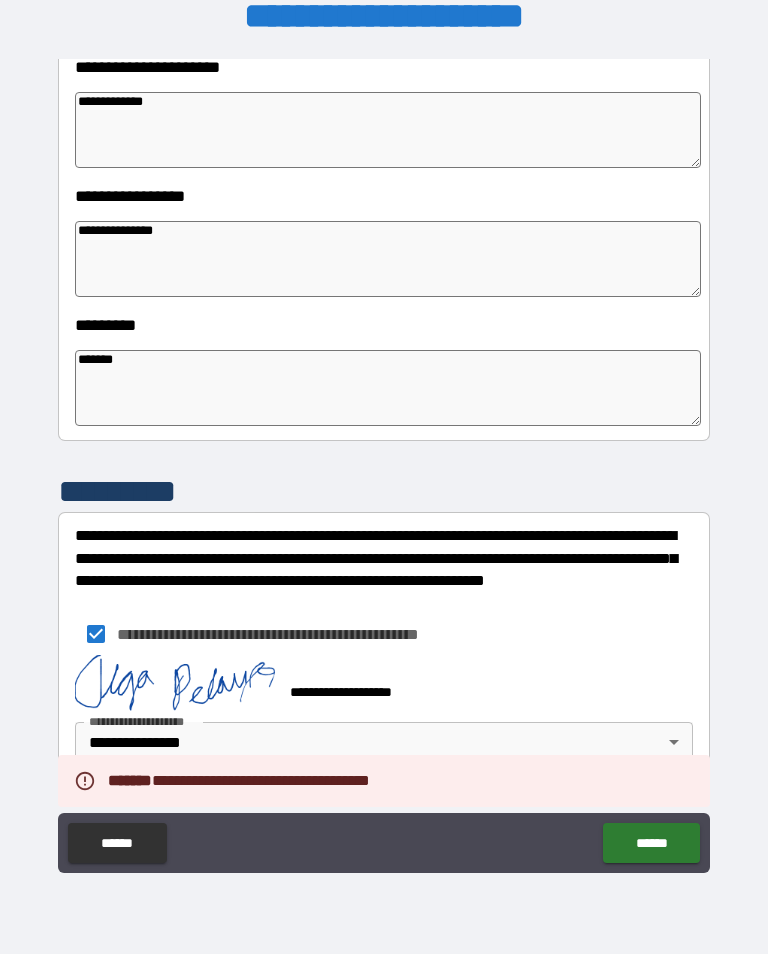 scroll, scrollTop: 483, scrollLeft: 0, axis: vertical 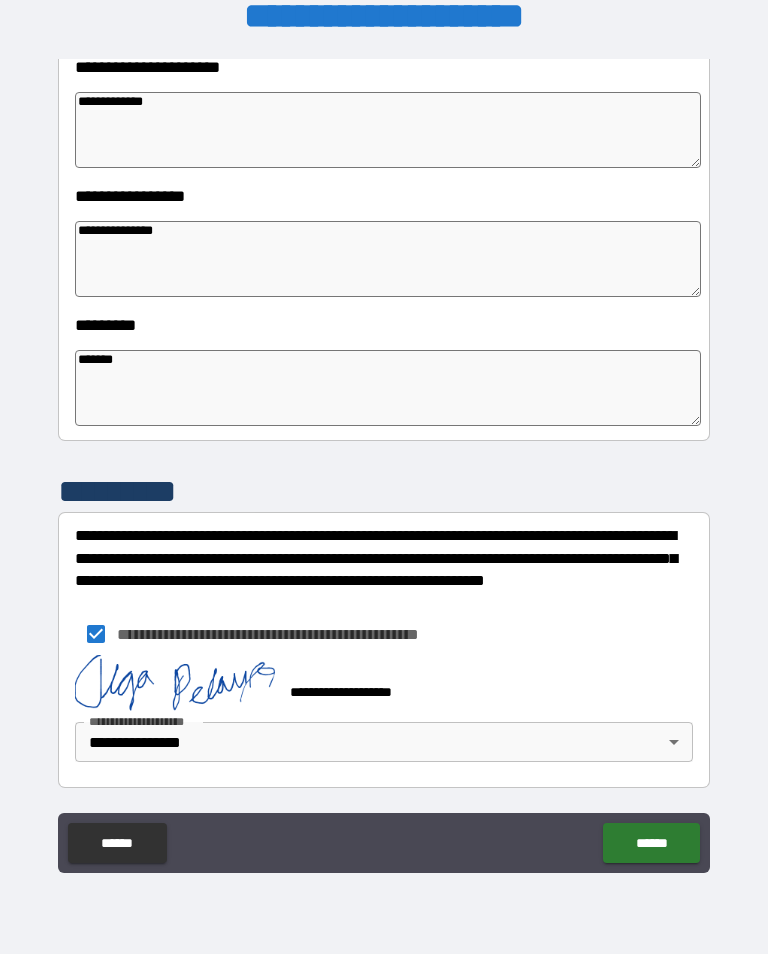 click on "******" at bounding box center (651, 843) 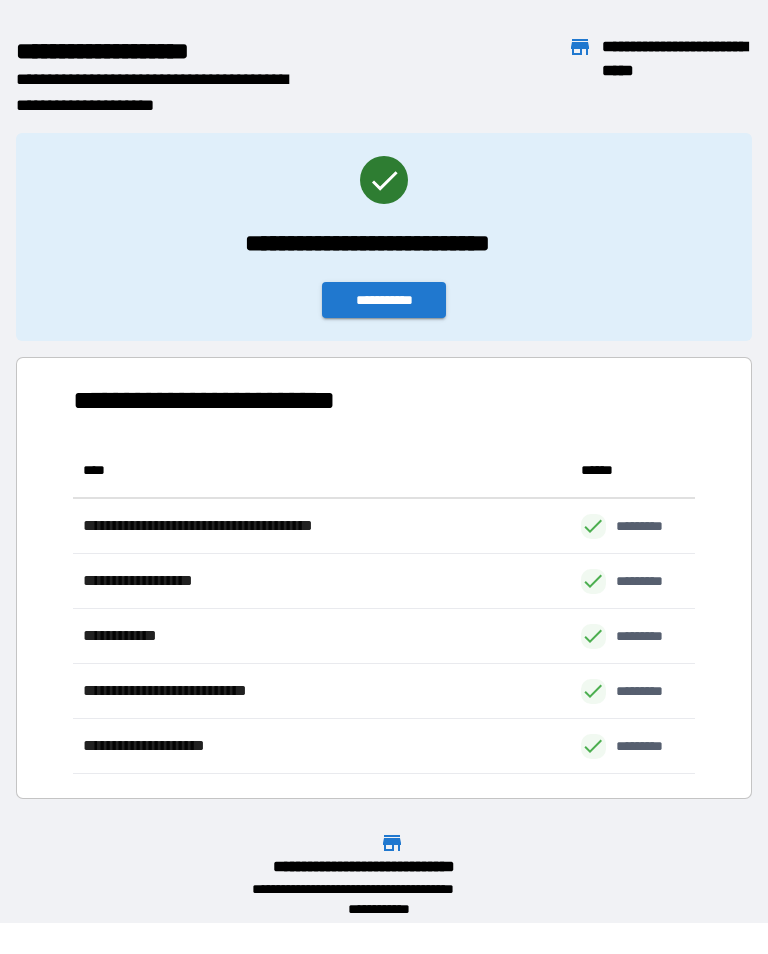 scroll, scrollTop: 331, scrollLeft: 622, axis: both 